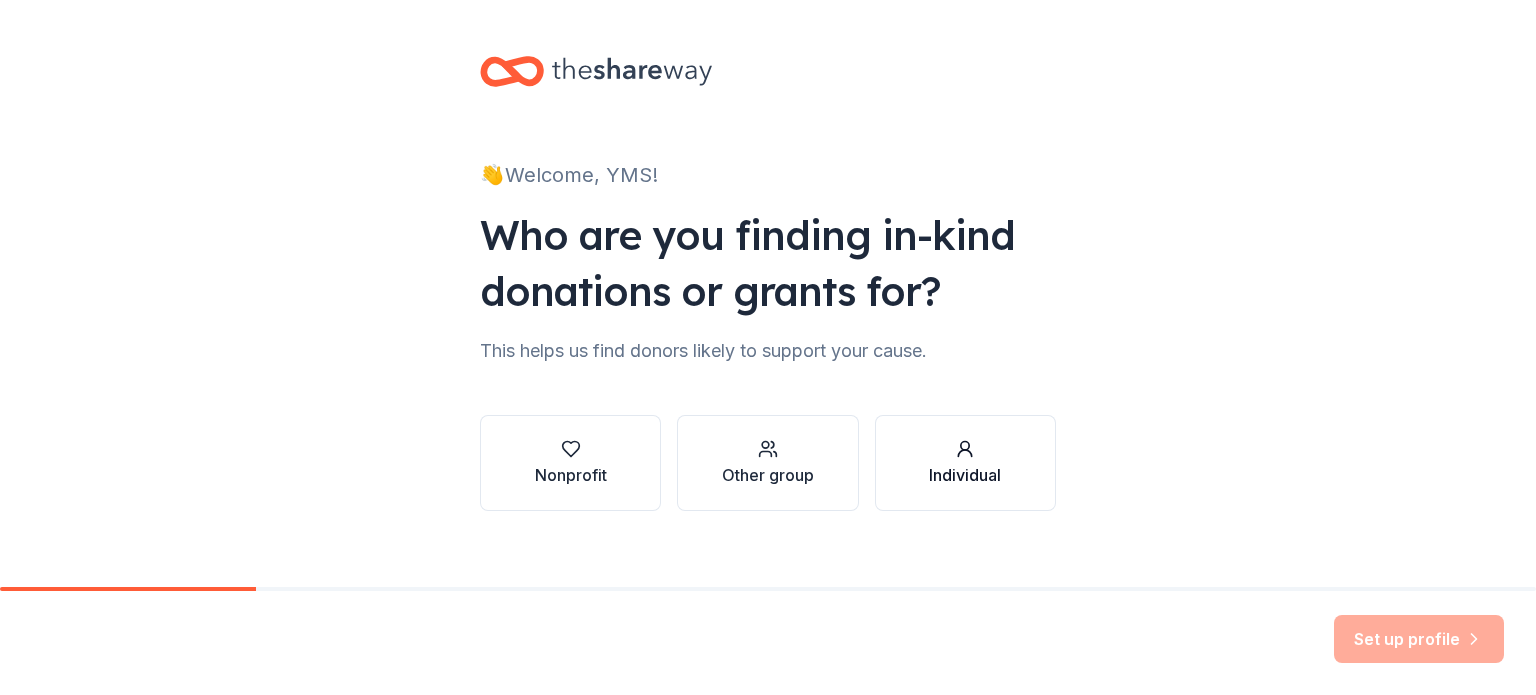 scroll, scrollTop: 0, scrollLeft: 0, axis: both 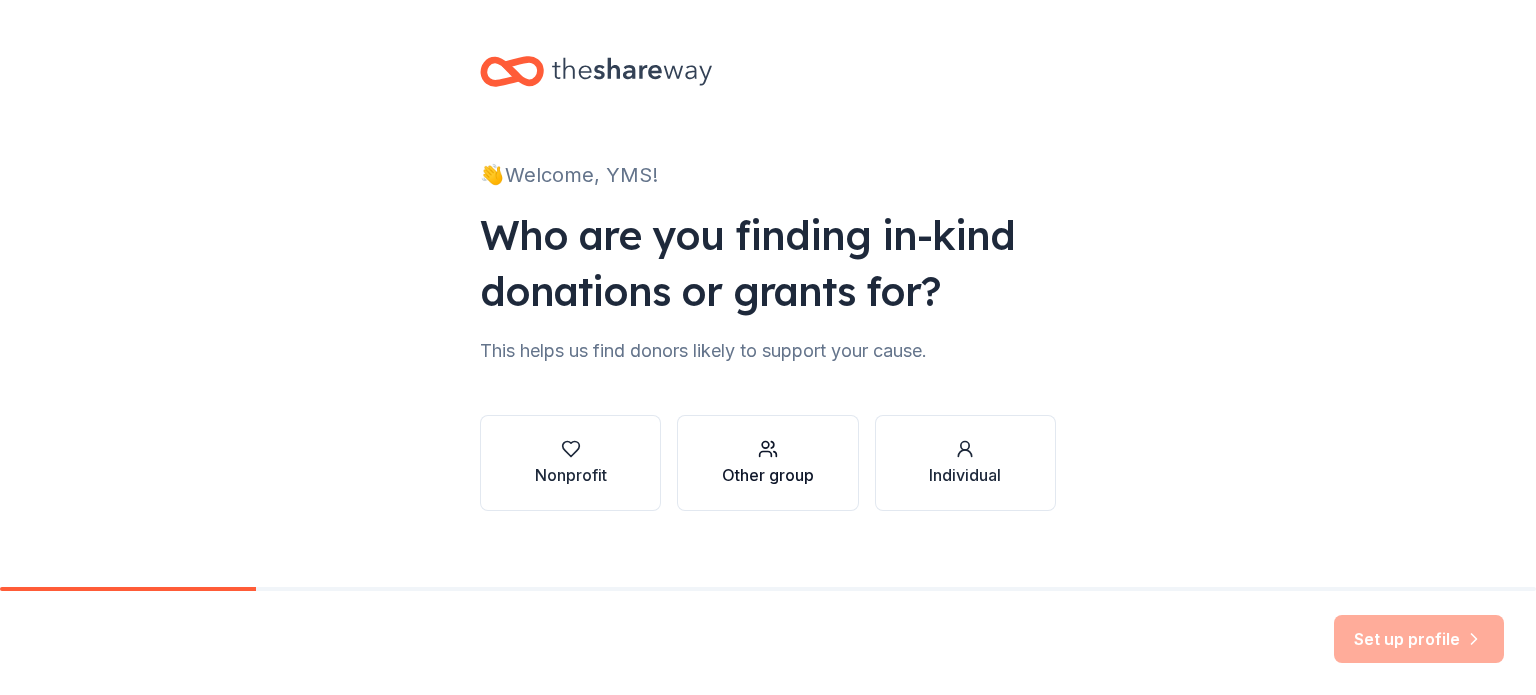 click on "Other group" at bounding box center [768, 475] 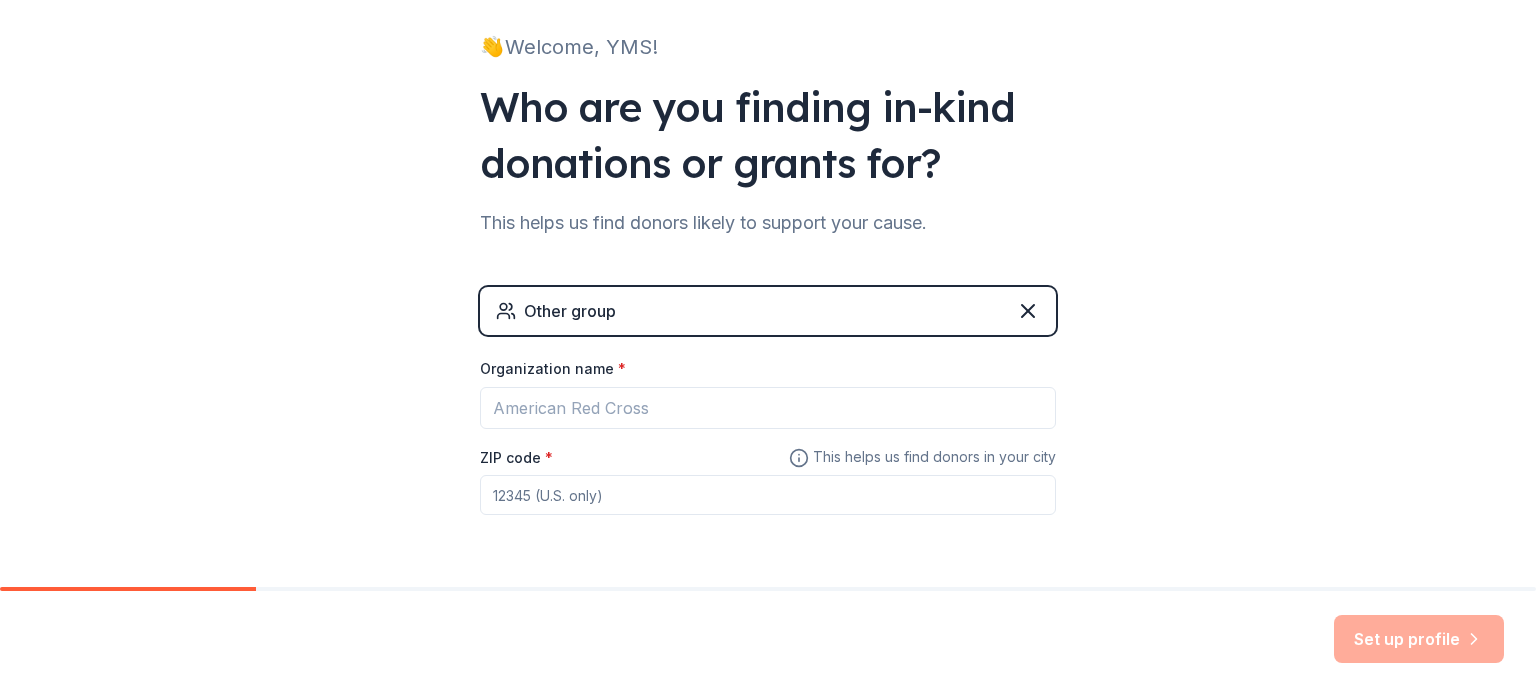 scroll, scrollTop: 192, scrollLeft: 0, axis: vertical 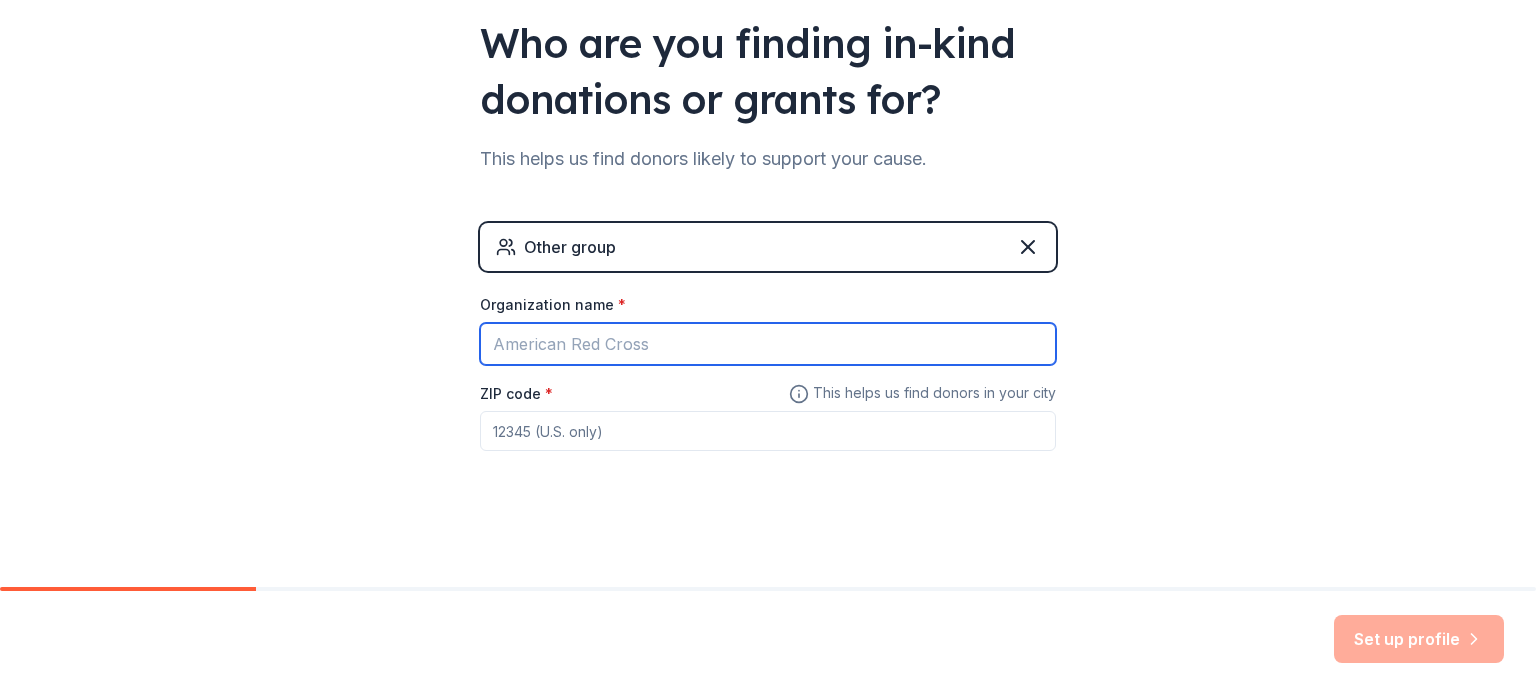 click on "Organization name *" at bounding box center (768, 344) 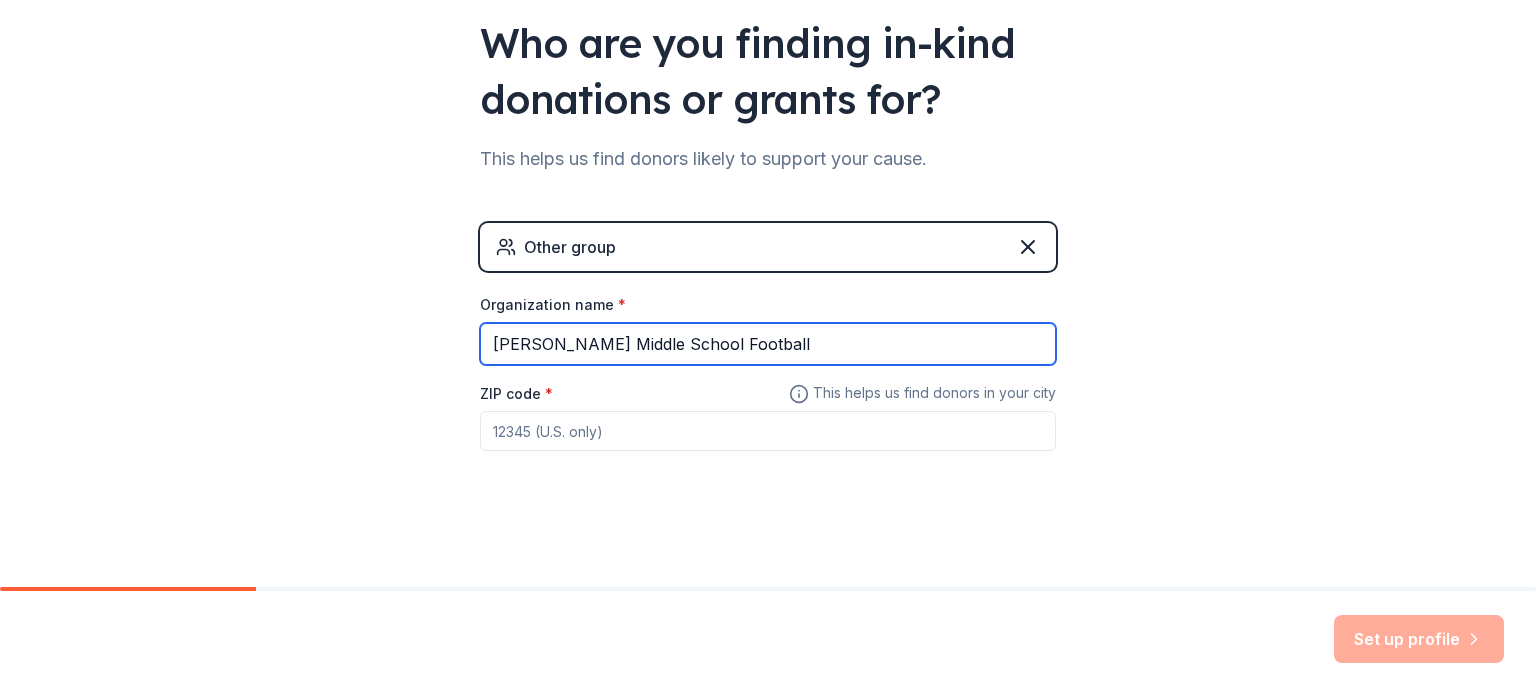 type on "Yeager Middle School Football" 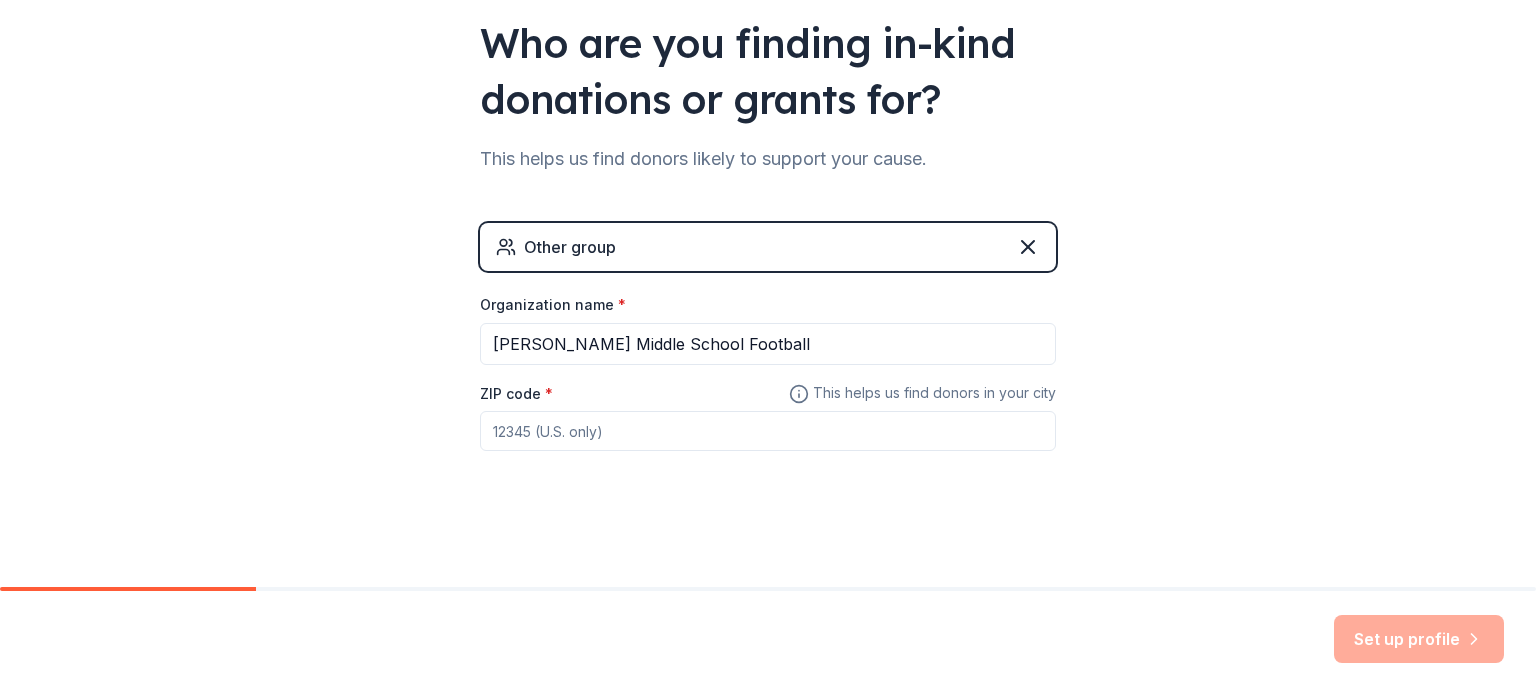 click on "ZIP code *" at bounding box center [768, 431] 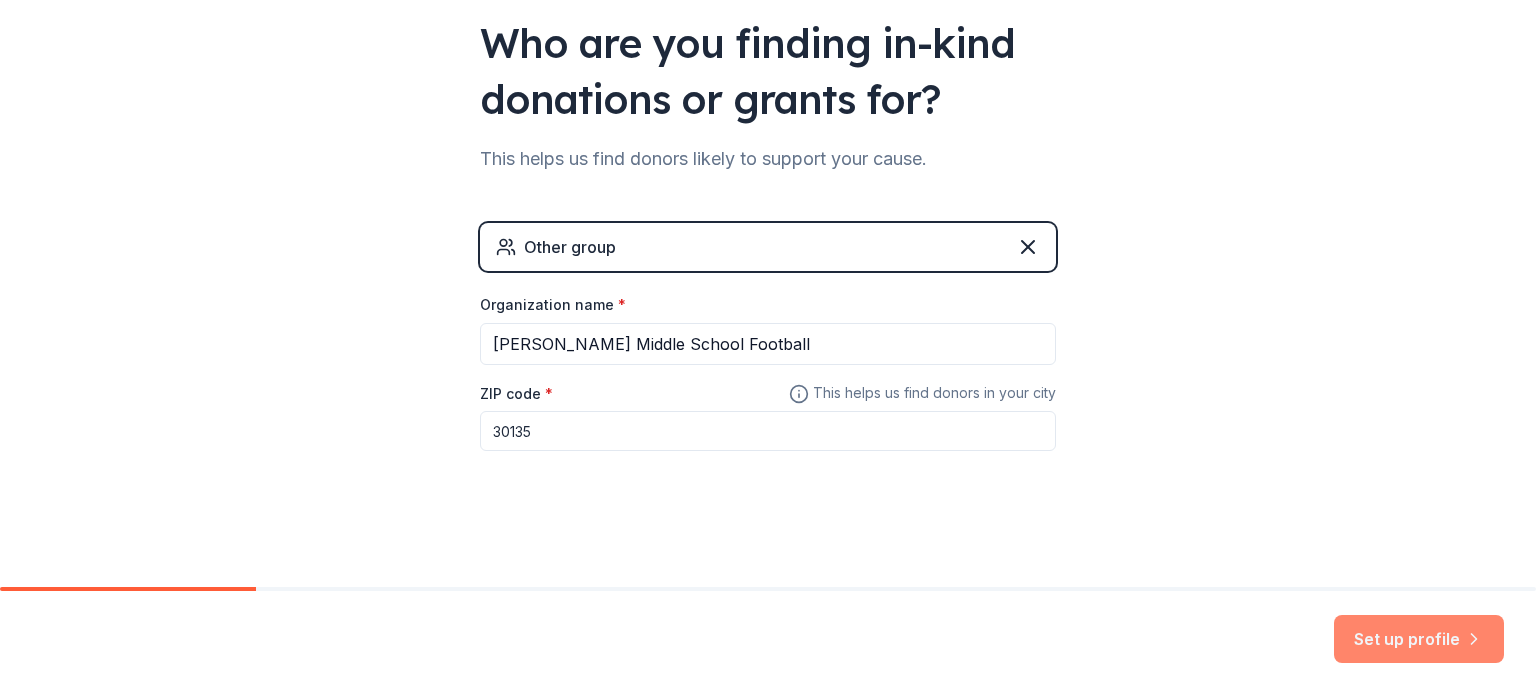 type on "30135" 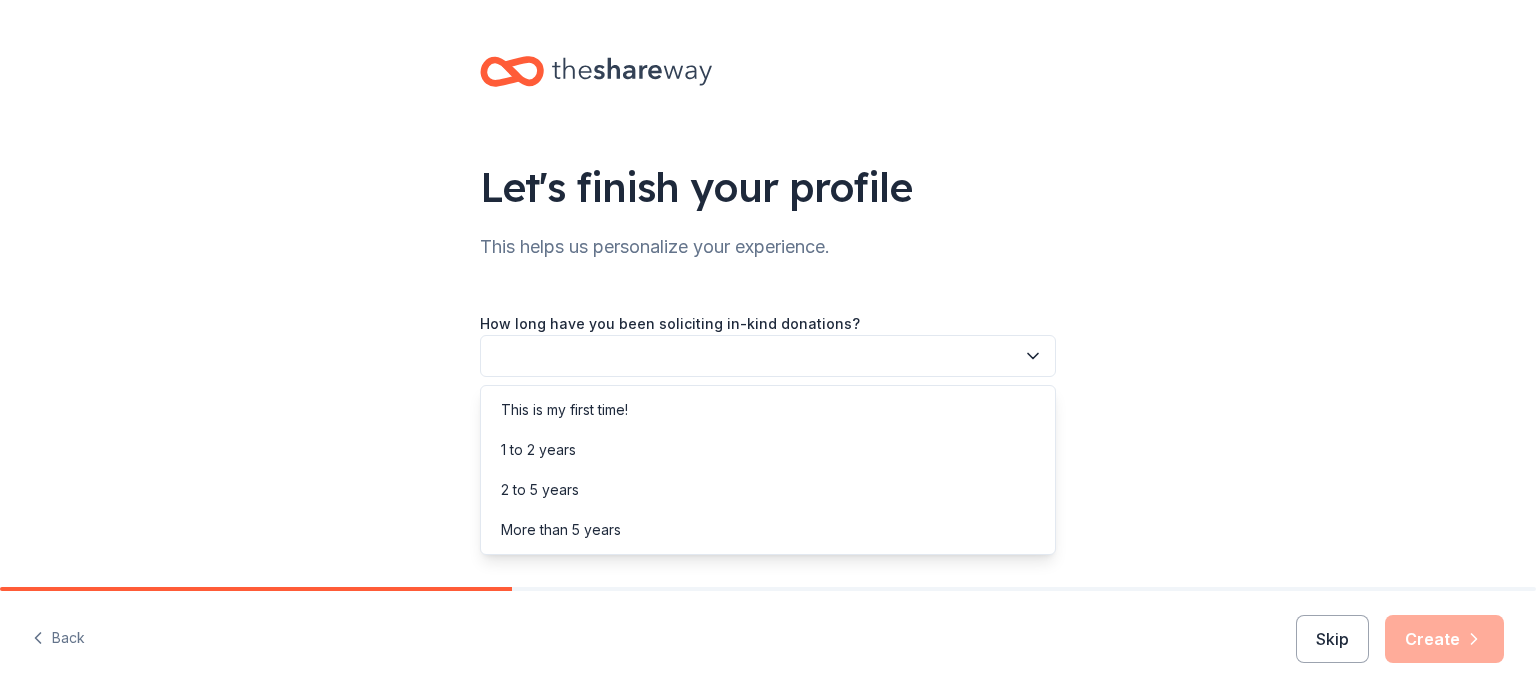 click at bounding box center (768, 356) 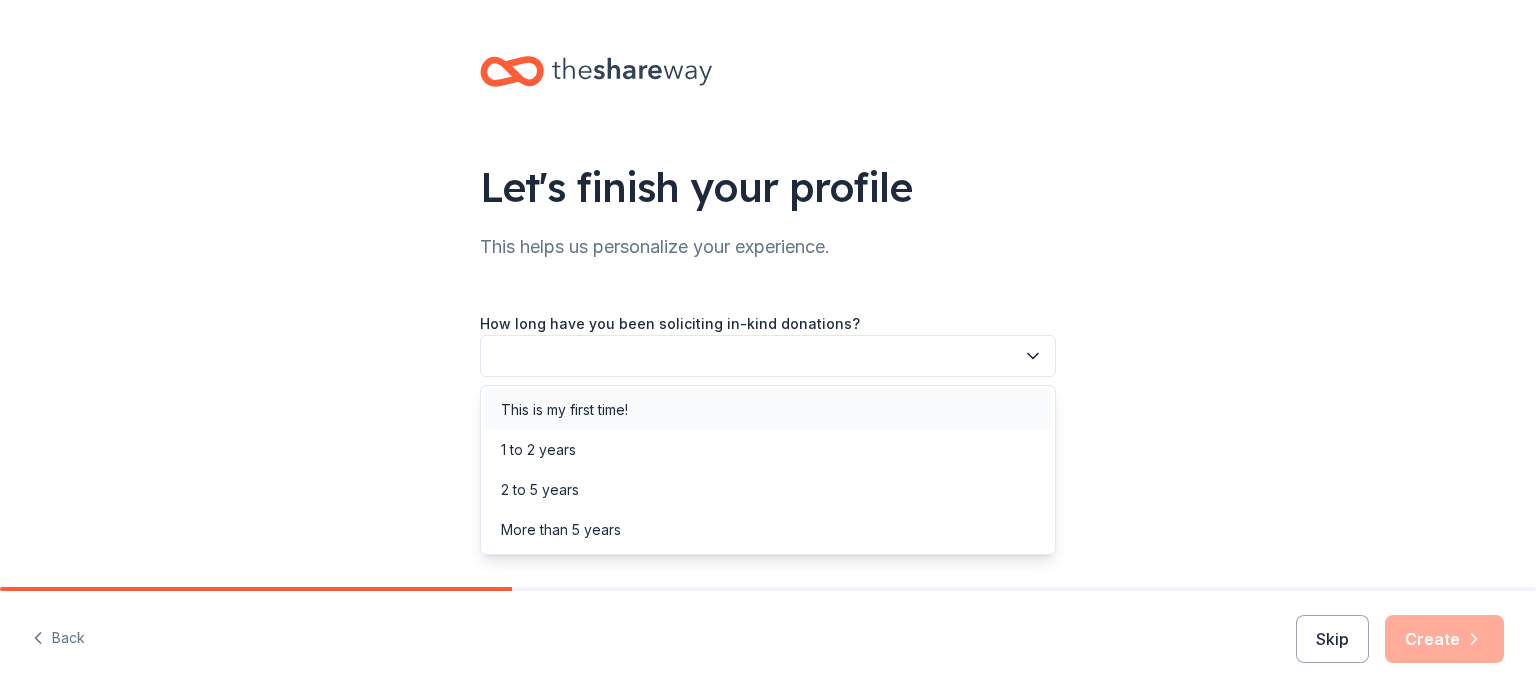 click on "This is my first time!" at bounding box center (768, 410) 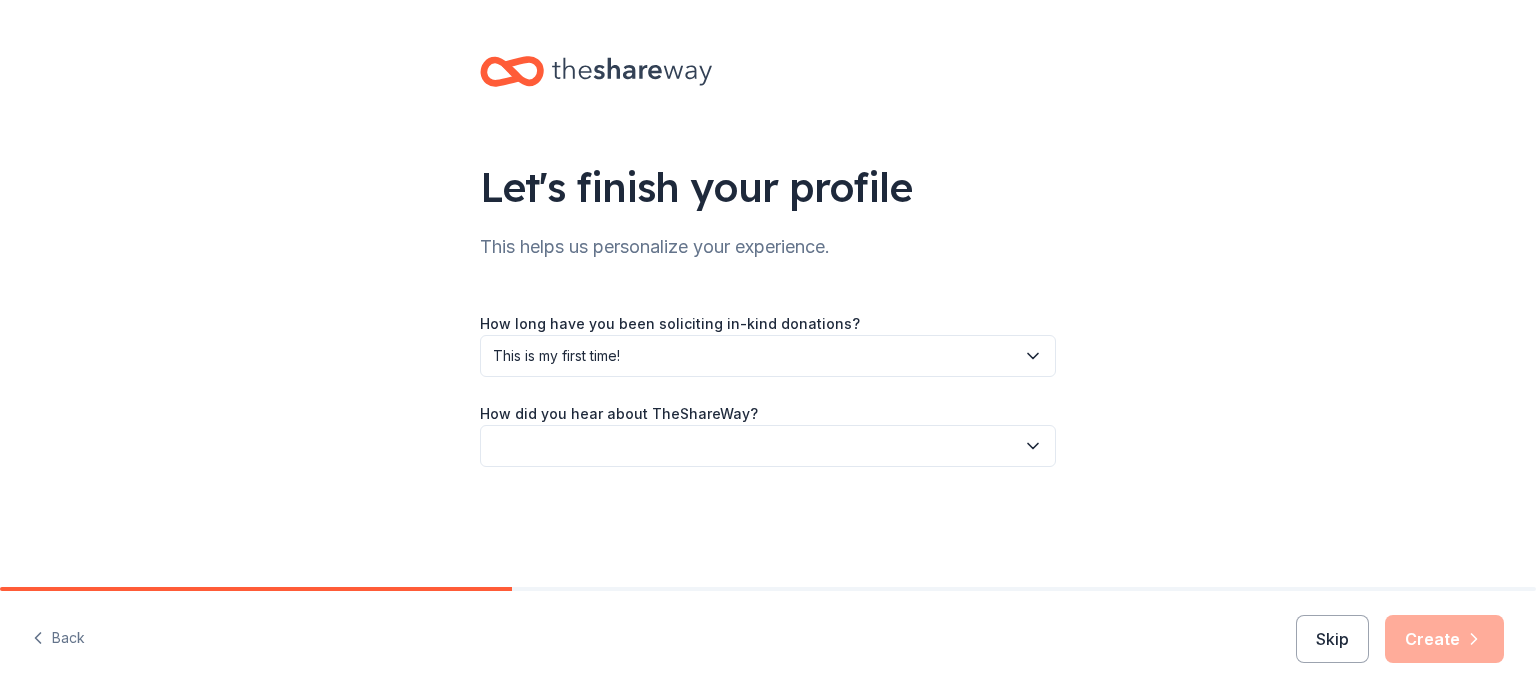 click at bounding box center [768, 446] 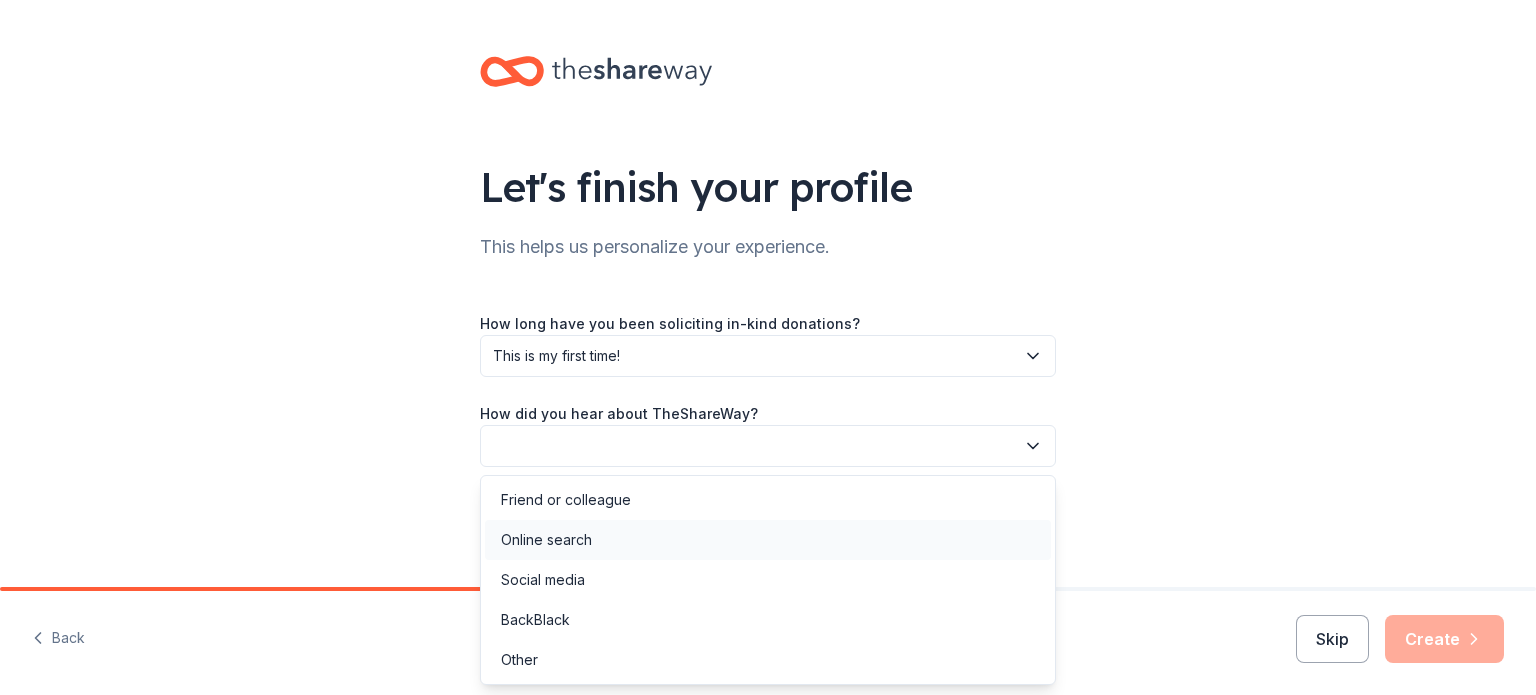 click on "Online search" at bounding box center [768, 540] 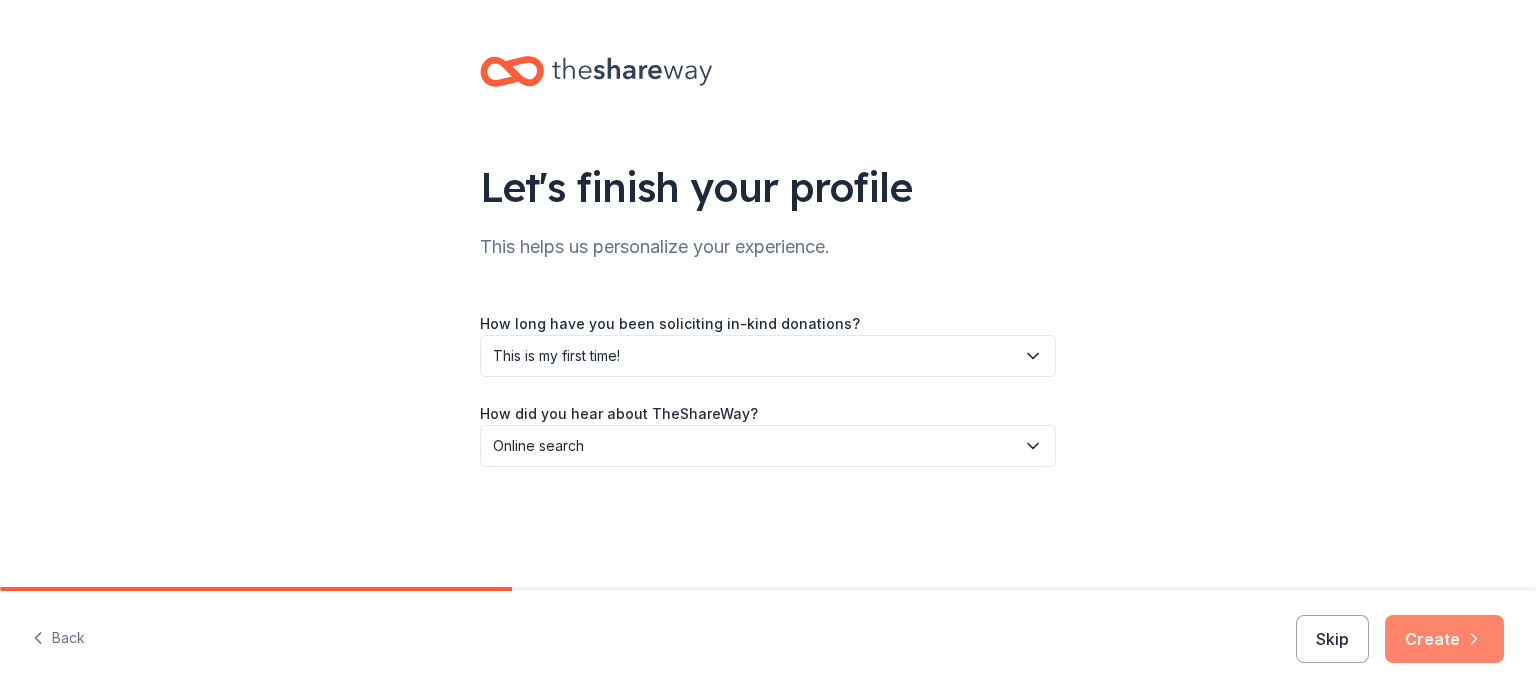 click on "Create" at bounding box center (1444, 639) 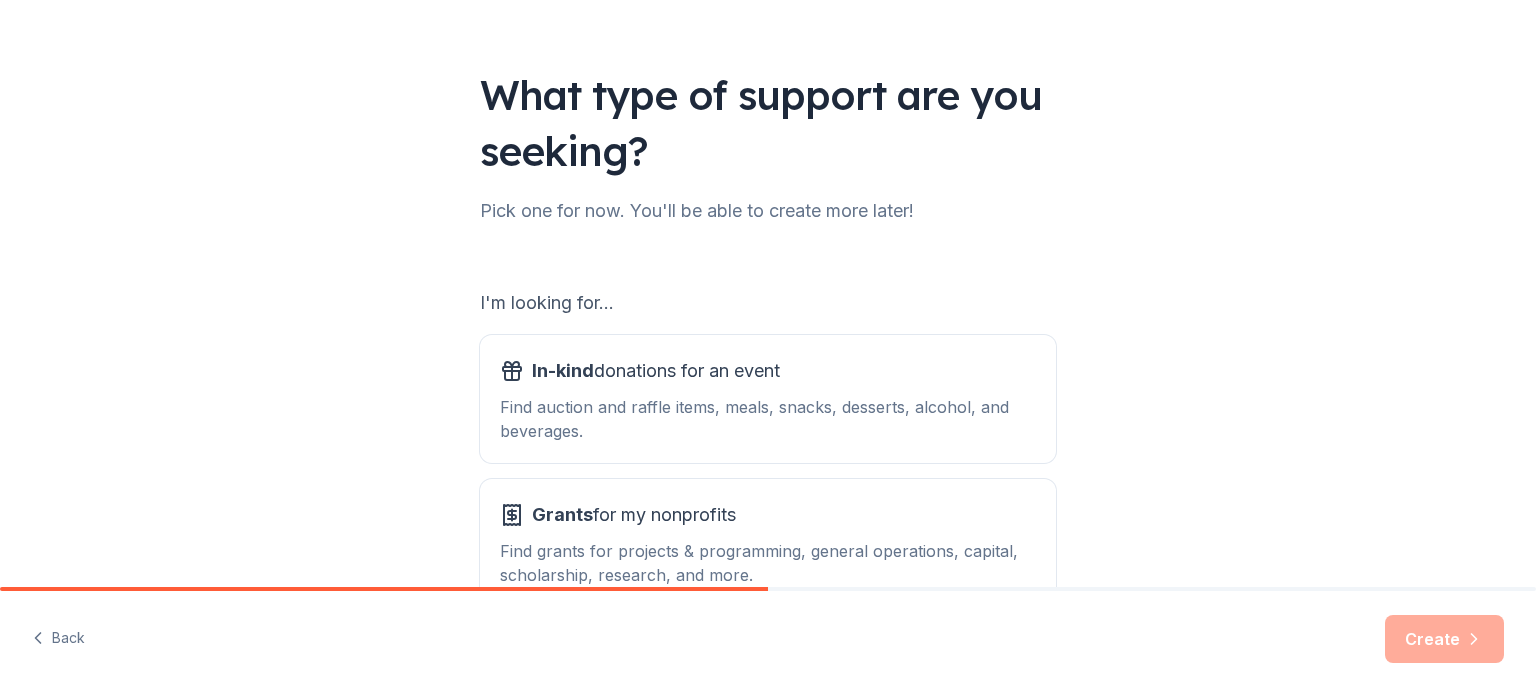 scroll, scrollTop: 200, scrollLeft: 0, axis: vertical 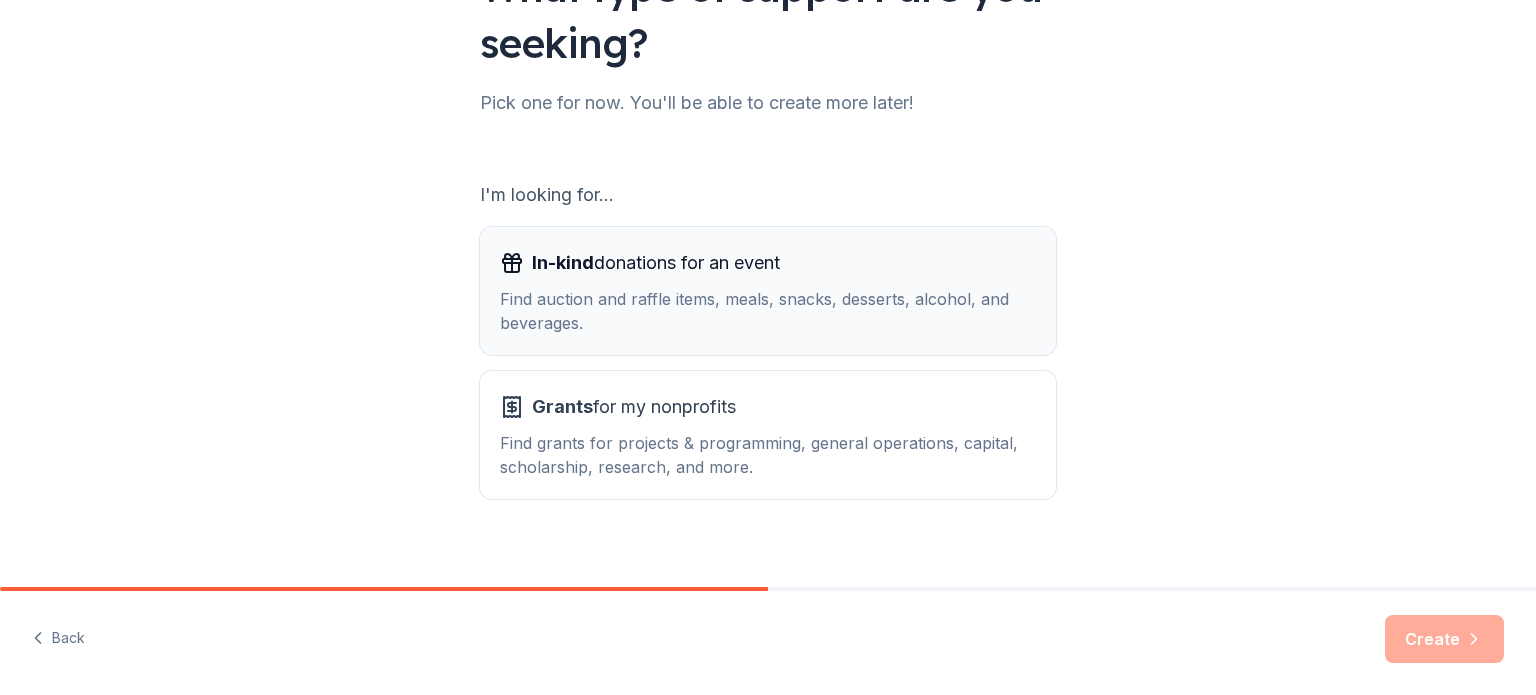click on "Find auction and raffle items, meals, snacks, desserts, alcohol, and beverages." at bounding box center [768, 311] 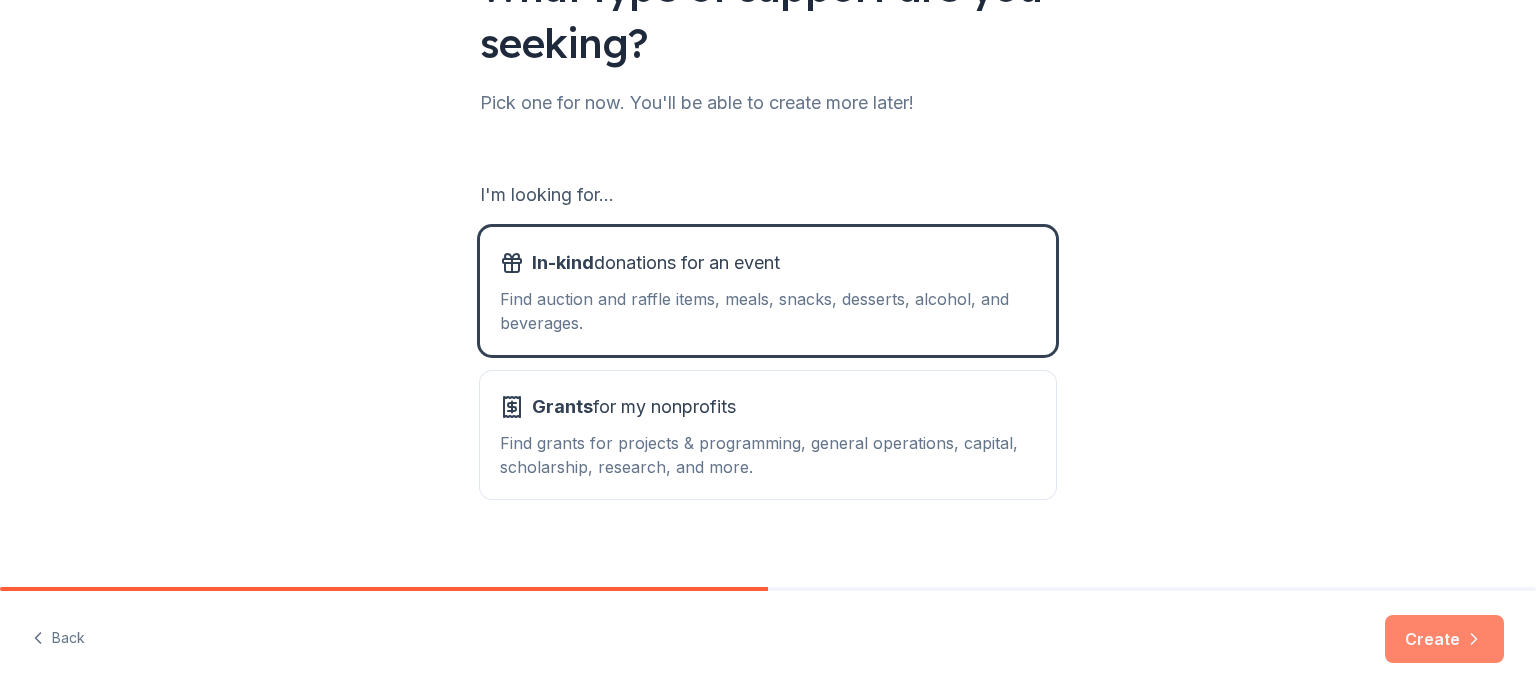 click on "Create" at bounding box center (1444, 639) 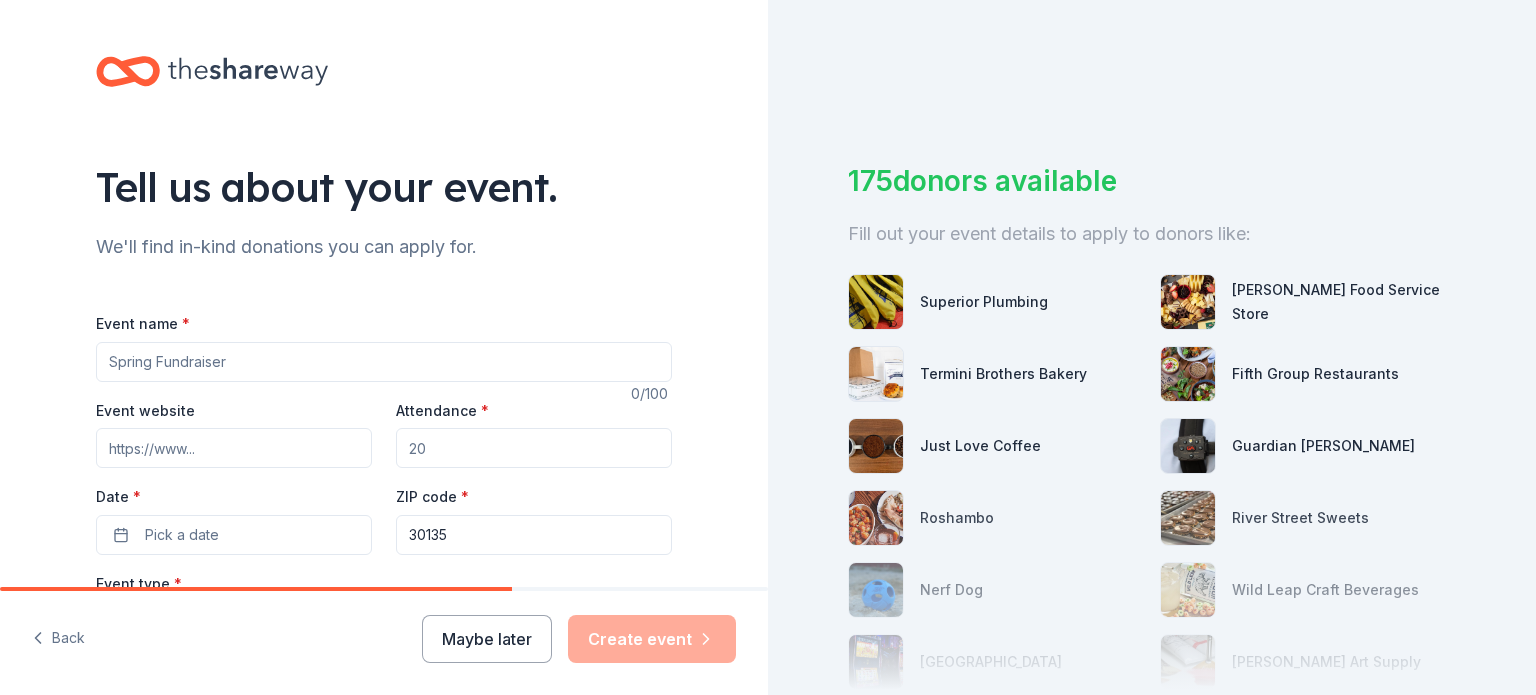 click on "Event name *" at bounding box center [384, 362] 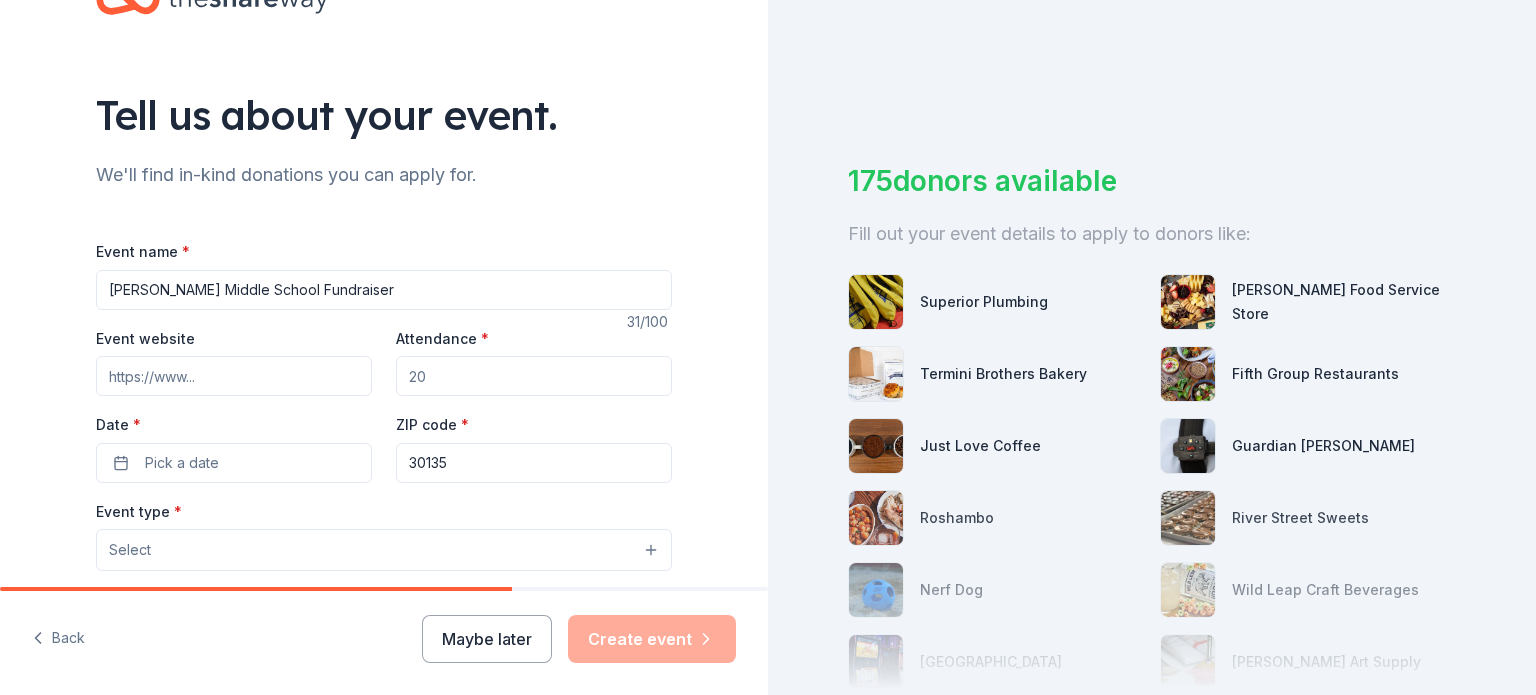 scroll, scrollTop: 200, scrollLeft: 0, axis: vertical 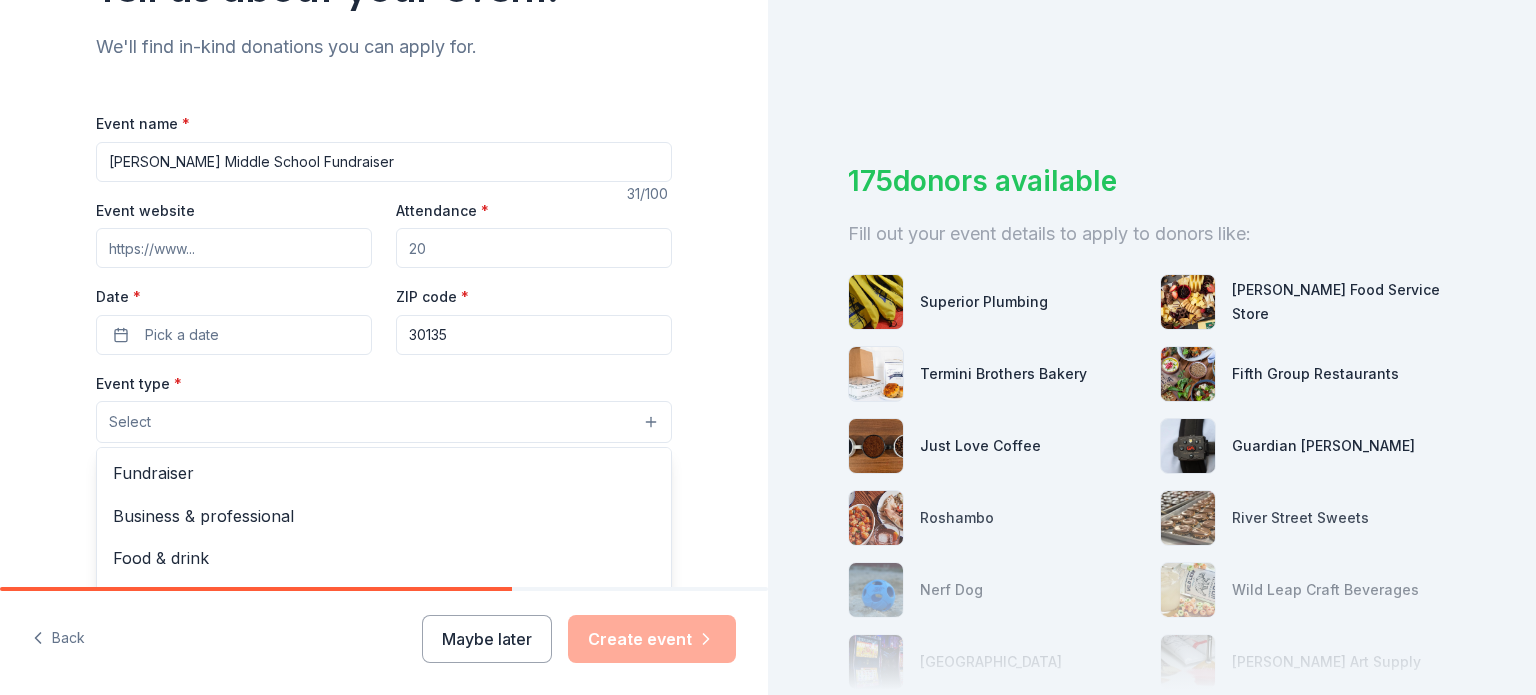 click on "Select" at bounding box center [384, 422] 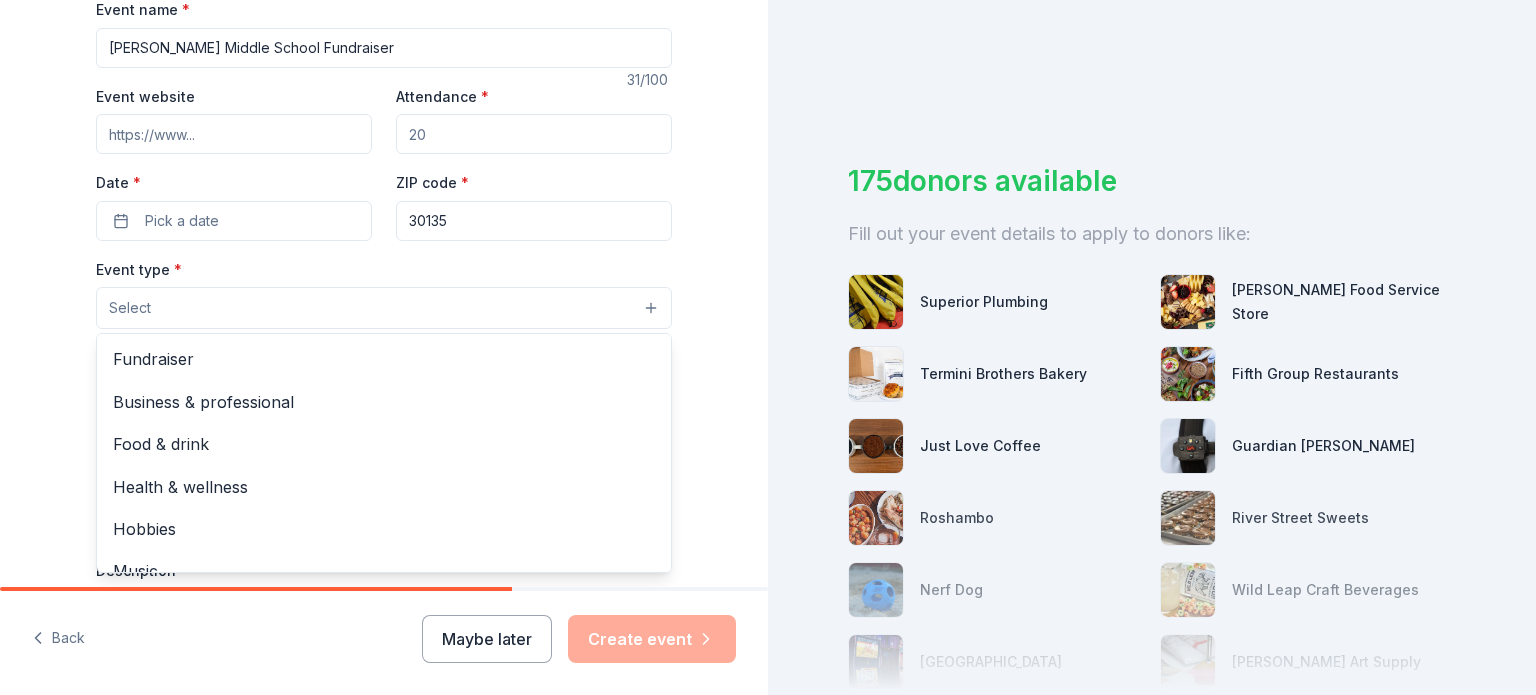 scroll, scrollTop: 400, scrollLeft: 0, axis: vertical 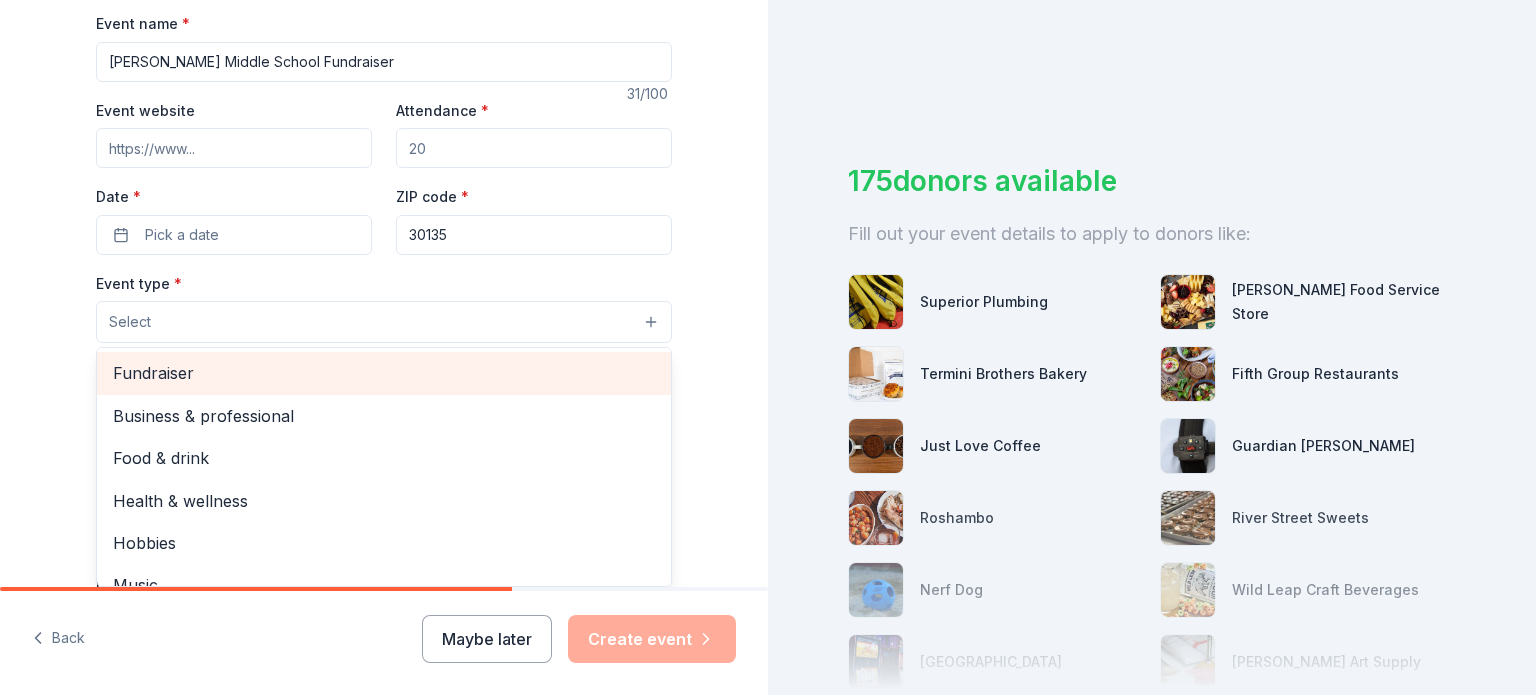 click on "Fundraiser" at bounding box center [384, 373] 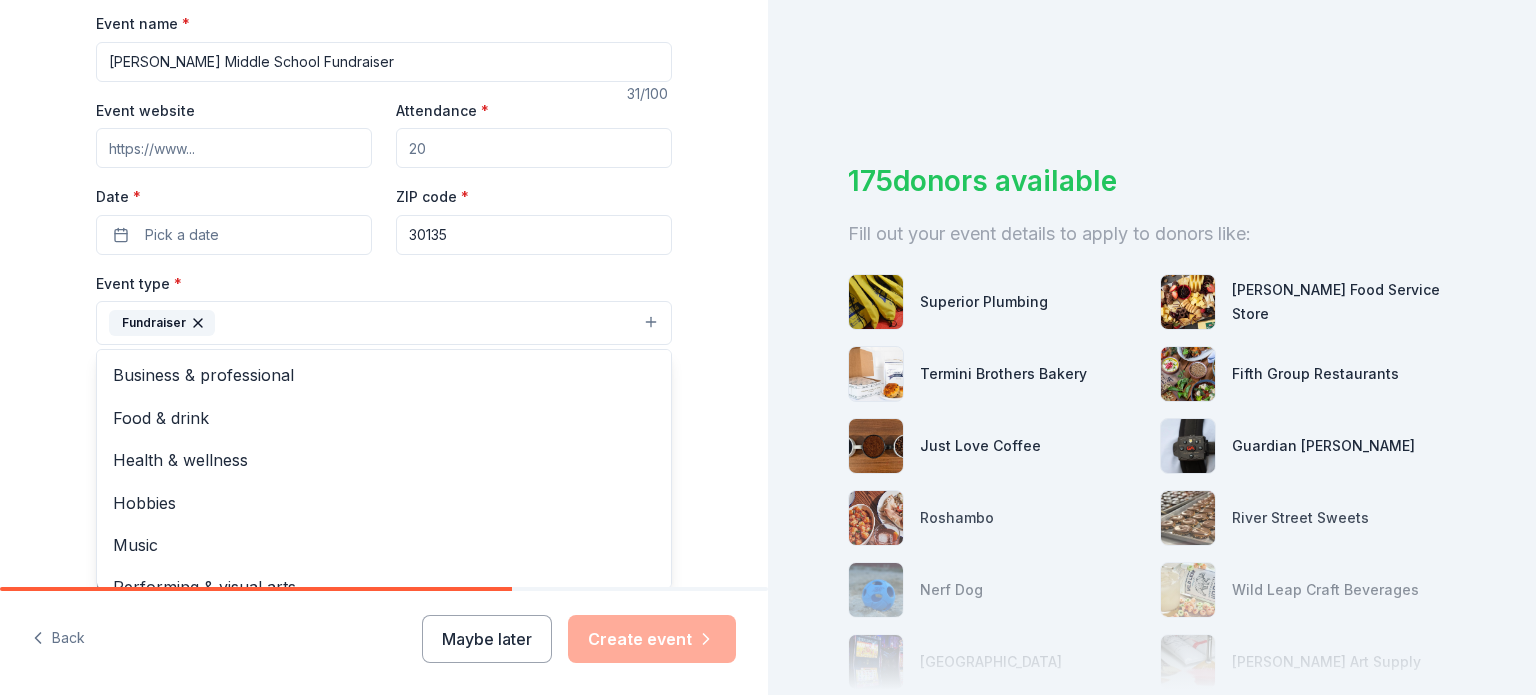 click on "Event name * Yeager Middle School Fundraiser 31 /100 Event website Attendance * Date * Pick a date ZIP code * 30135 Event type * Fundraiser Business & professional Food & drink Health & wellness Hobbies Music Performing & visual arts Demographic Select We use this information to help brands find events with their target demographic to sponsor their products. Mailing address Apt/unit Description What are you looking for? * Auction & raffle Meals Snacks Desserts Alcohol Beverages Send me reminders Email me reminders of donor application deadlines Recurring event" at bounding box center [384, 474] 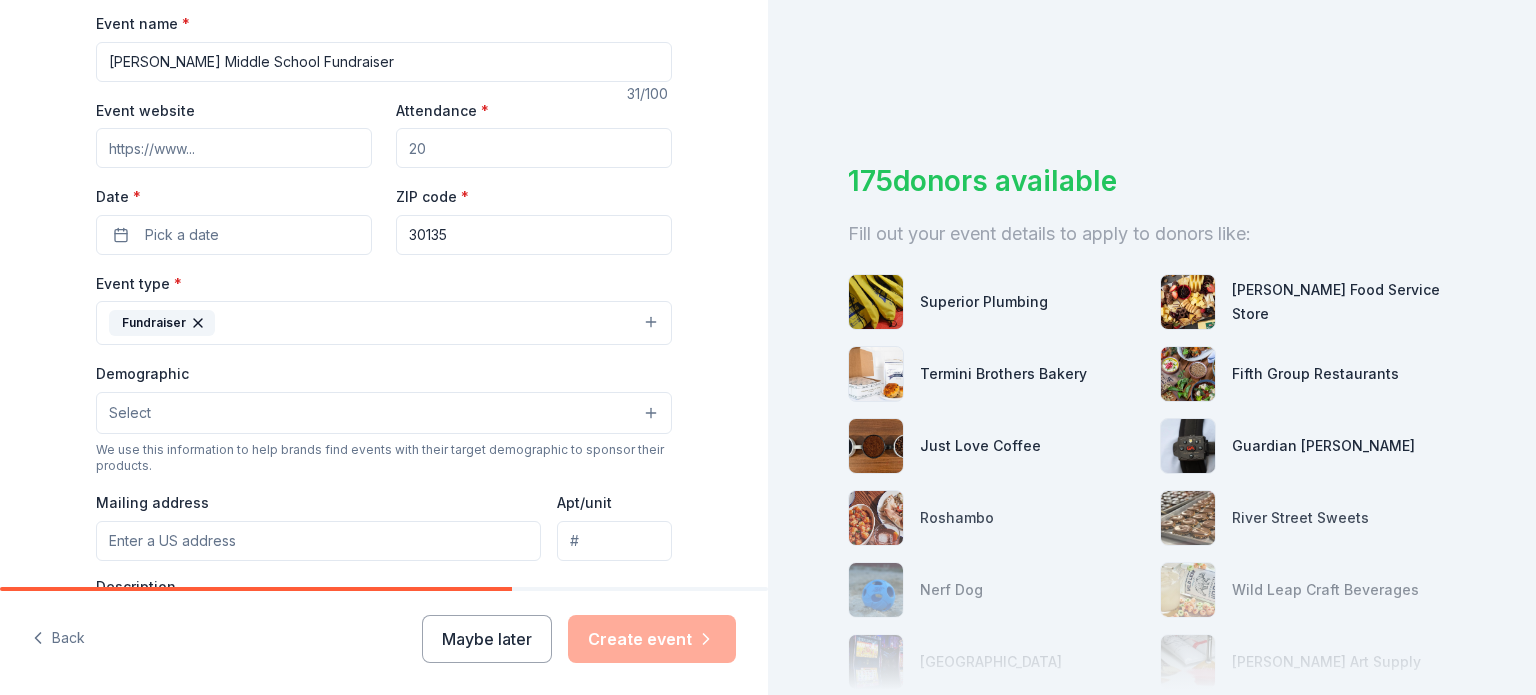 click on "Yeager Middle School Fundraiser" at bounding box center (384, 62) 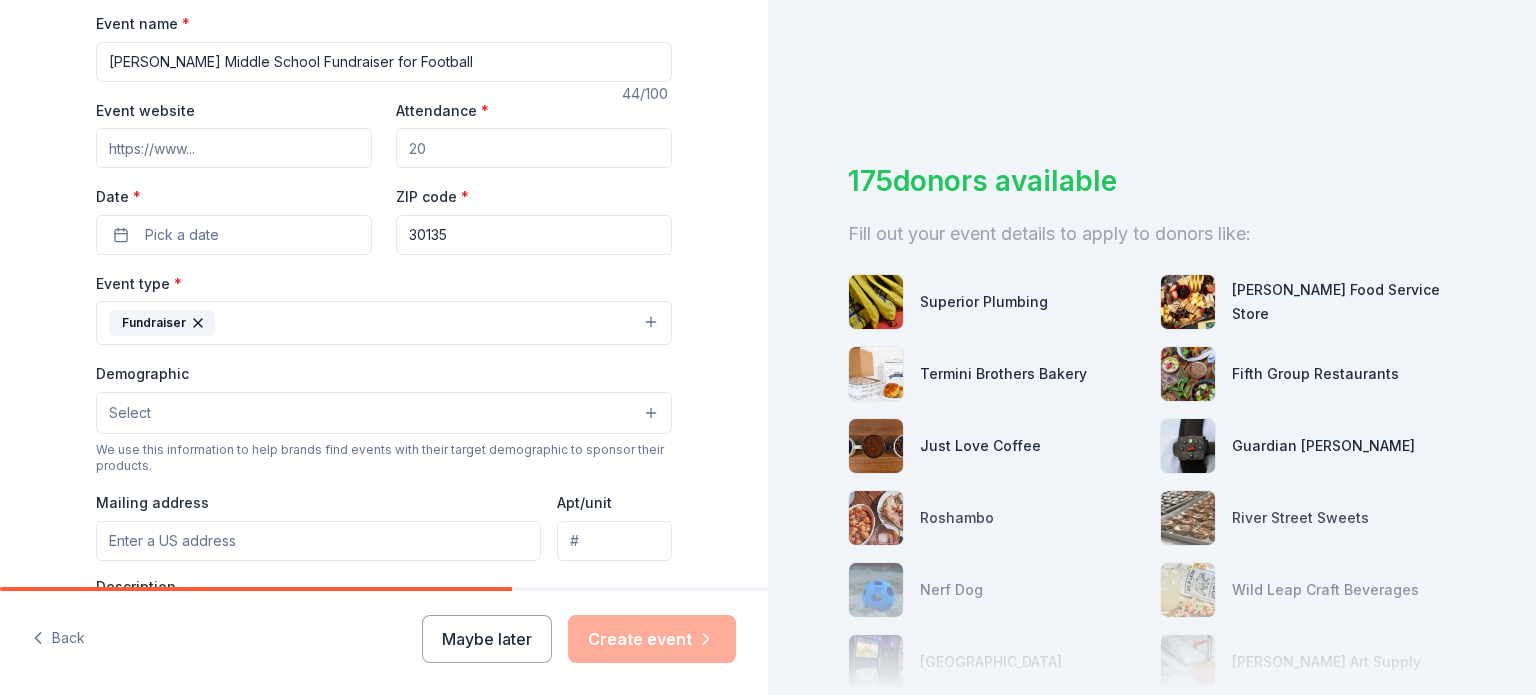 type on "[PERSON_NAME] Middle School Fundraiser for Football" 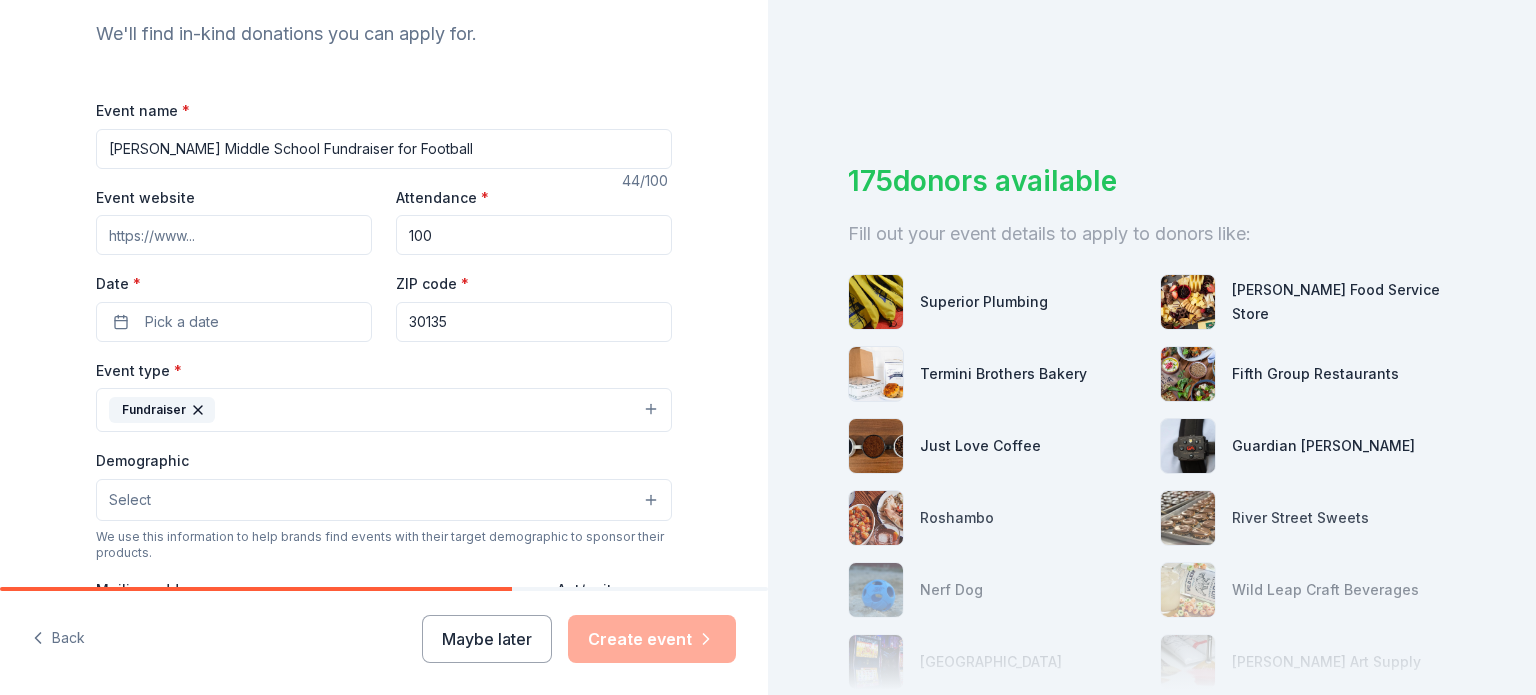 scroll, scrollTop: 200, scrollLeft: 0, axis: vertical 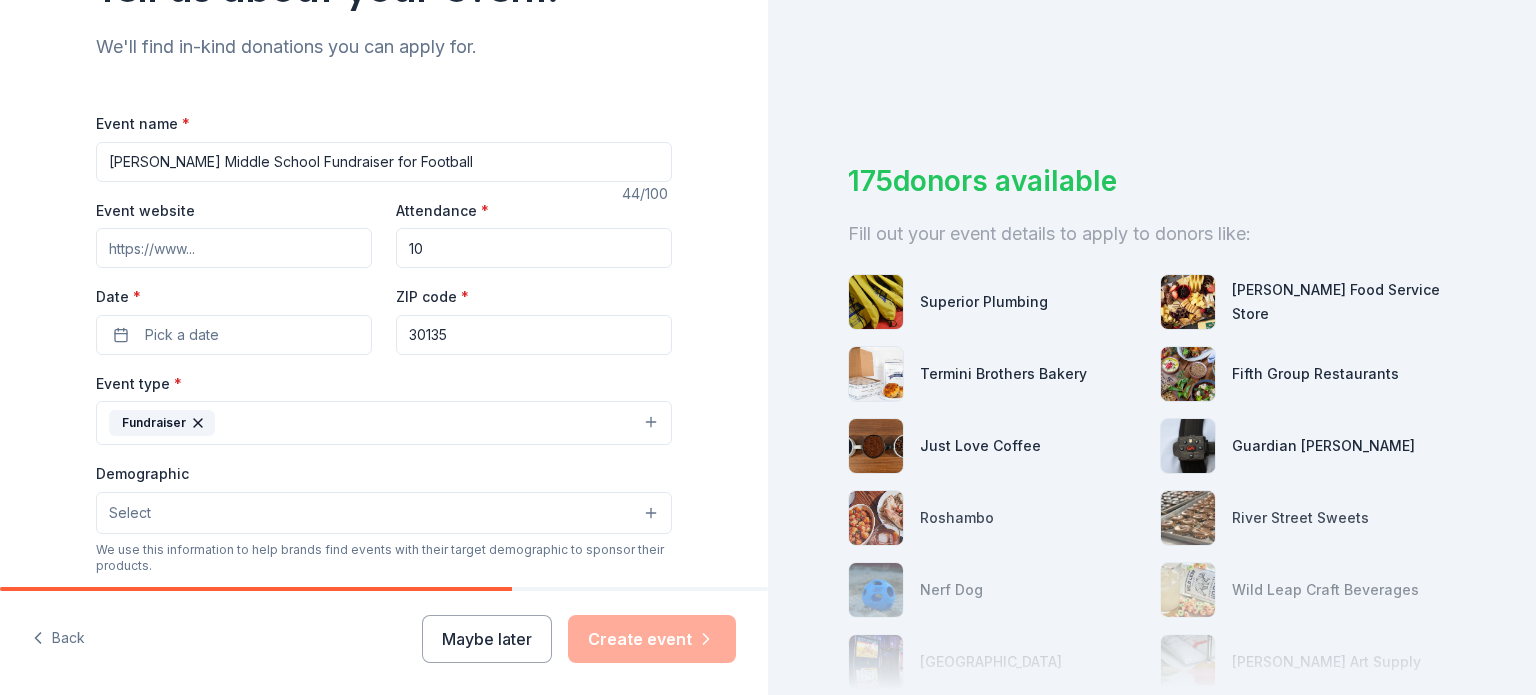 type on "1" 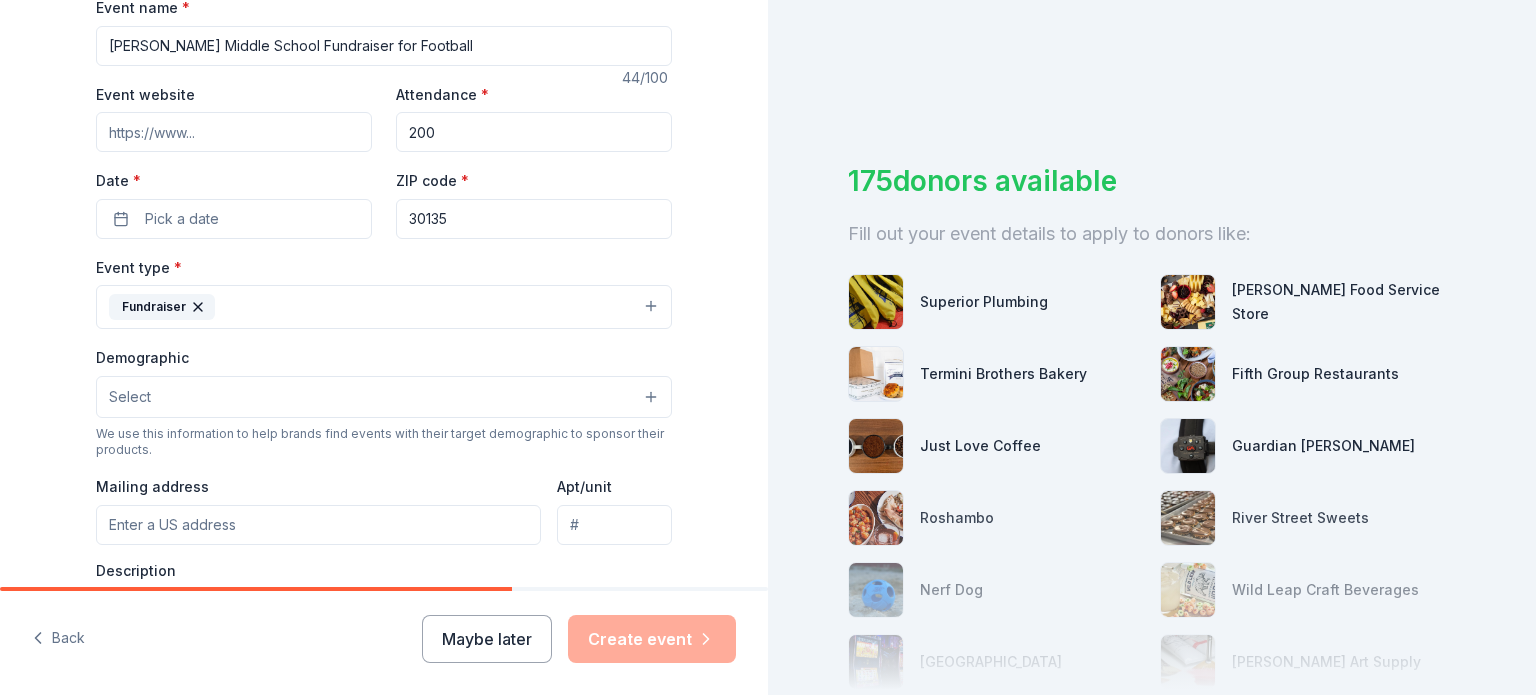 scroll, scrollTop: 400, scrollLeft: 0, axis: vertical 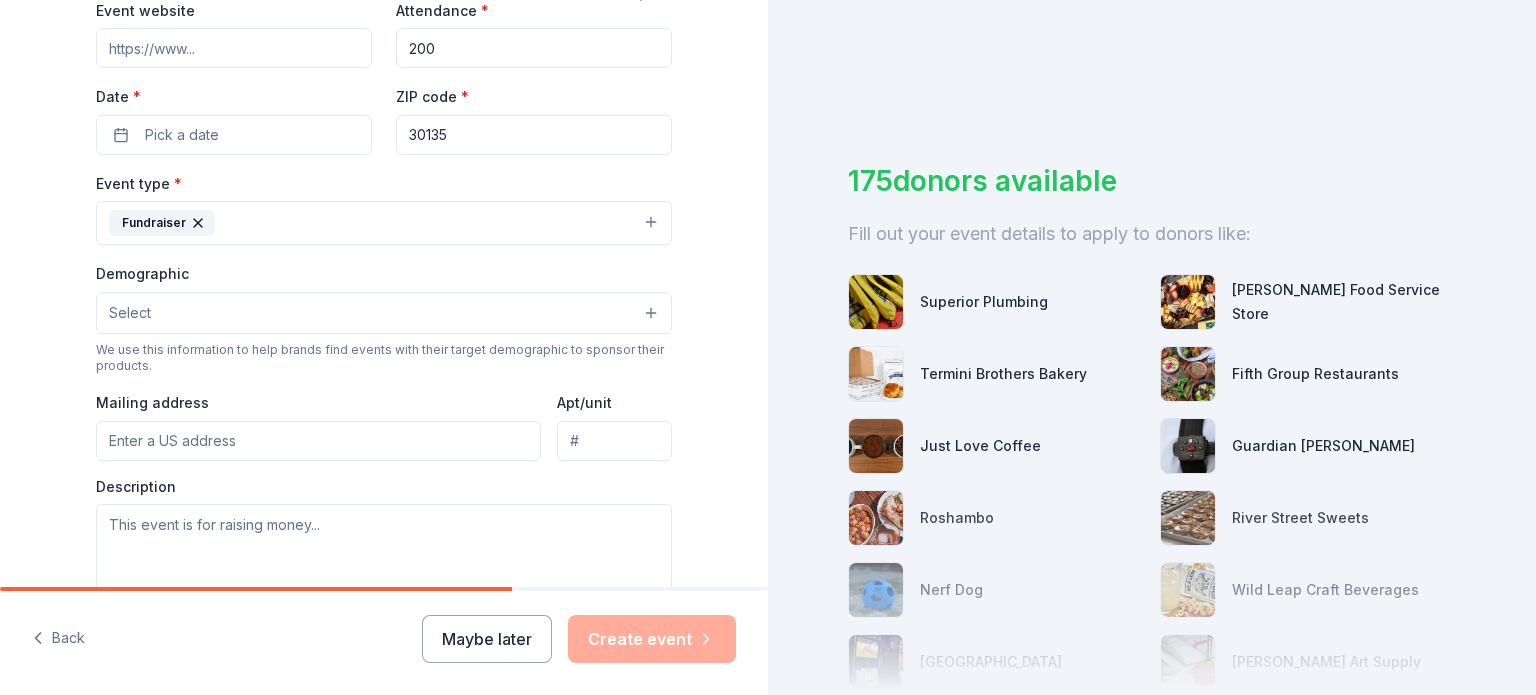 type on "200" 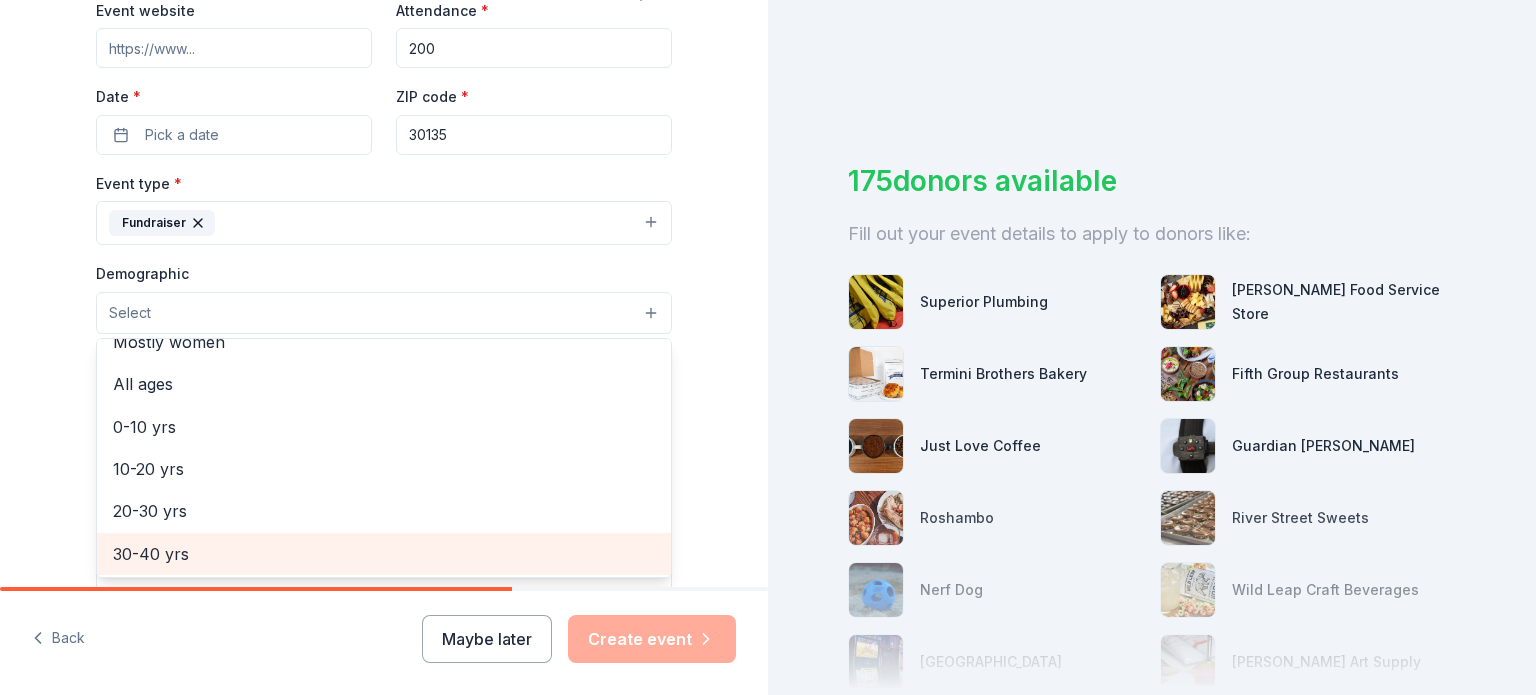 scroll, scrollTop: 20, scrollLeft: 0, axis: vertical 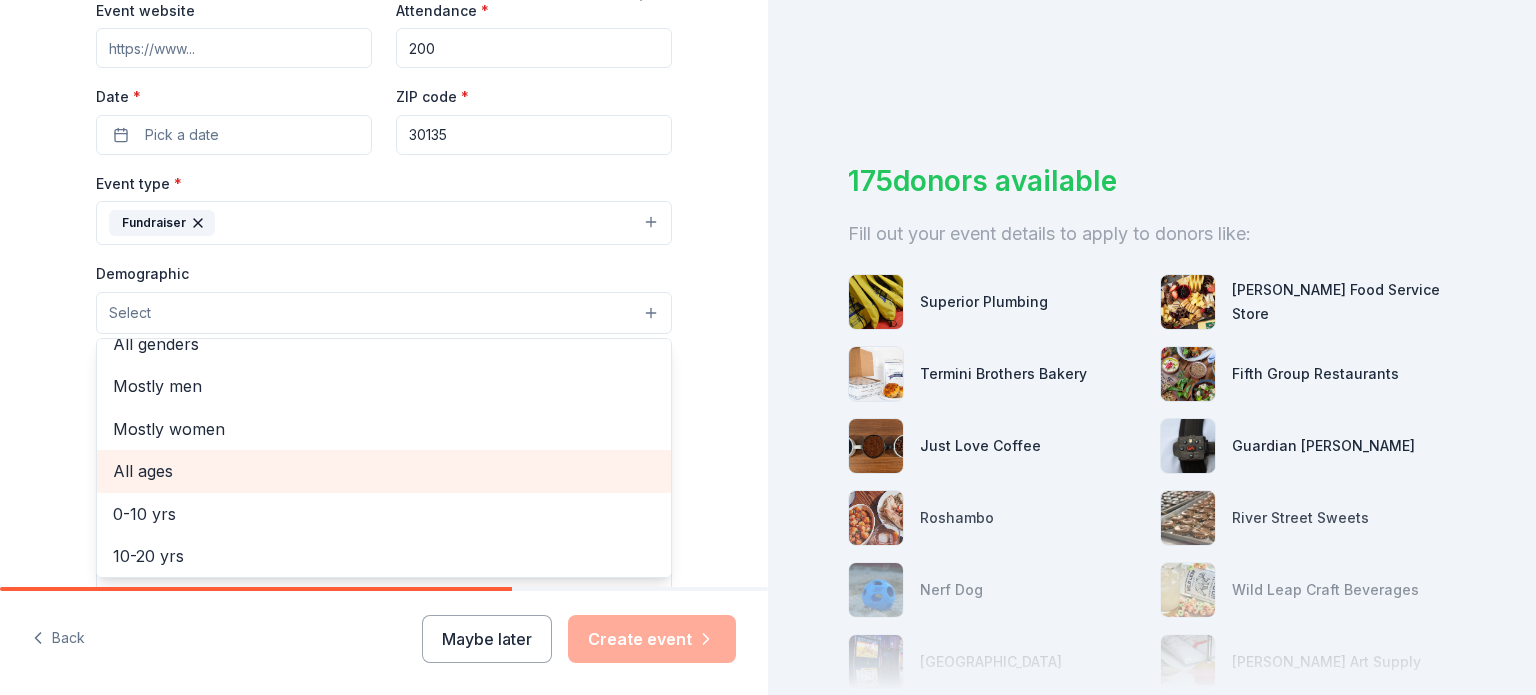 click on "All ages" at bounding box center (384, 471) 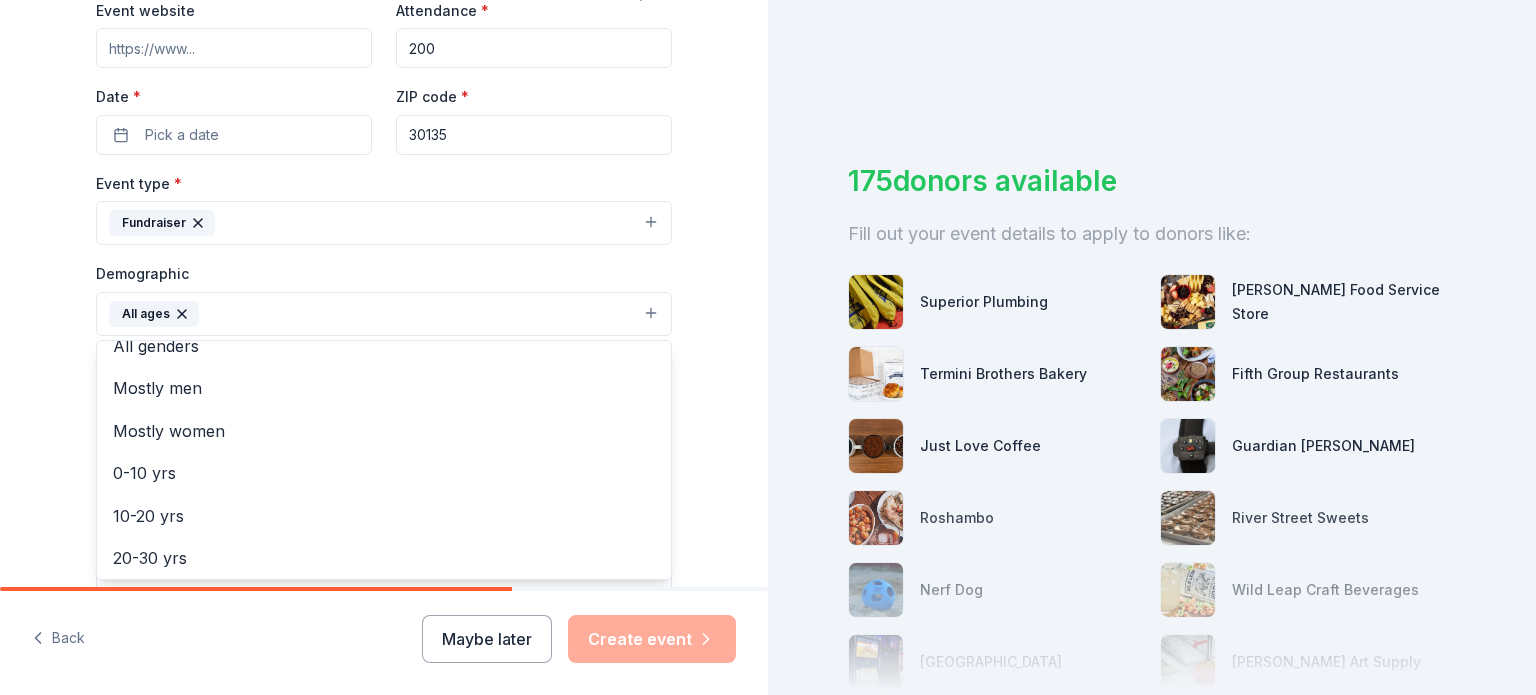 click on "Tell us about your event. We'll find in-kind donations you can apply for. Event name * Yeager Middle School Fundraiser for Football 44 /100 Event website Attendance * 200 Date * Pick a date ZIP code * 30135 Event type * Fundraiser Demographic All ages All genders Mostly men Mostly women 0-10 yrs 10-20 yrs 20-30 yrs 30-40 yrs 40-50 yrs 50-60 yrs 60-70 yrs 70-80 yrs 80+ yrs We use this information to help brands find events with their target demographic to sponsor their products. Mailing address Apt/unit Description What are you looking for? * Auction & raffle Meals Snacks Desserts Alcohol Beverages Send me reminders Email me reminders of donor application deadlines Recurring event" at bounding box center [384, 267] 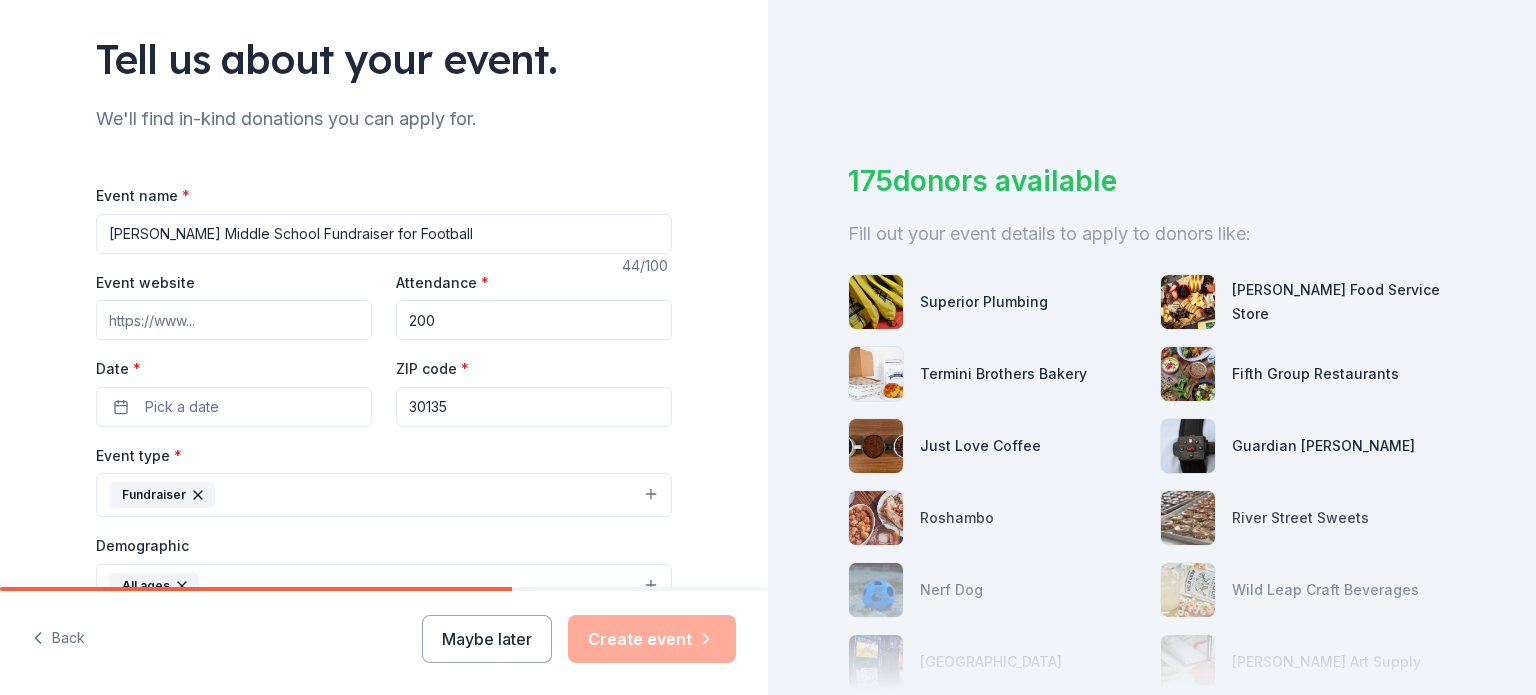 scroll, scrollTop: 300, scrollLeft: 0, axis: vertical 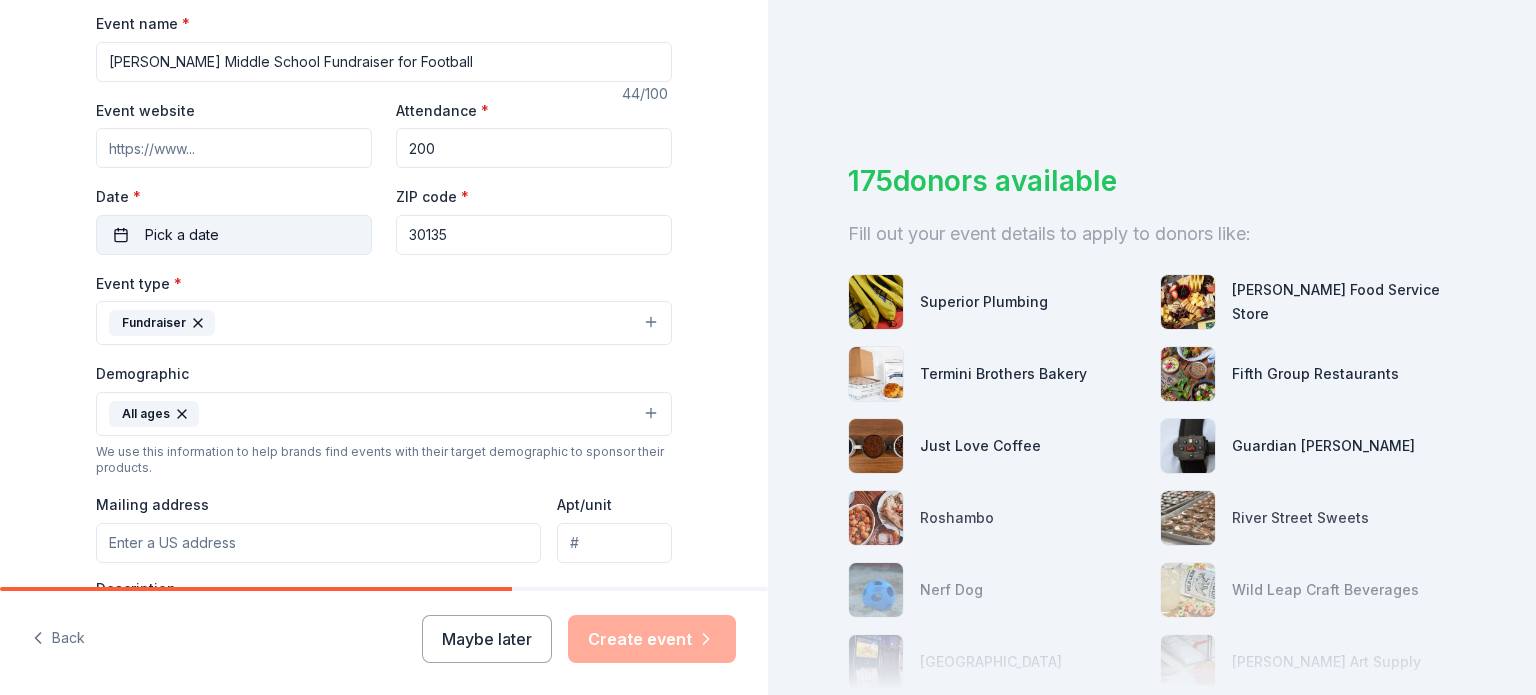 click on "Pick a date" at bounding box center (182, 235) 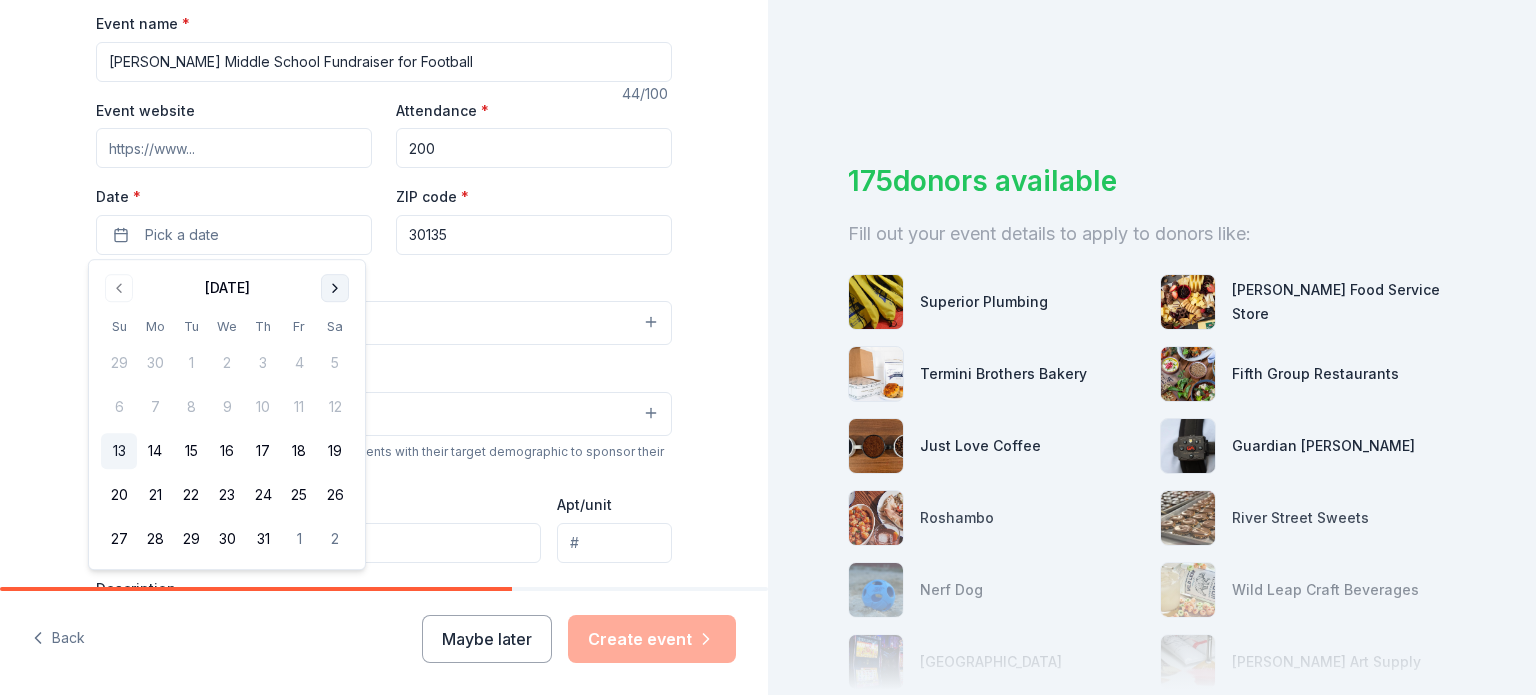 click at bounding box center [335, 288] 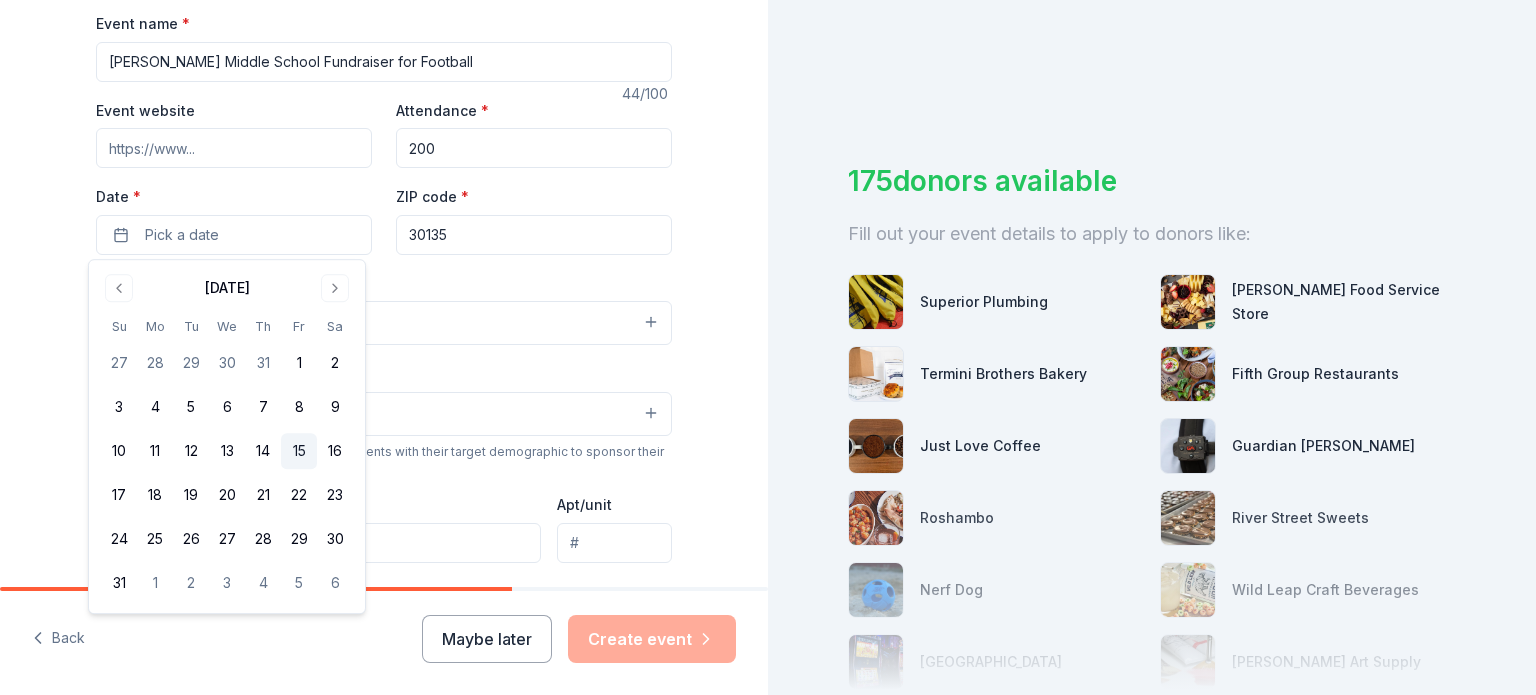 click on "15" at bounding box center [299, 451] 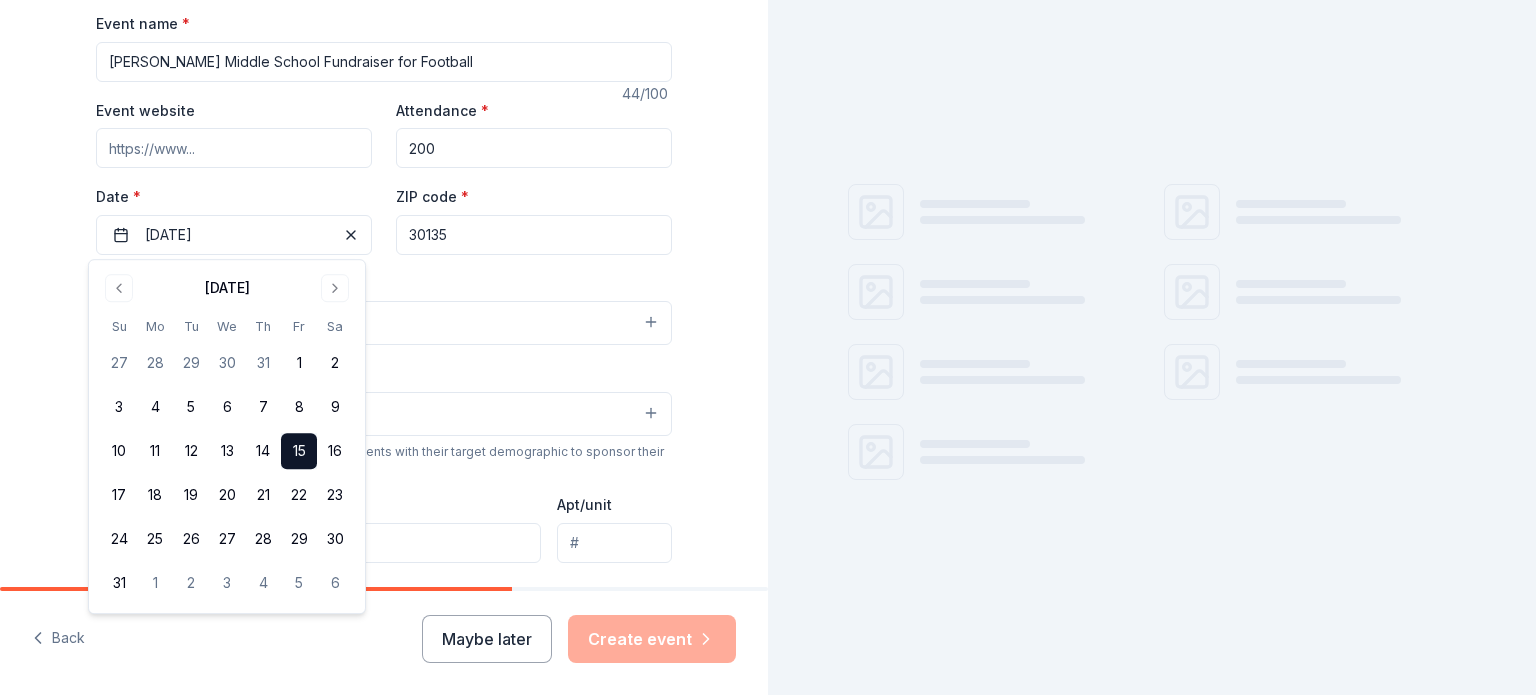click on "Fundraiser" at bounding box center (384, 323) 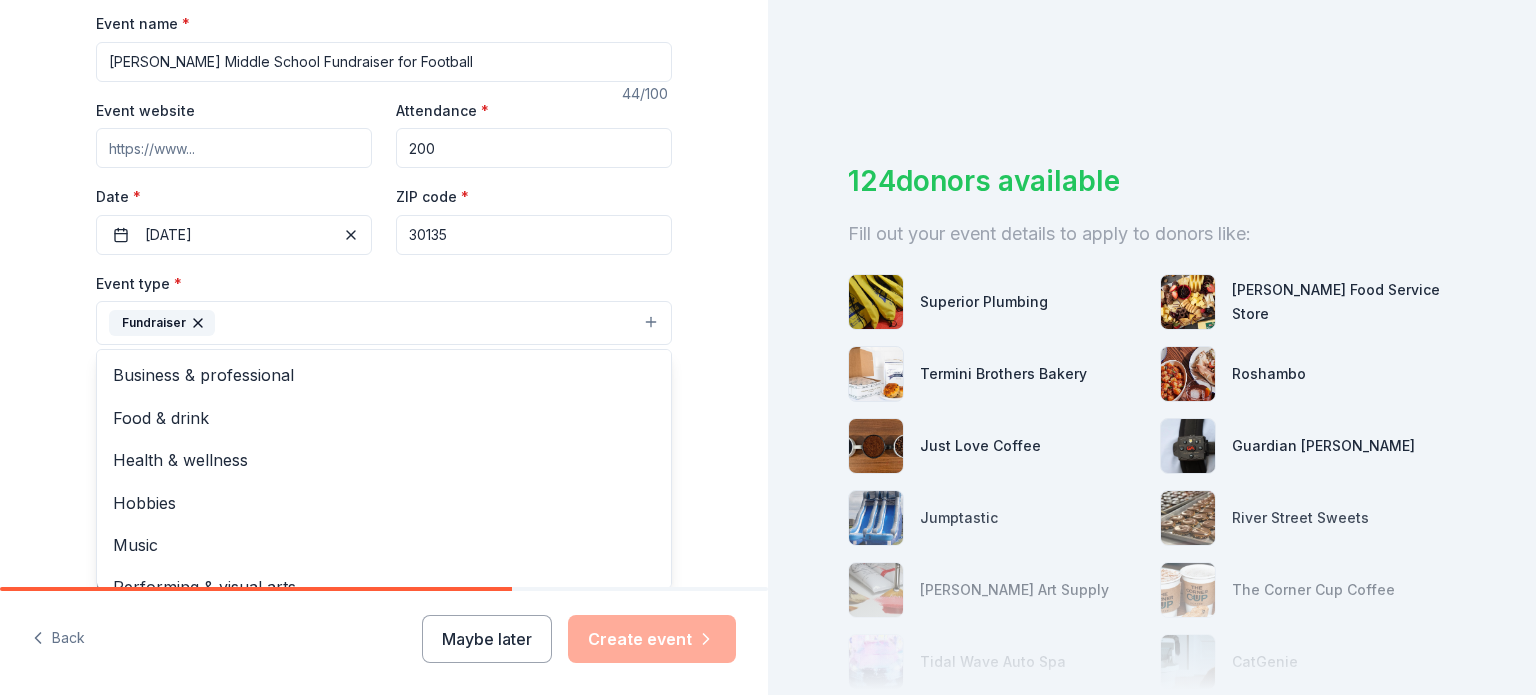 click on "Tell us about your event. We'll find in-kind donations you can apply for. Event name * Yeager Middle School Fundraiser for Football 44 /100 Event website Attendance * 200 Date * 08/15/2025 ZIP code * 30135 Event type * Fundraiser Business & professional Food & drink Health & wellness Hobbies Music Performing & visual arts Demographic All ages We use this information to help brands find events with their target demographic to sponsor their products. Mailing address Apt/unit Description What are you looking for? * Auction & raffle Meals Snacks Desserts Alcohol Beverages Send me reminders Email me reminders of donor application deadlines Recurring event" at bounding box center (384, 367) 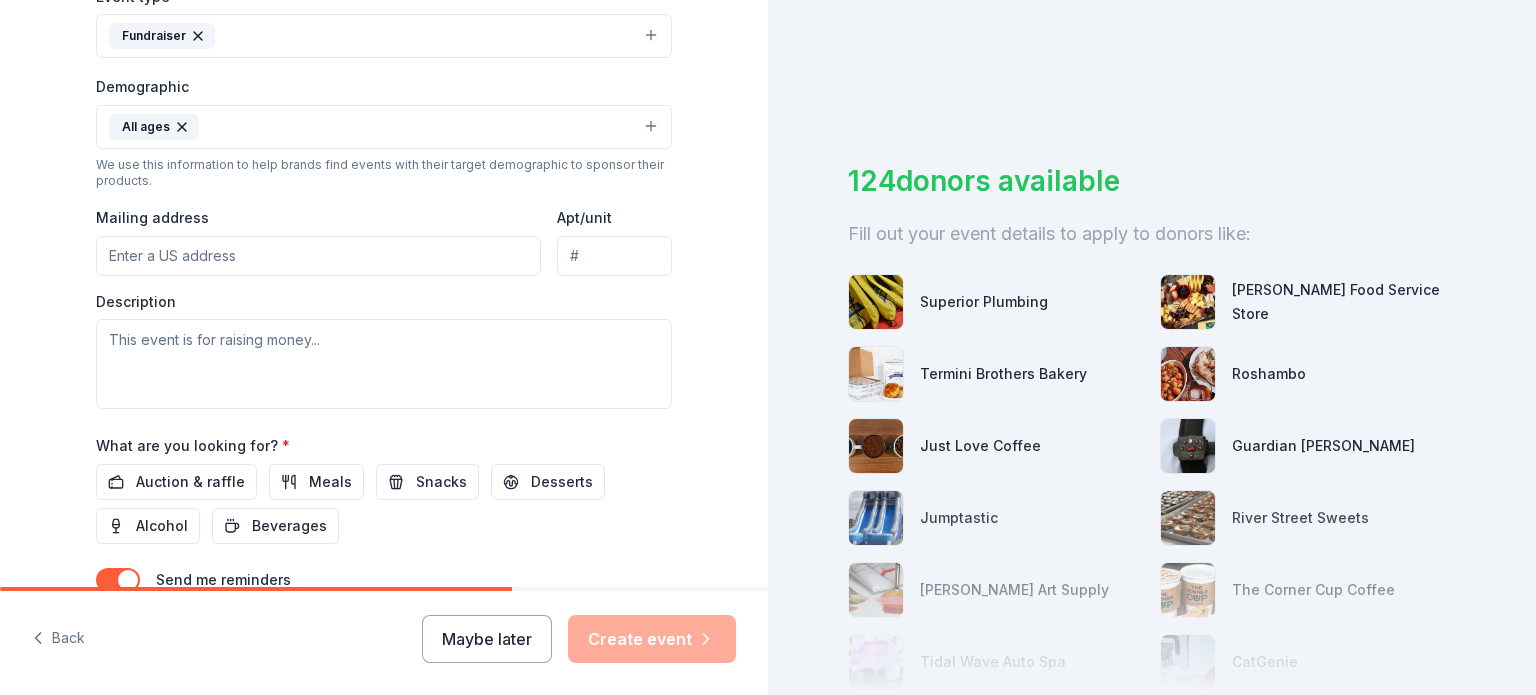 scroll, scrollTop: 600, scrollLeft: 0, axis: vertical 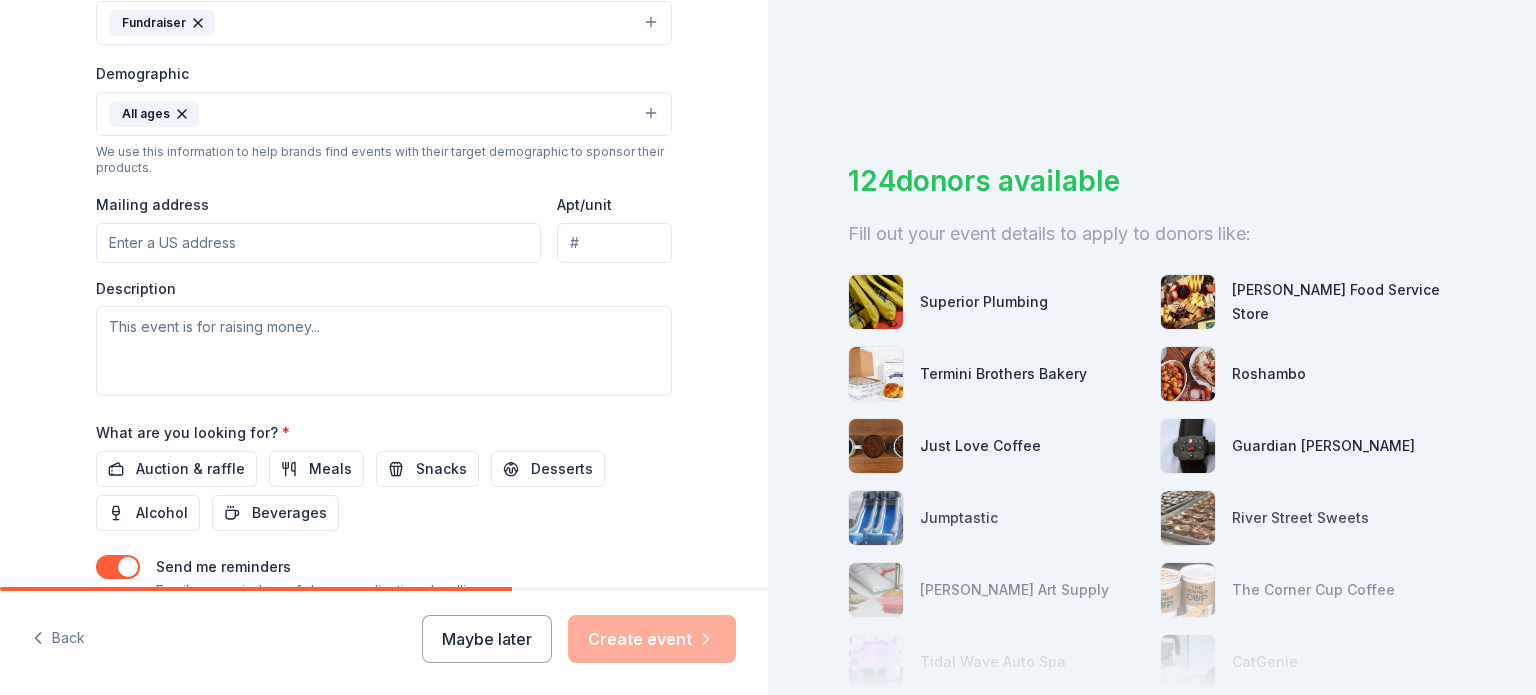click on "Mailing address" at bounding box center (318, 243) 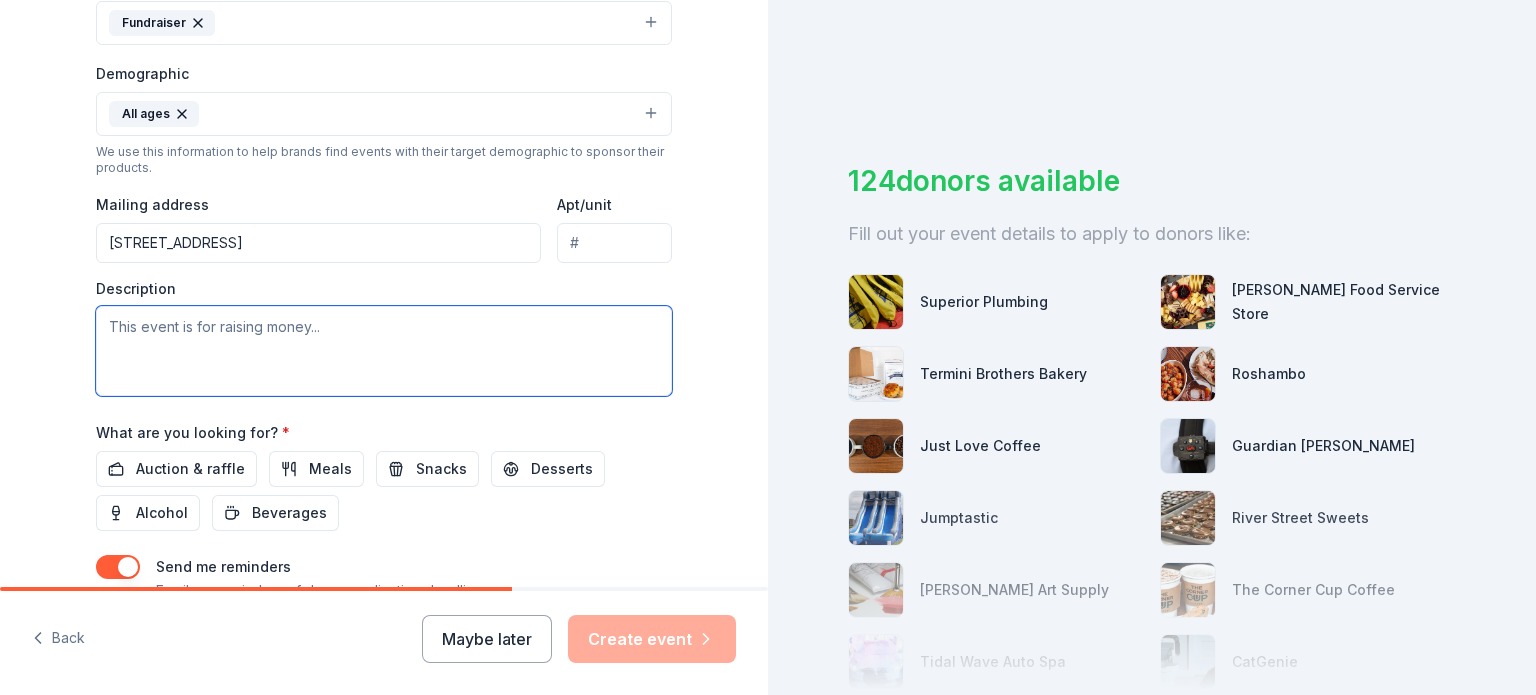click at bounding box center [384, 351] 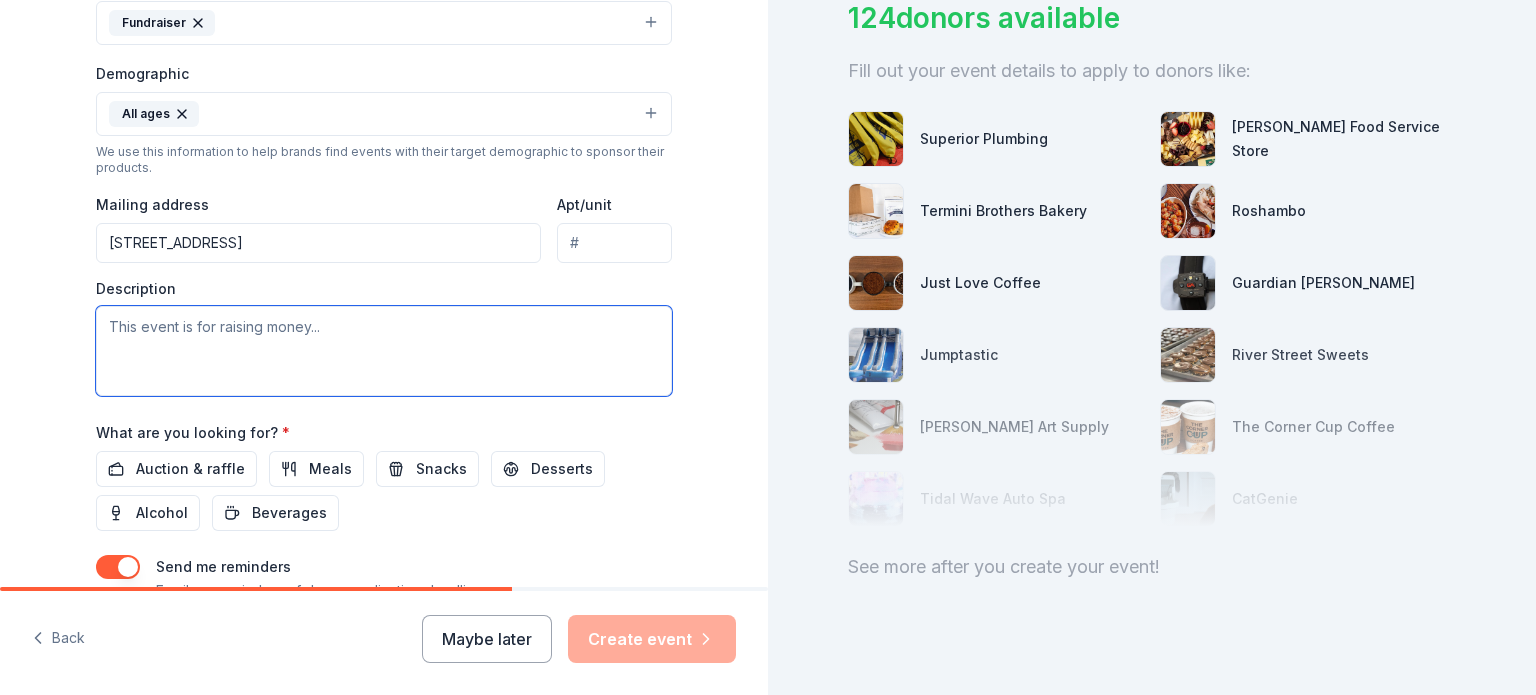 scroll, scrollTop: 194, scrollLeft: 0, axis: vertical 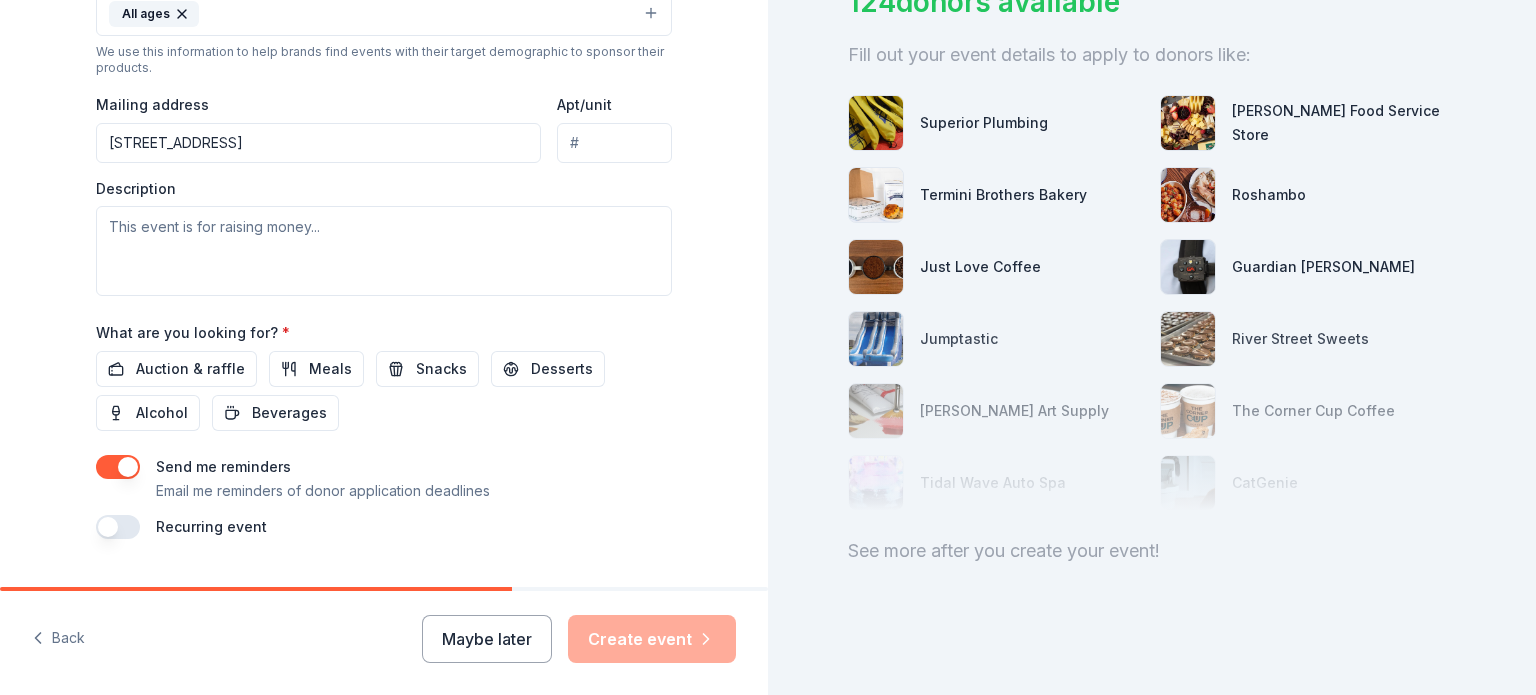 click on "4000 Kings Highway" at bounding box center [318, 143] 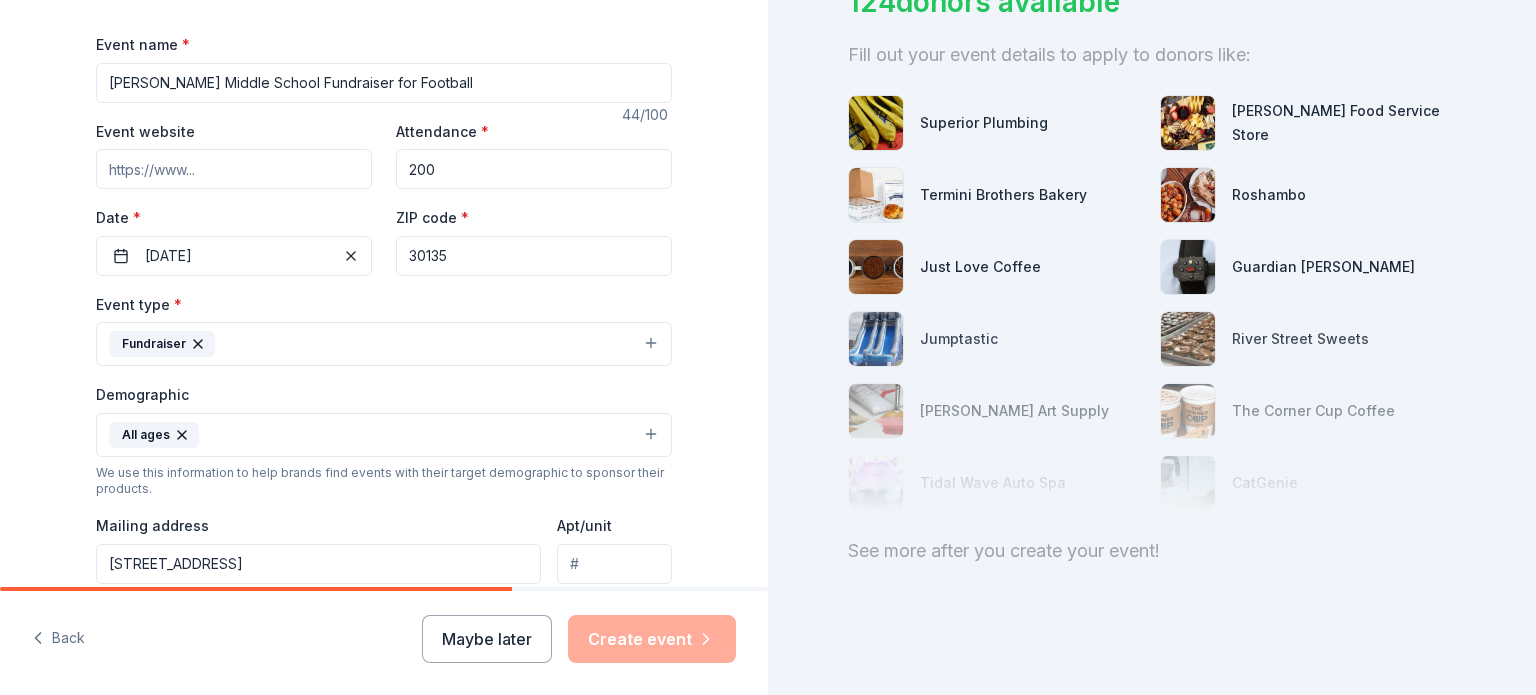 scroll, scrollTop: 500, scrollLeft: 0, axis: vertical 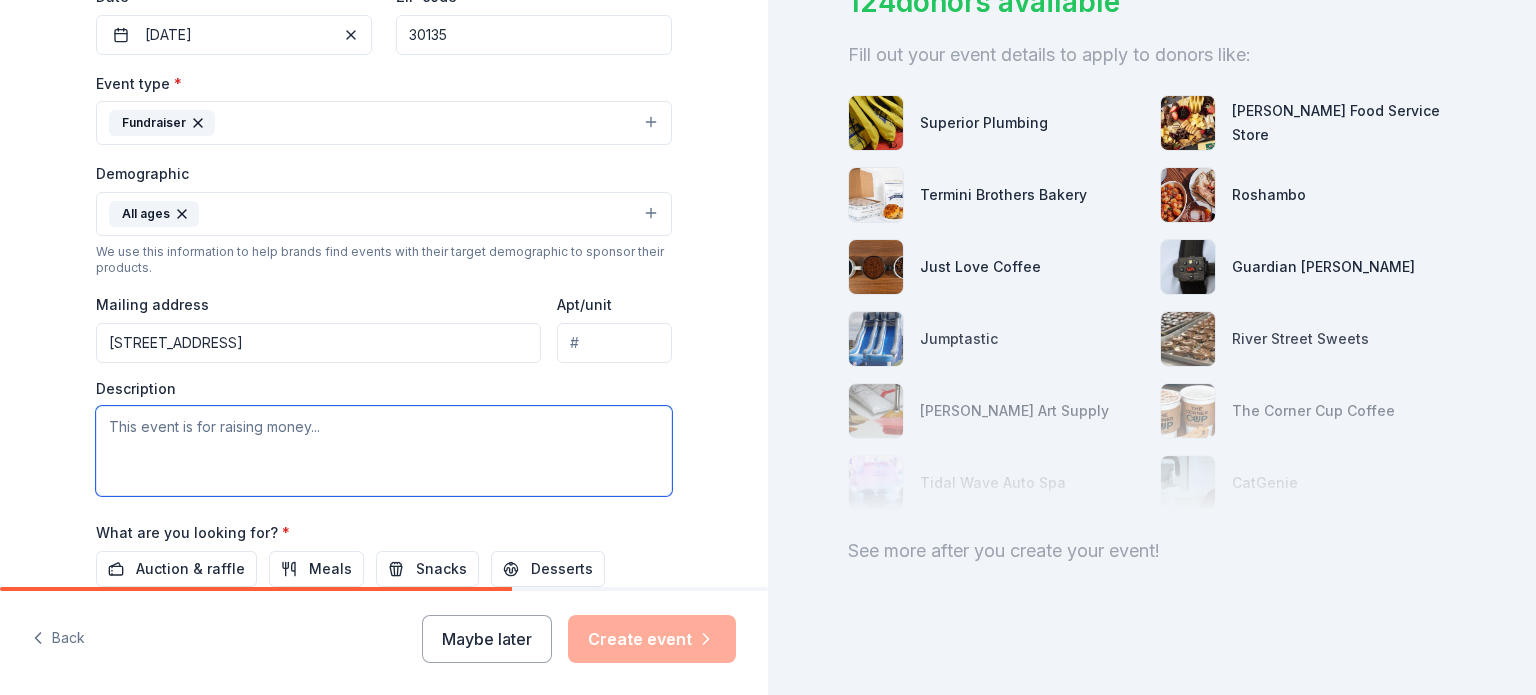 click at bounding box center [384, 451] 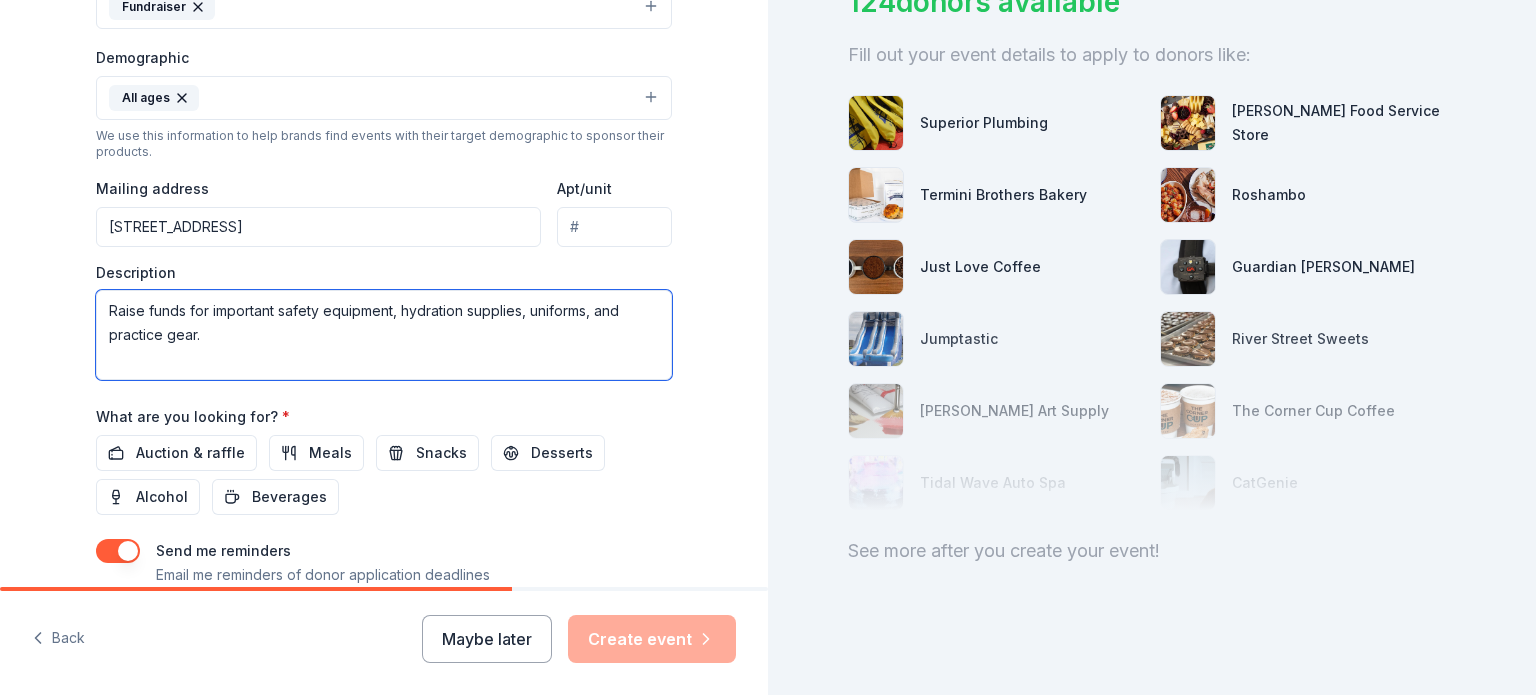 scroll, scrollTop: 747, scrollLeft: 0, axis: vertical 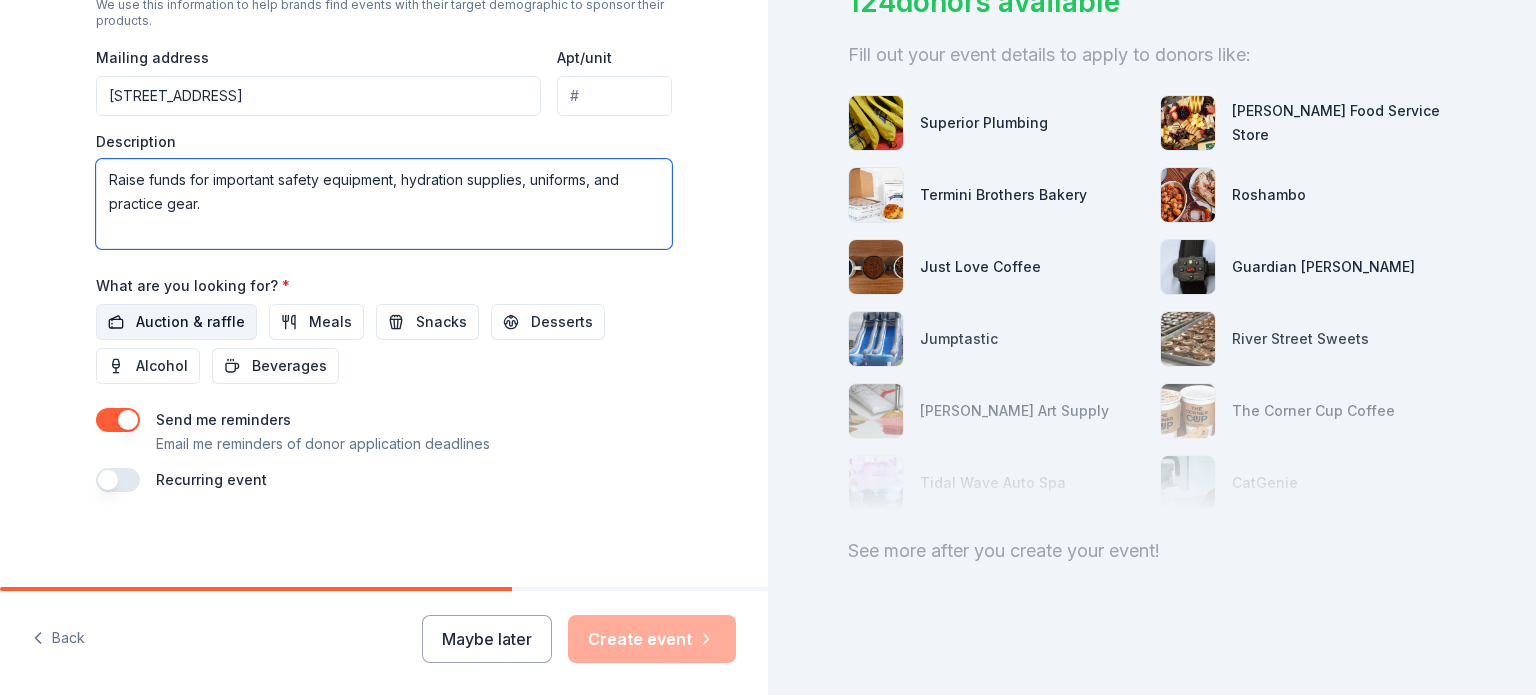 type on "Raise funds for important safety equipment, hydration supplies, uniforms, and practice gear." 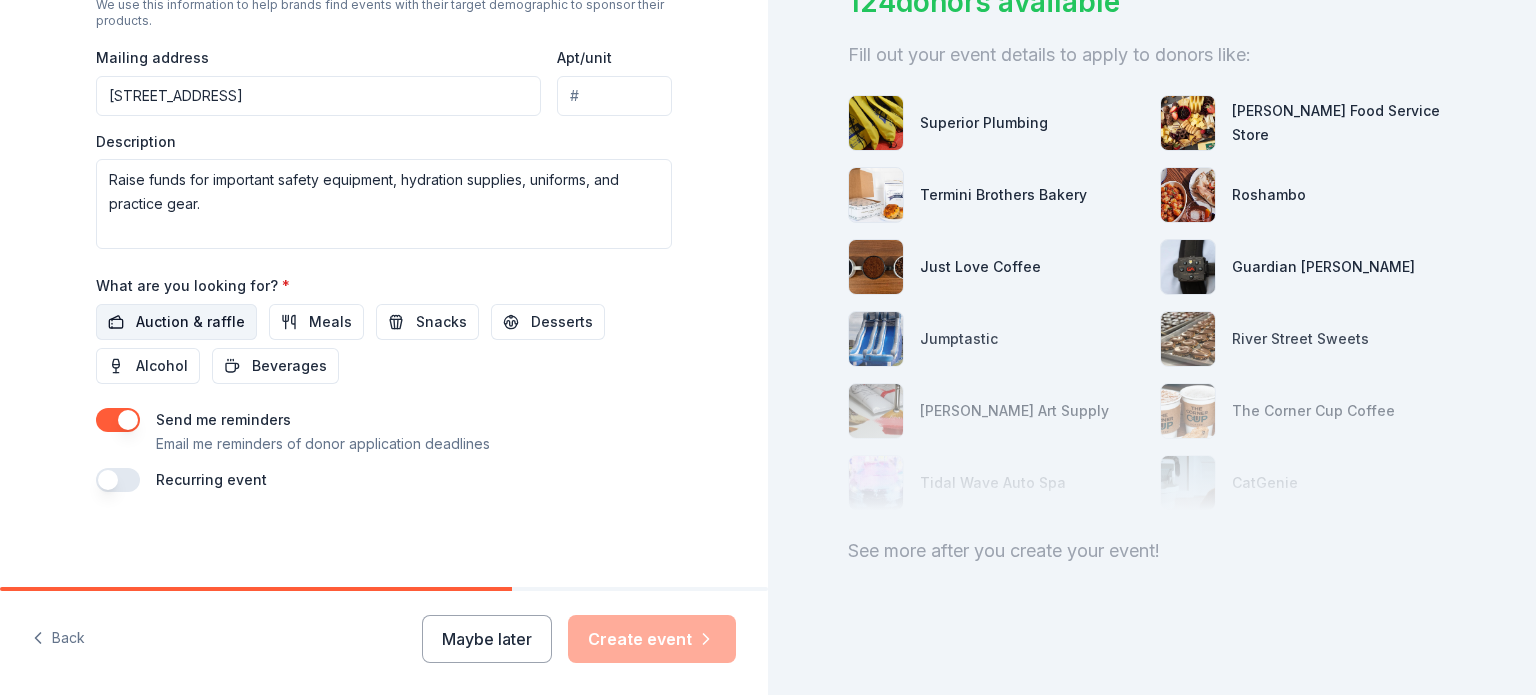 click on "Auction & raffle" at bounding box center (190, 322) 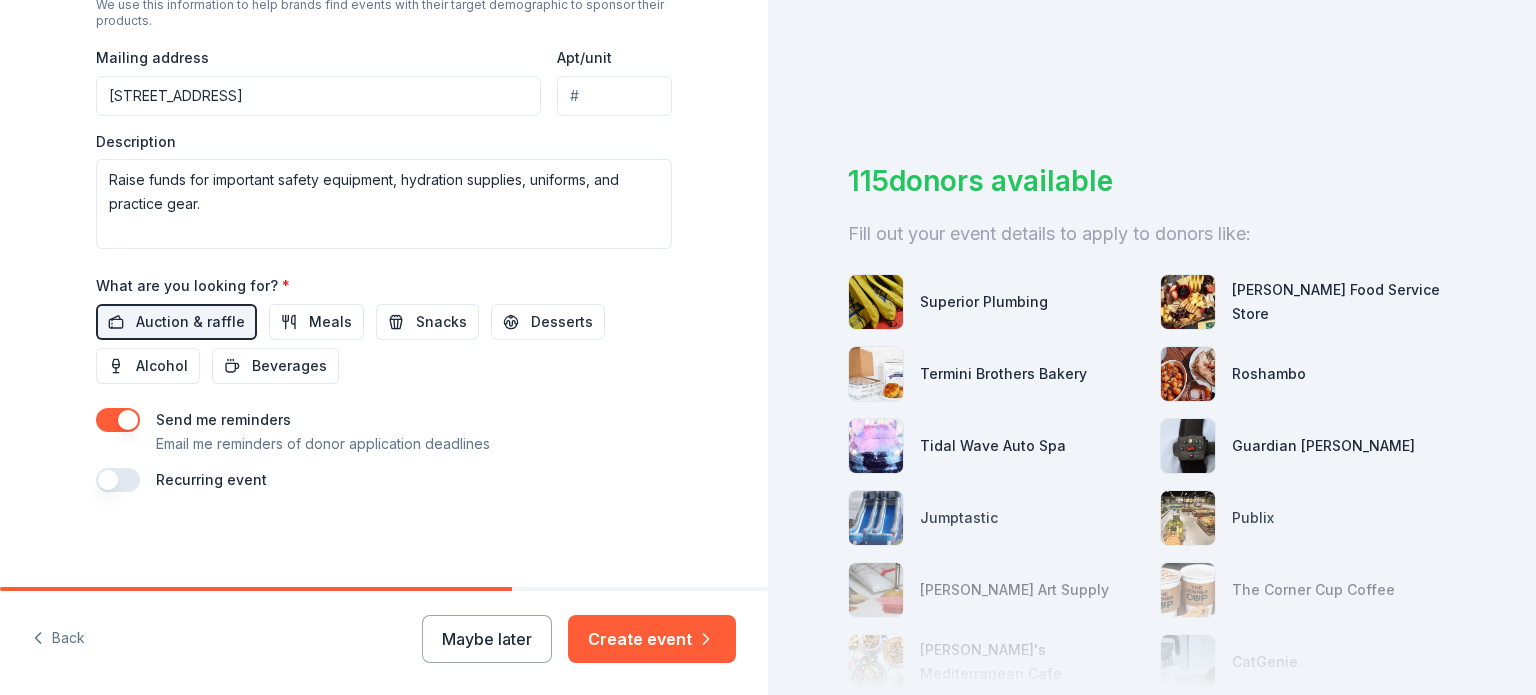 click at bounding box center (118, 420) 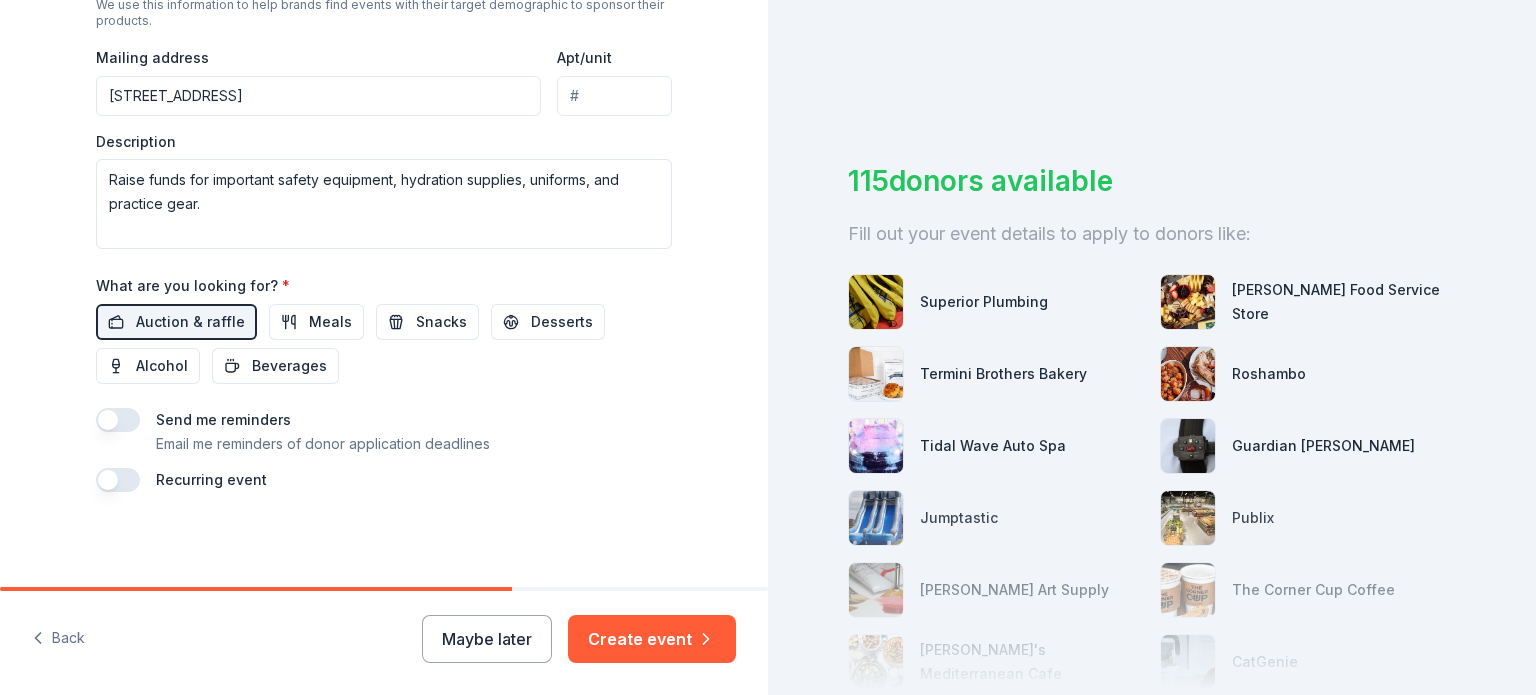 scroll, scrollTop: 547, scrollLeft: 0, axis: vertical 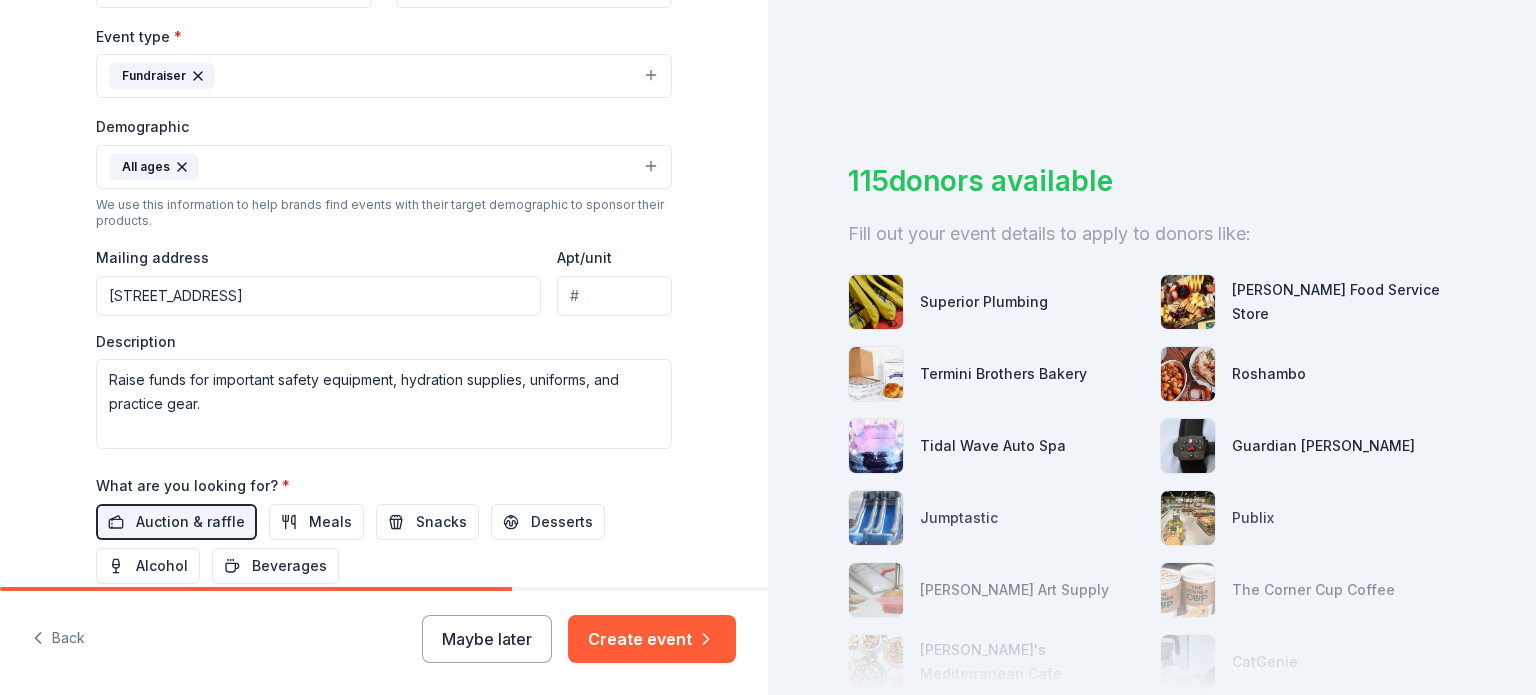drag, startPoint x: 478, startPoint y: 299, endPoint x: 0, endPoint y: 226, distance: 483.54214 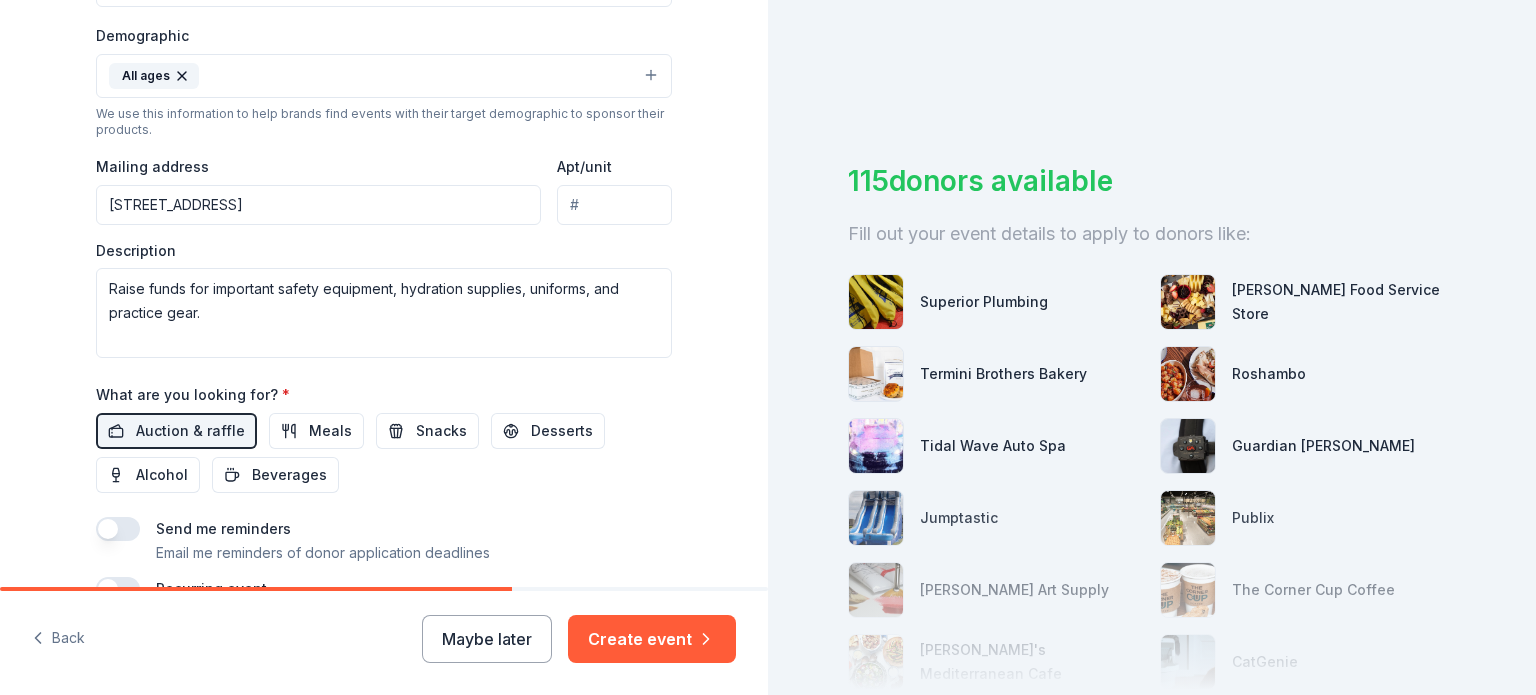 scroll, scrollTop: 747, scrollLeft: 0, axis: vertical 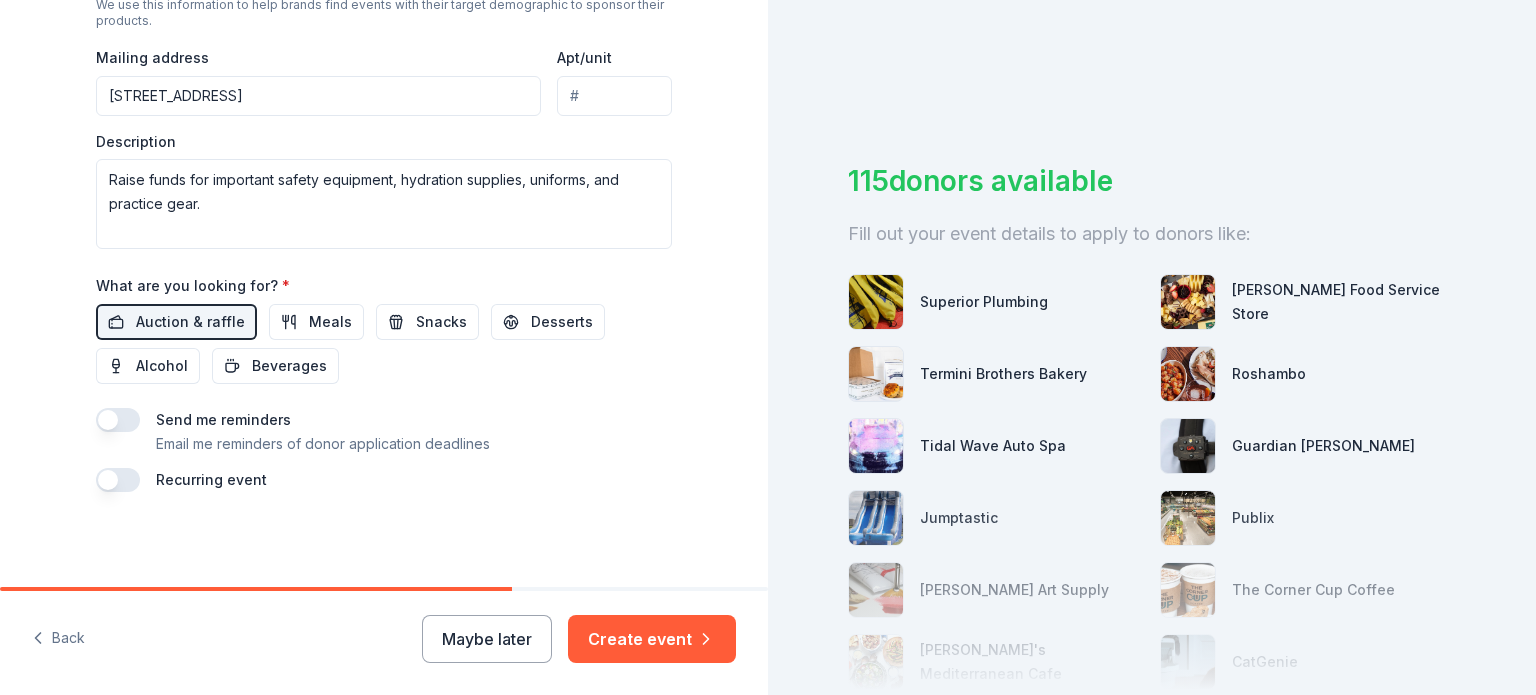 click at bounding box center [118, 420] 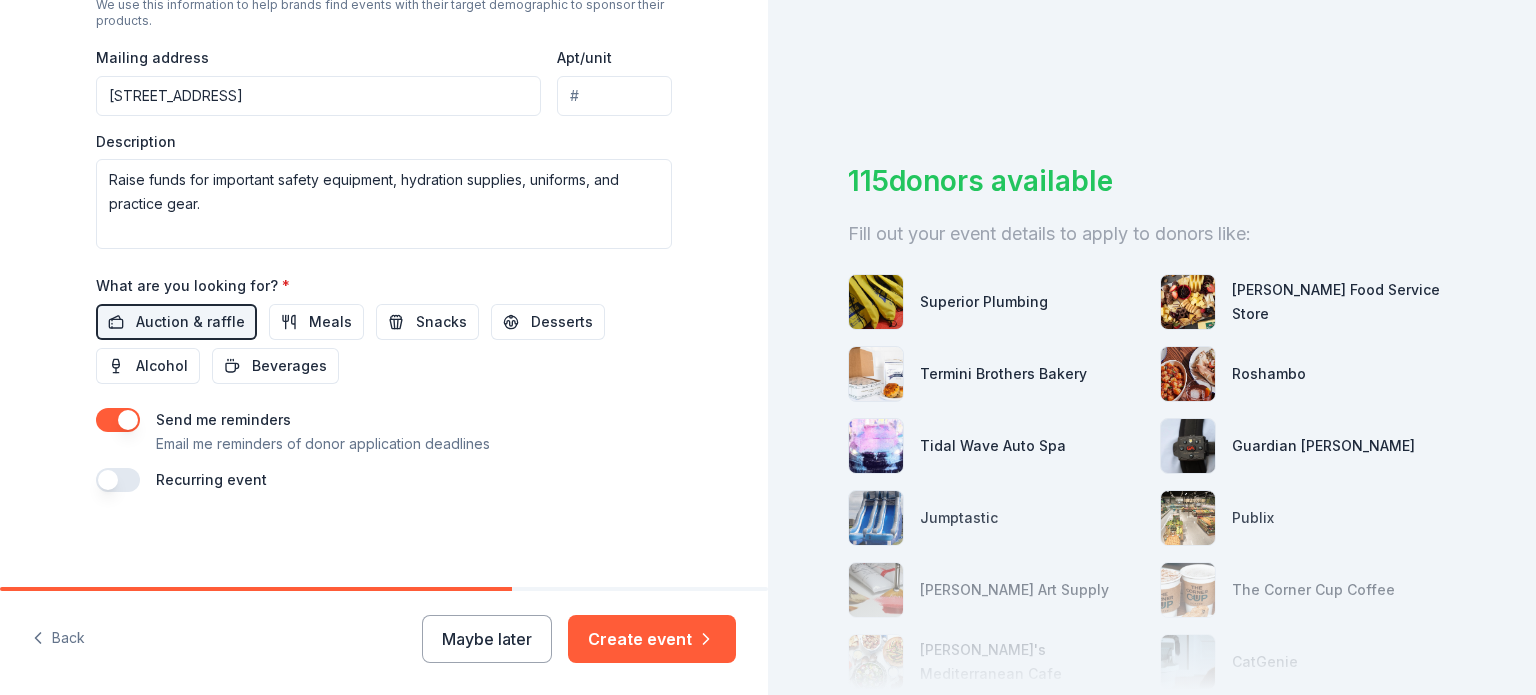 click at bounding box center [118, 480] 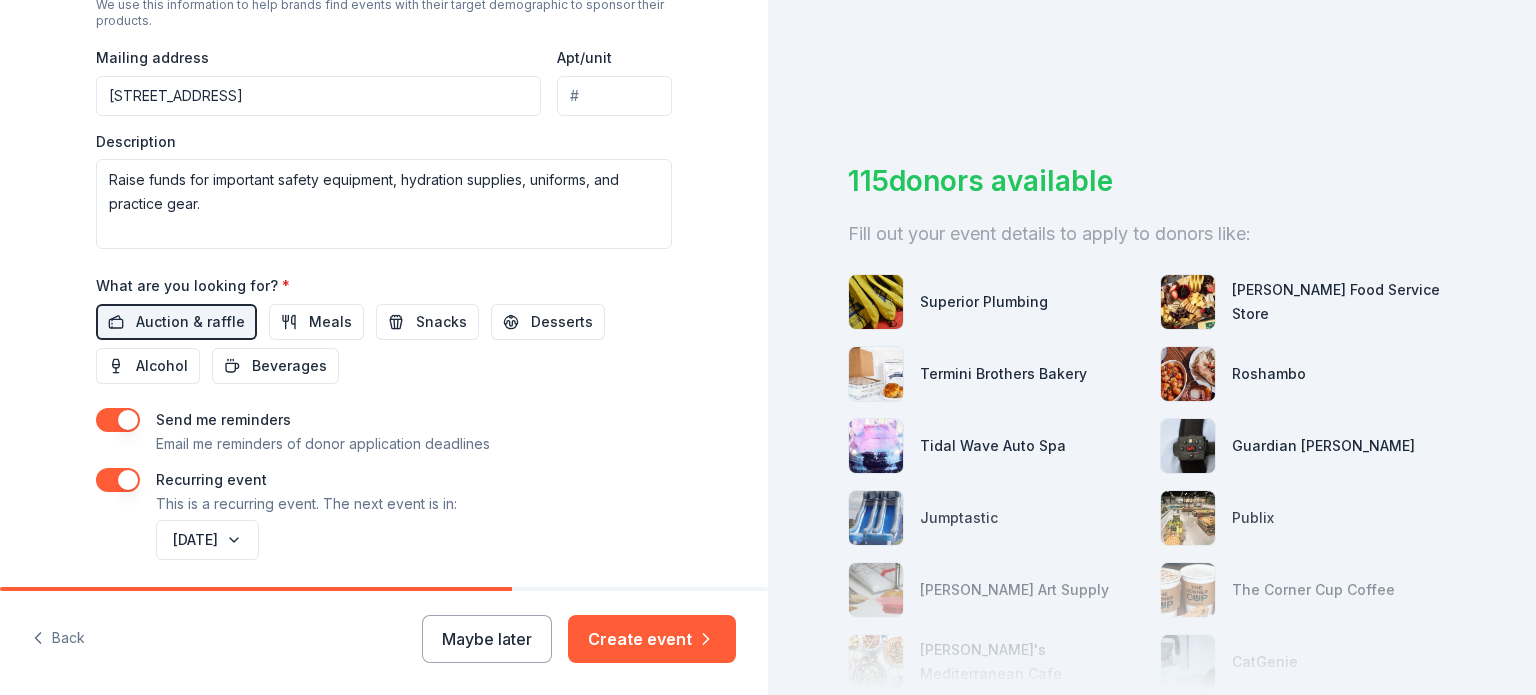 scroll, scrollTop: 819, scrollLeft: 0, axis: vertical 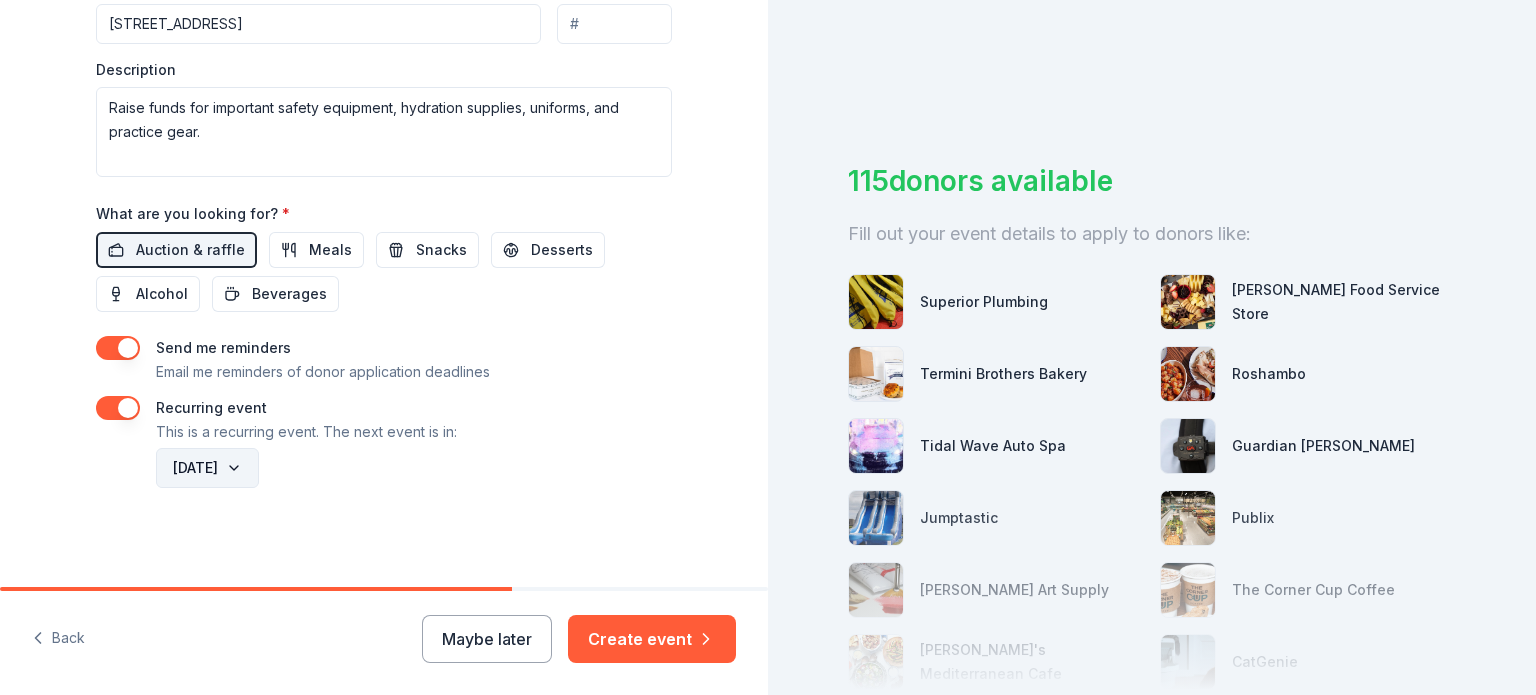 click on "August 2026" at bounding box center [207, 468] 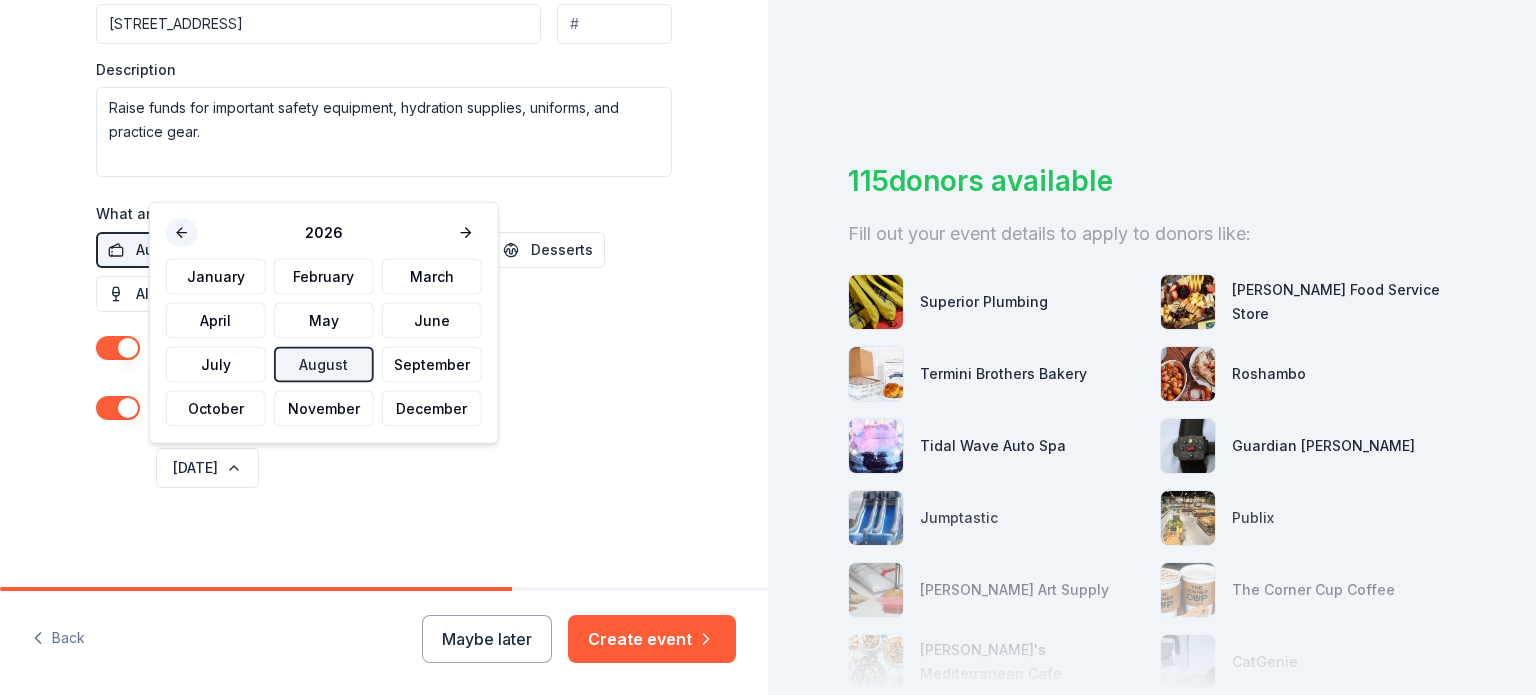 click at bounding box center (182, 233) 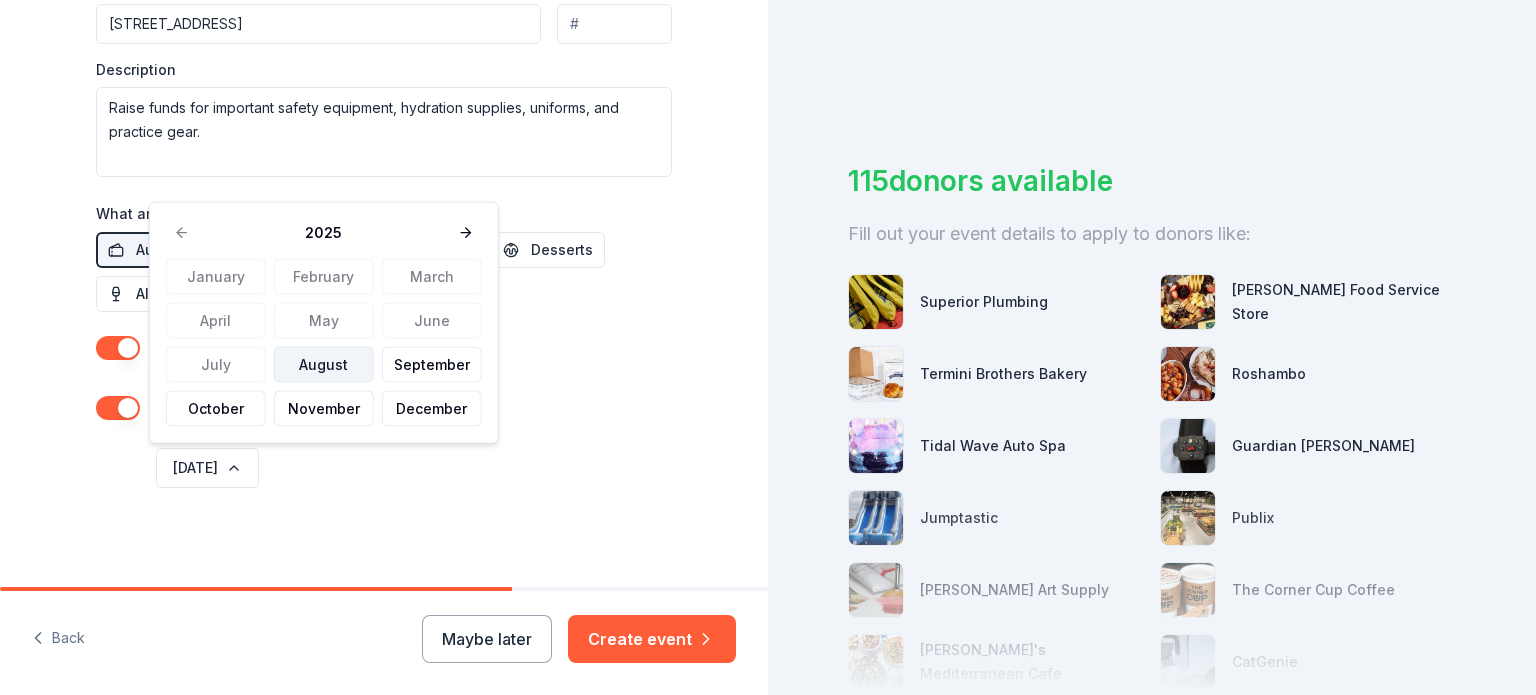 click on "August" at bounding box center [324, 365] 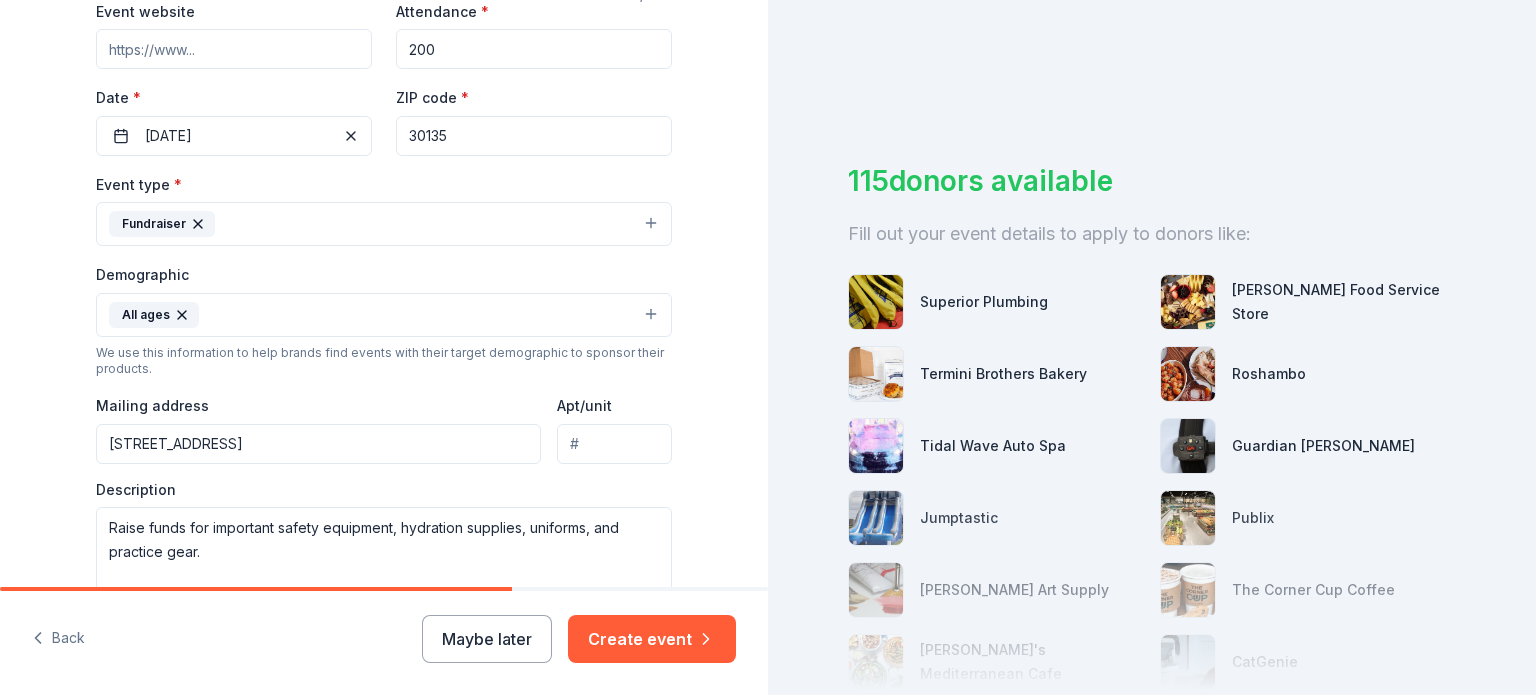 scroll, scrollTop: 219, scrollLeft: 0, axis: vertical 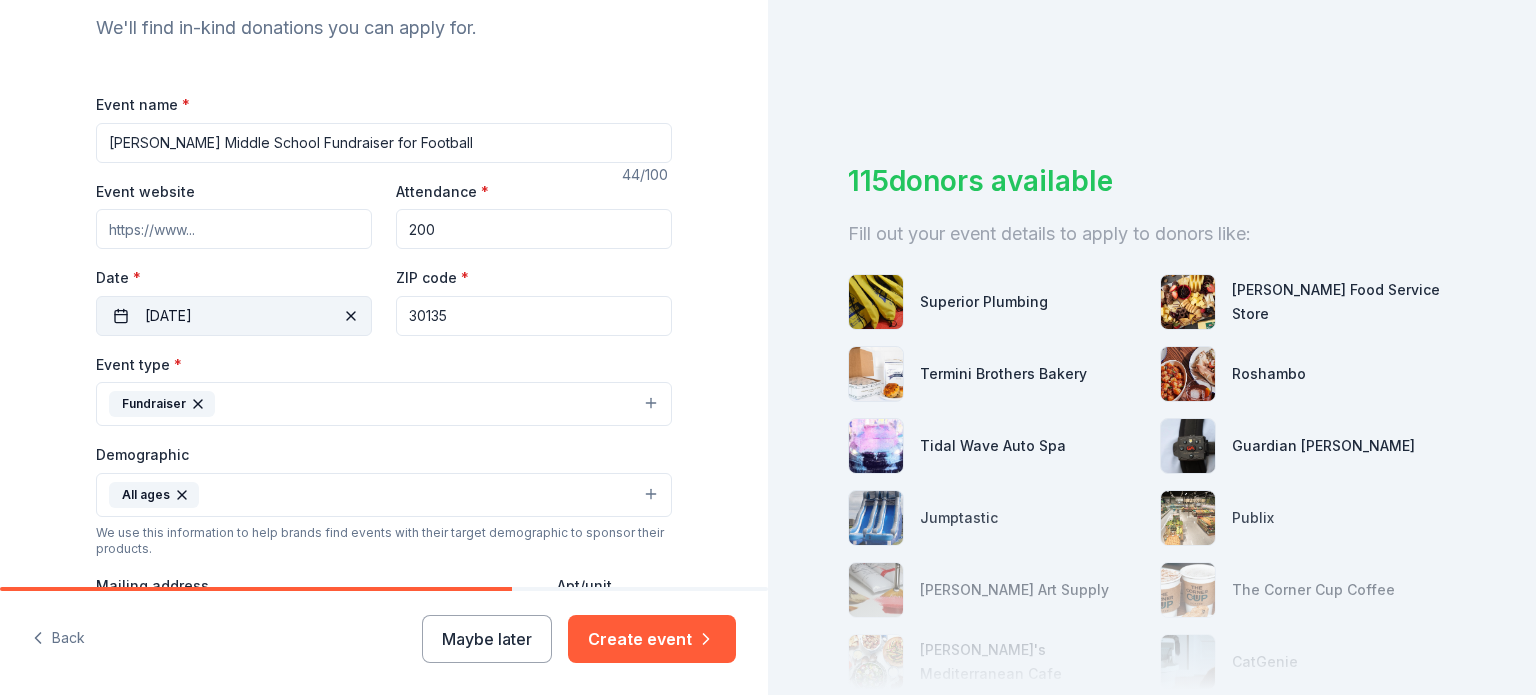 click on "08/15/2025" at bounding box center (234, 316) 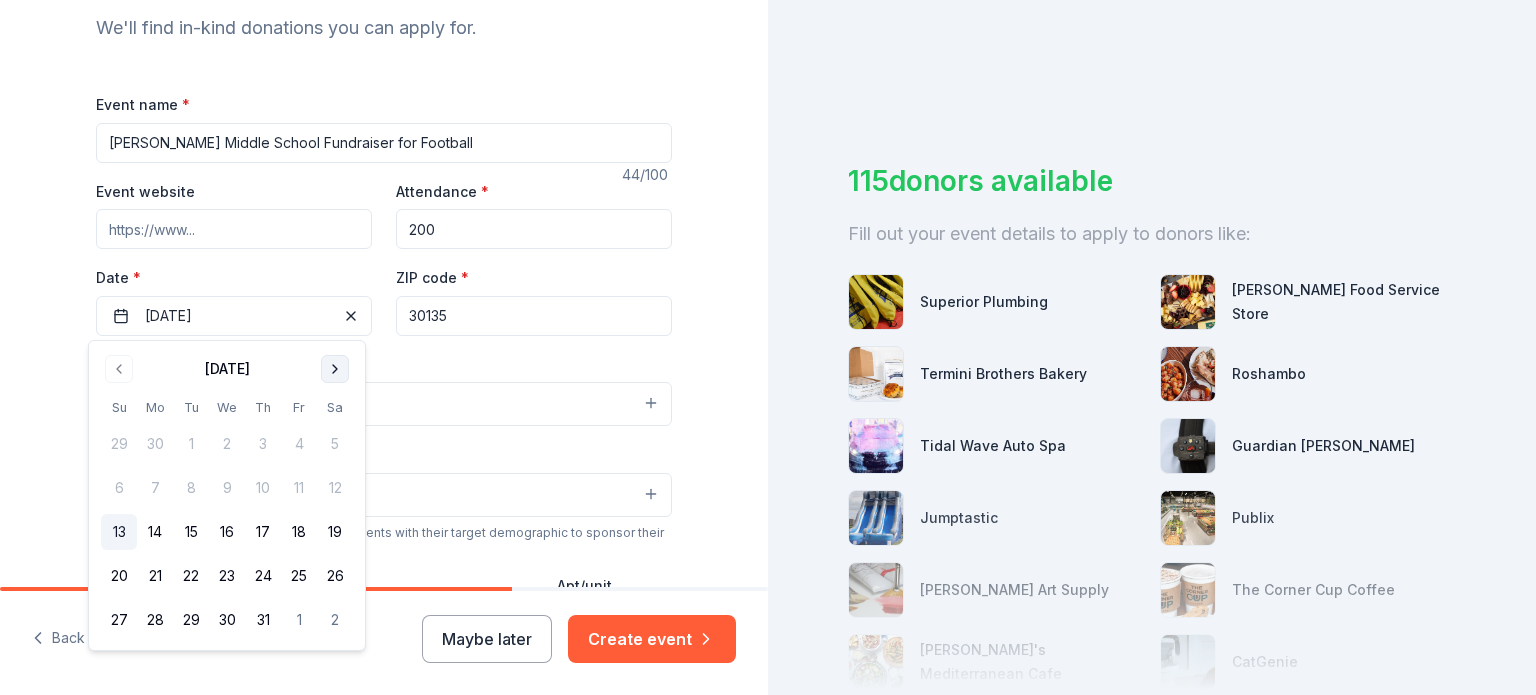 click at bounding box center [335, 369] 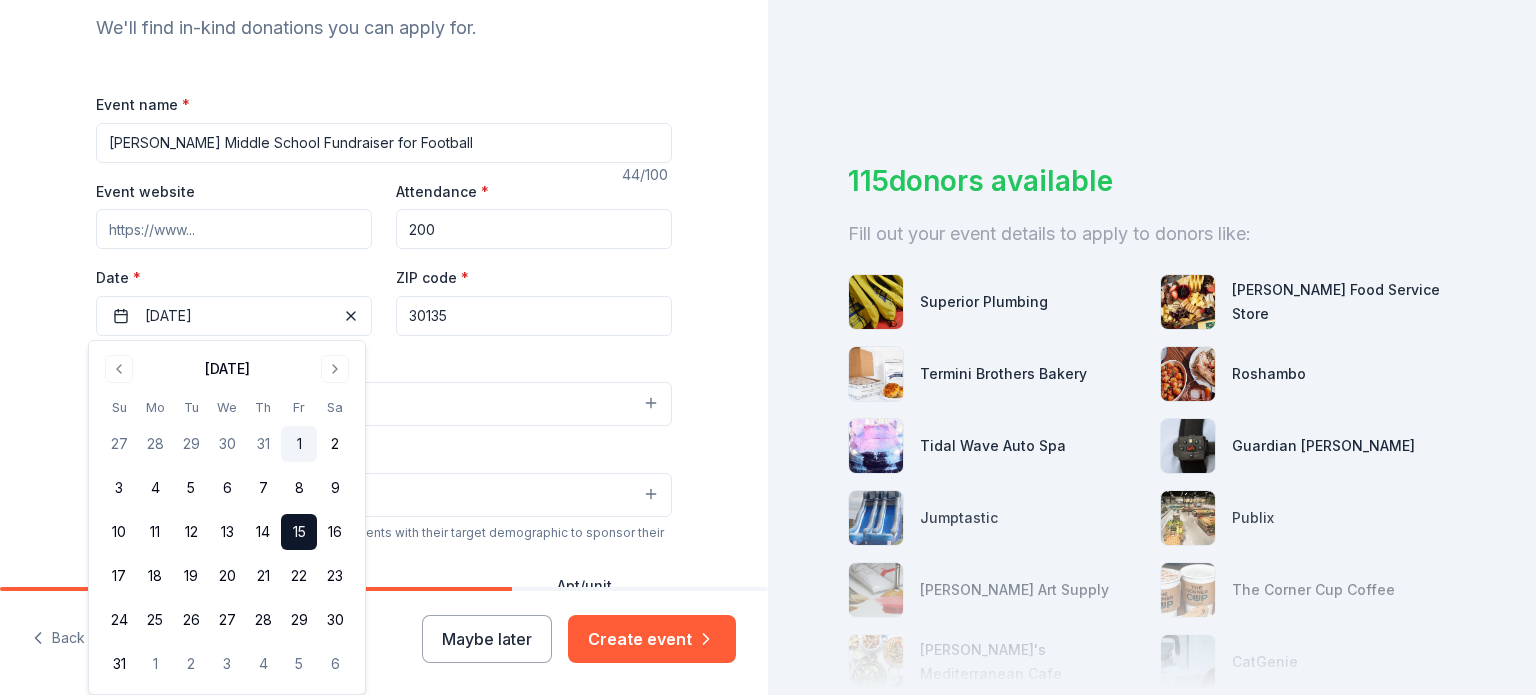 click on "1" at bounding box center [299, 444] 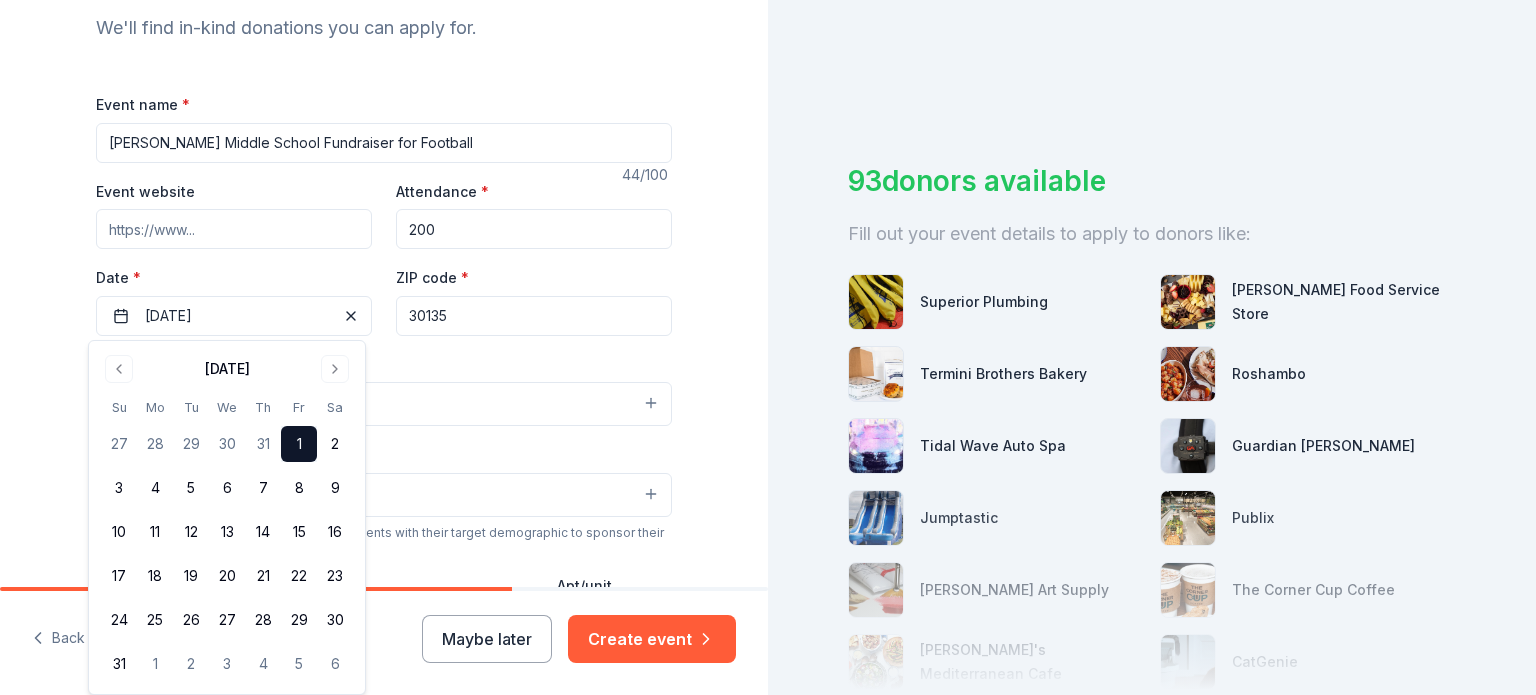 click on "Event type * Fundraiser" at bounding box center (384, 389) 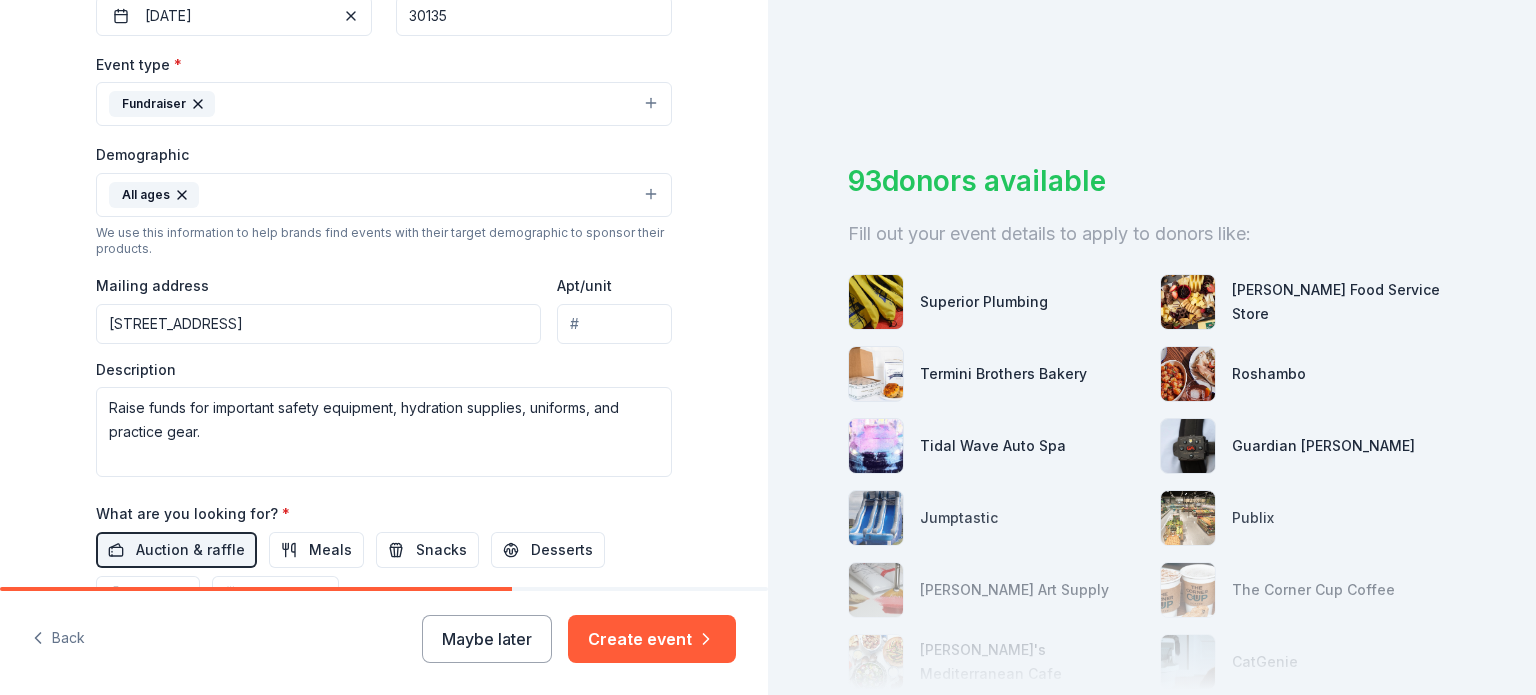 scroll, scrollTop: 819, scrollLeft: 0, axis: vertical 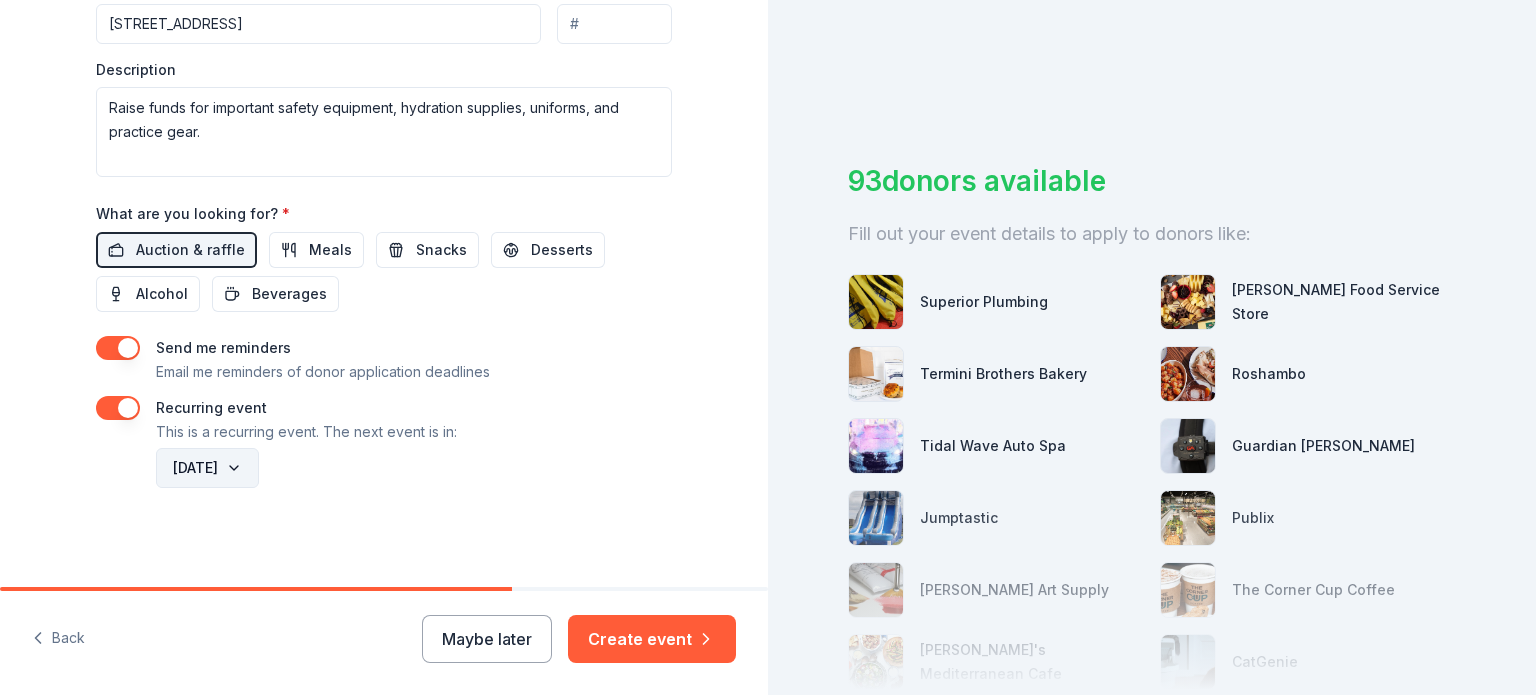 click on "August 2025" at bounding box center (207, 468) 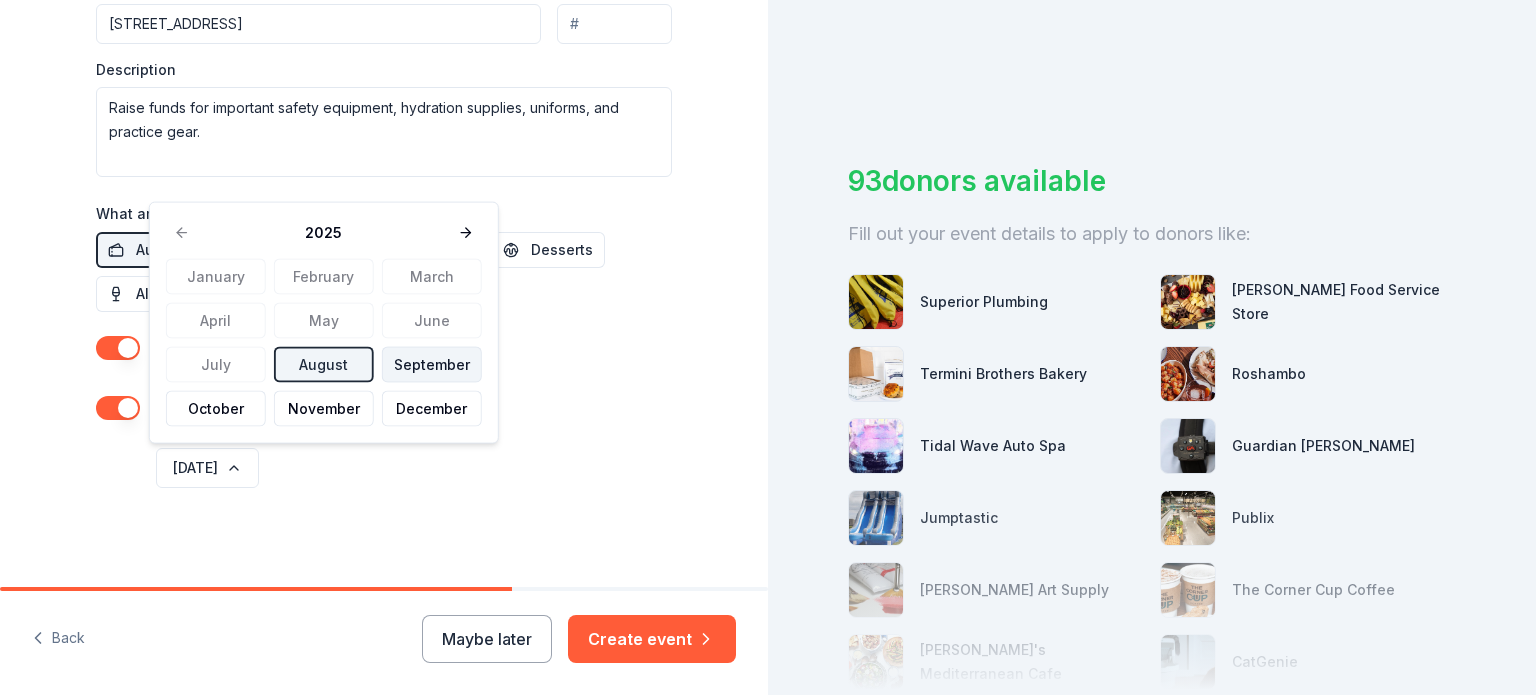 click on "September" at bounding box center (432, 365) 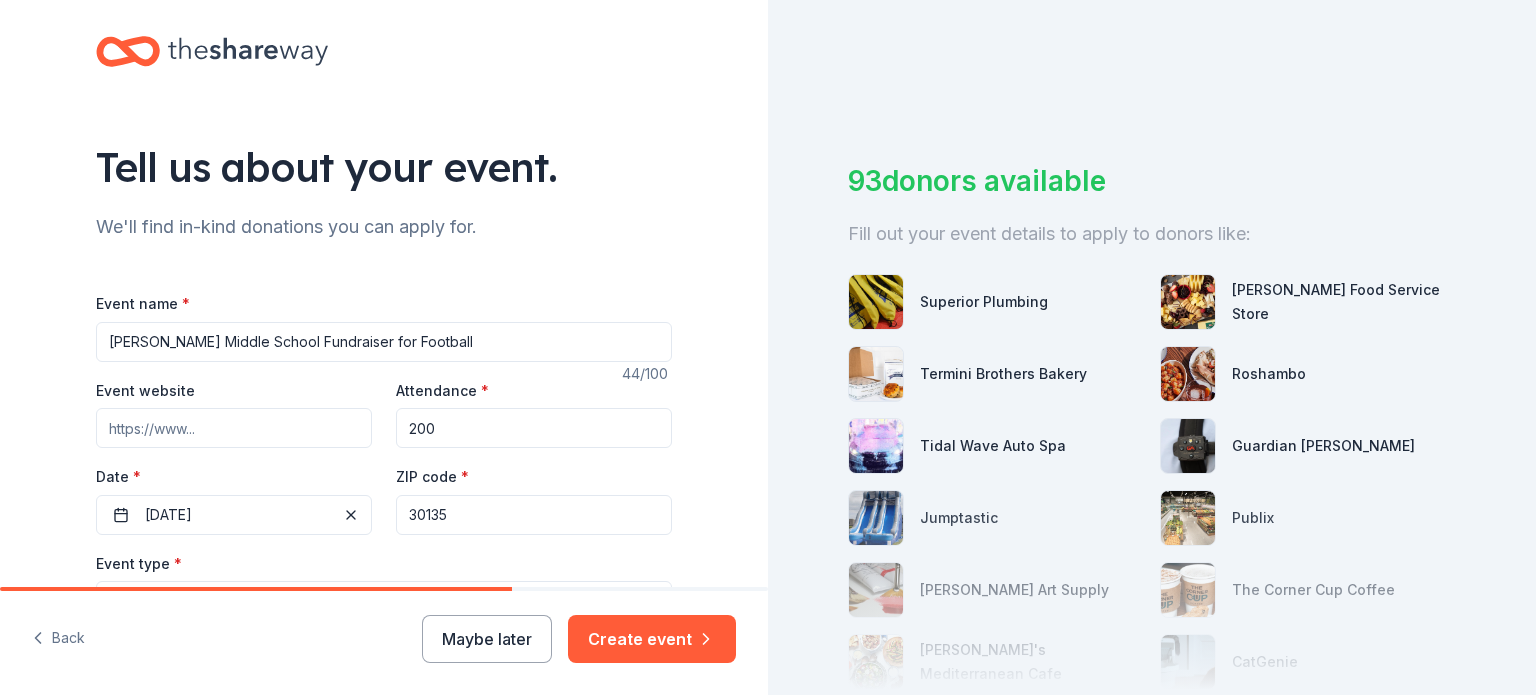 scroll, scrollTop: 19, scrollLeft: 0, axis: vertical 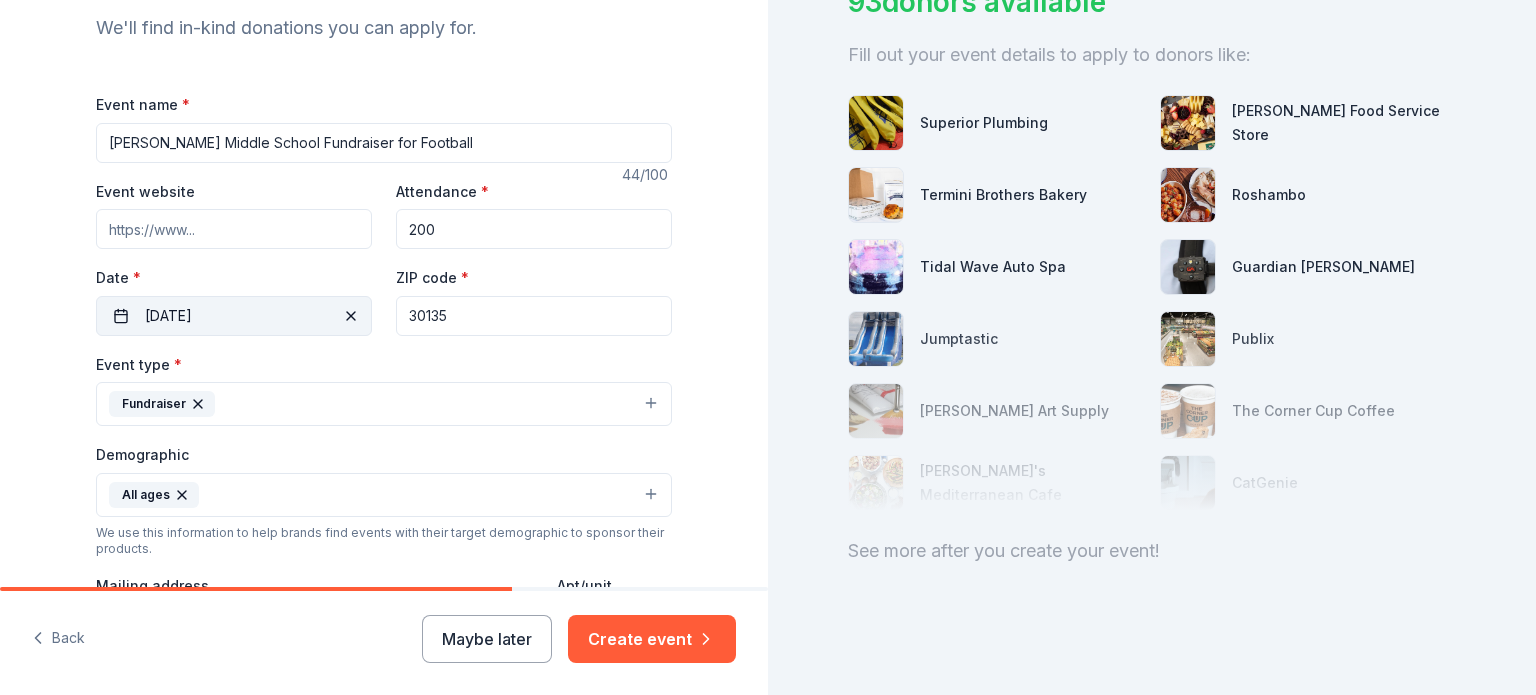 click on "08/01/2025" at bounding box center (234, 316) 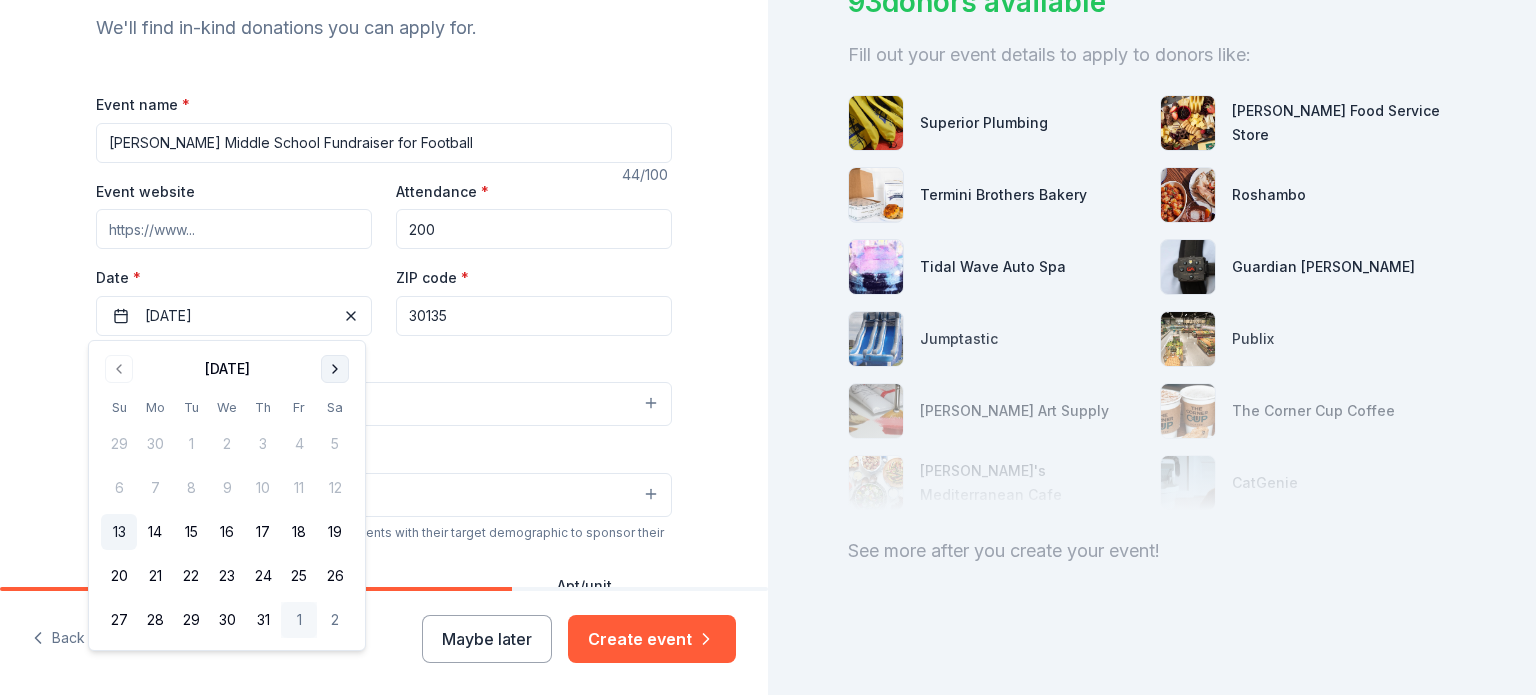click at bounding box center (335, 369) 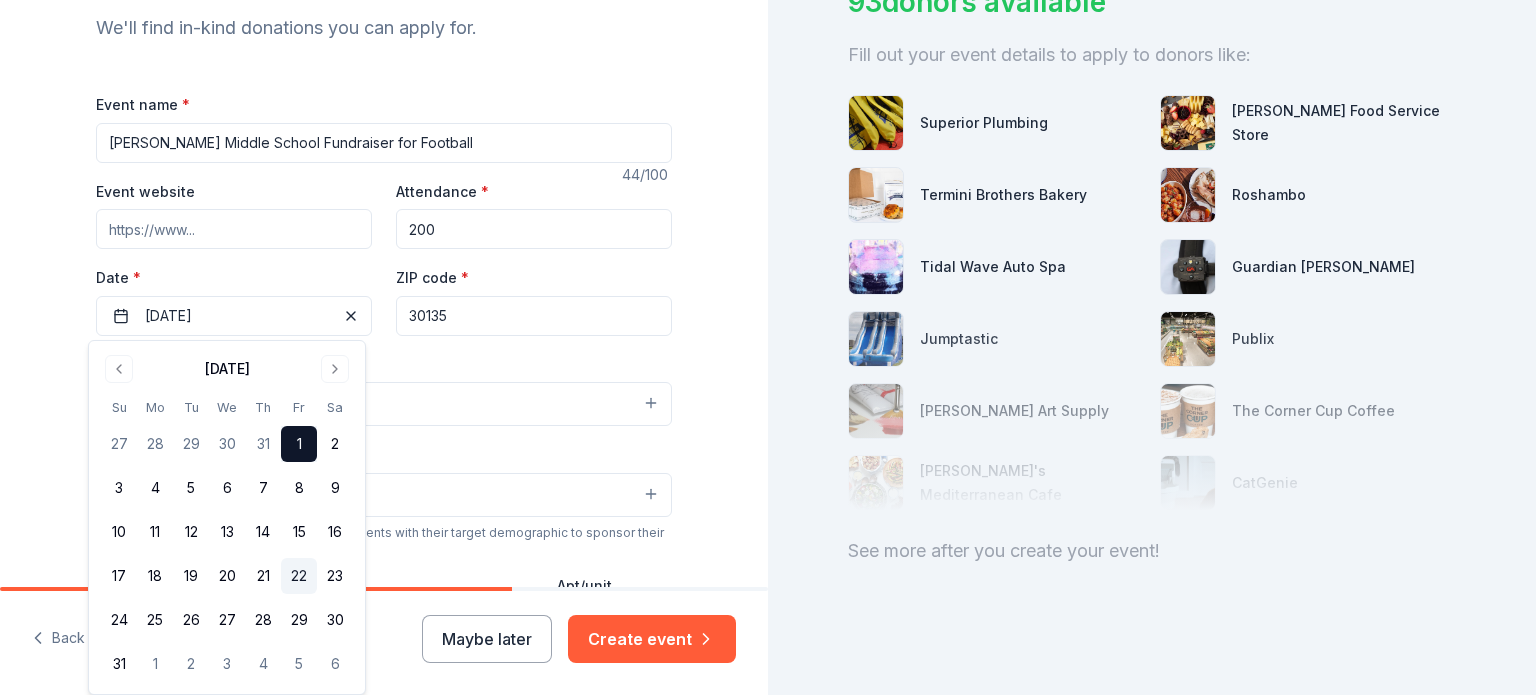 click on "22" at bounding box center (299, 576) 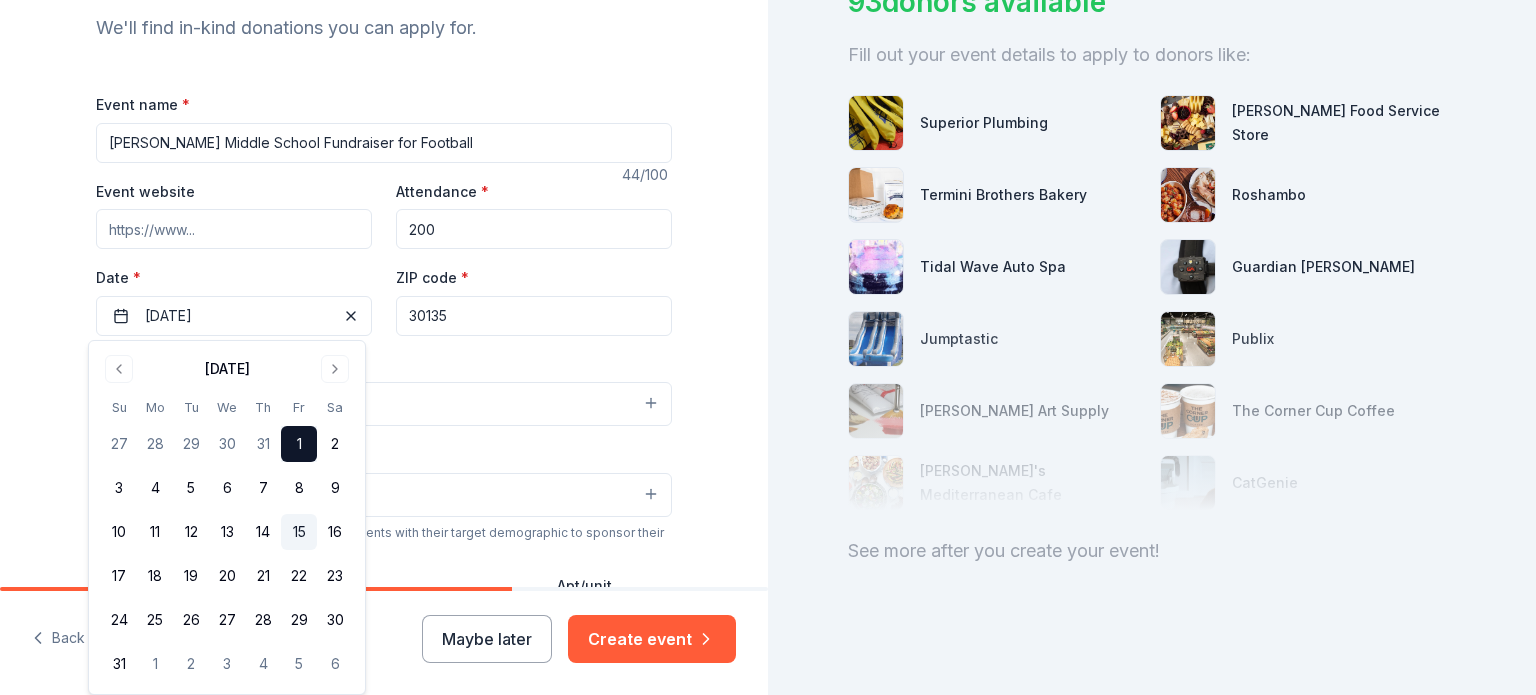 scroll, scrollTop: 0, scrollLeft: 0, axis: both 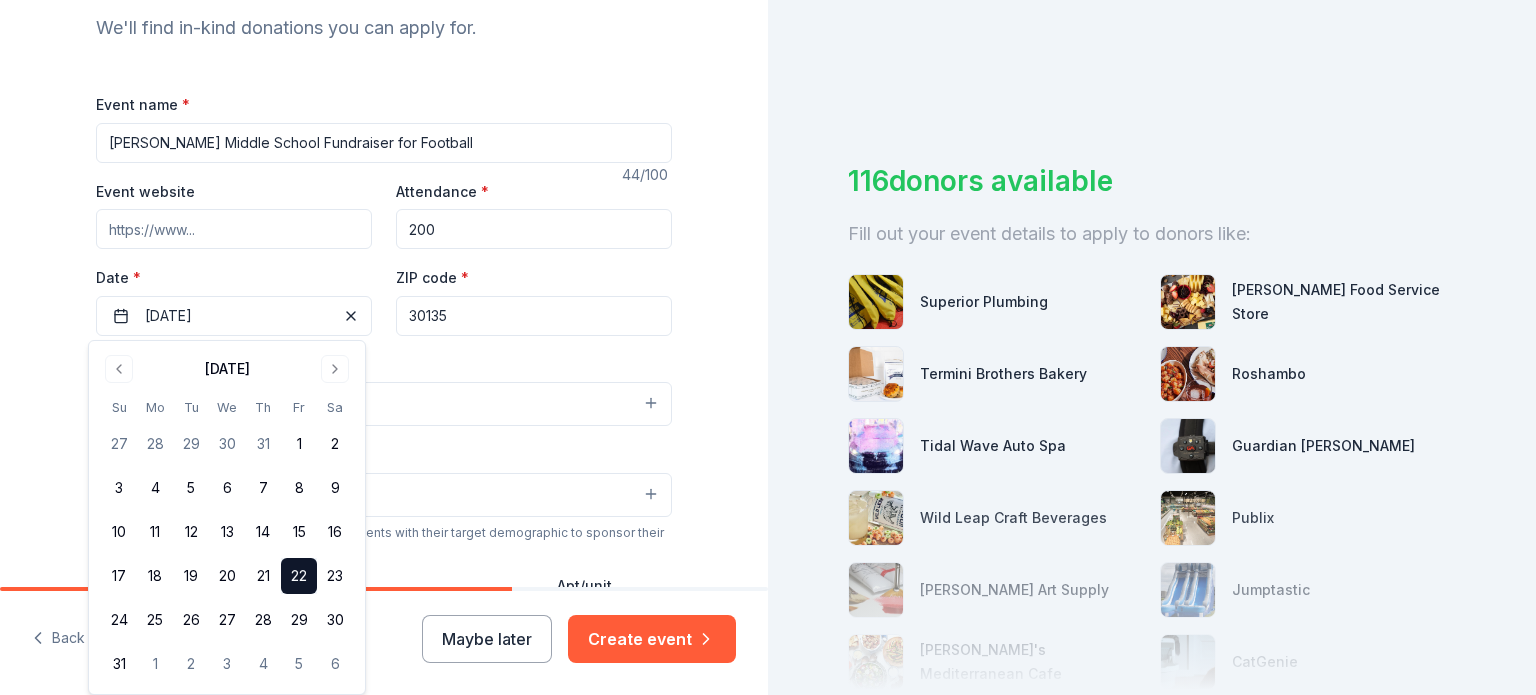 click on "Event type * Fundraiser" at bounding box center [384, 389] 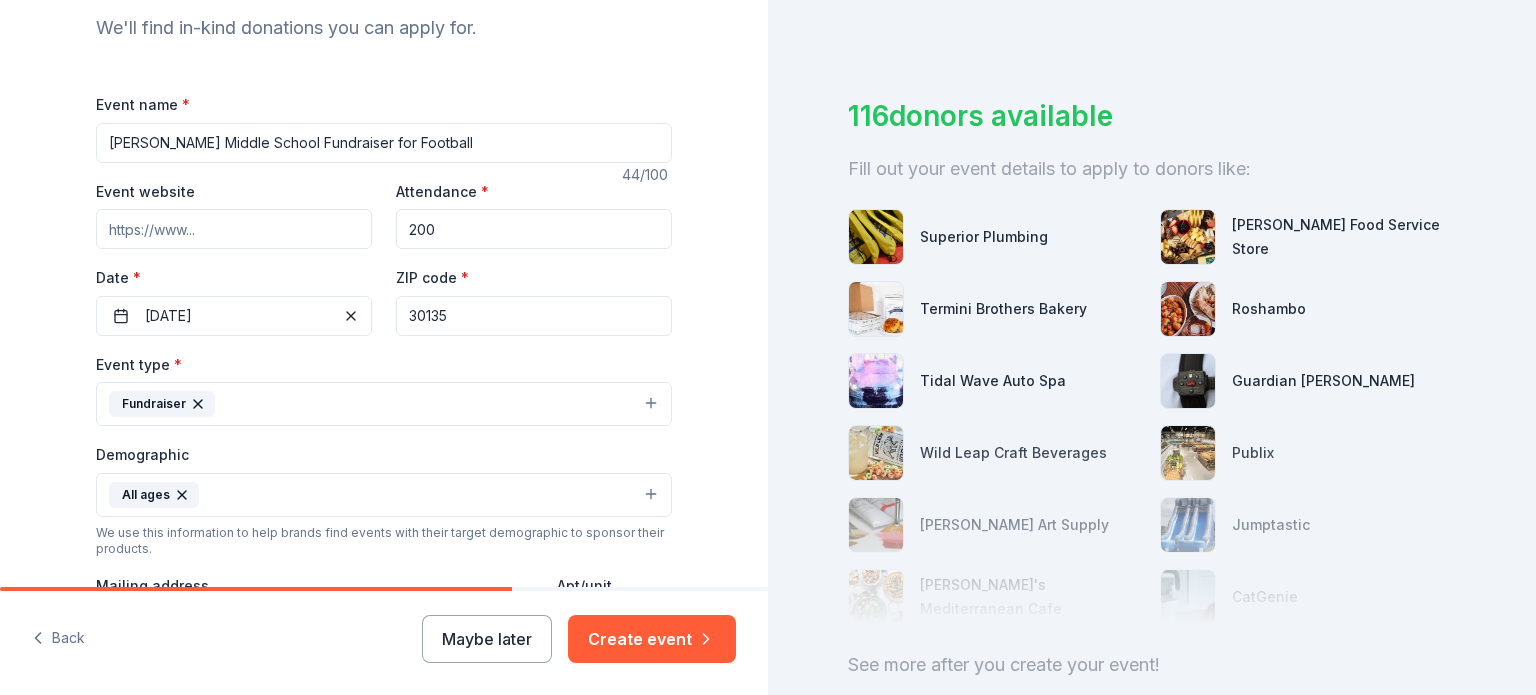 scroll, scrollTop: 100, scrollLeft: 0, axis: vertical 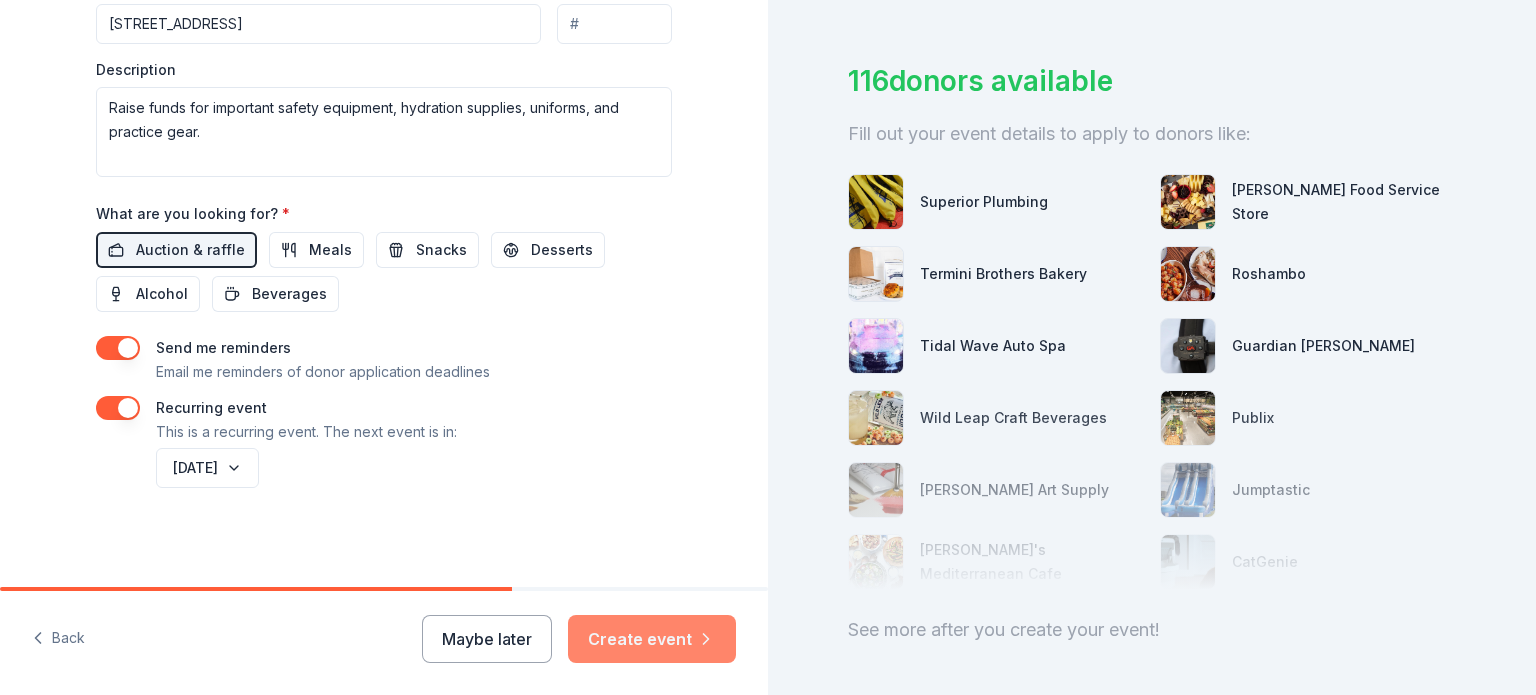 click on "Create event" at bounding box center [652, 639] 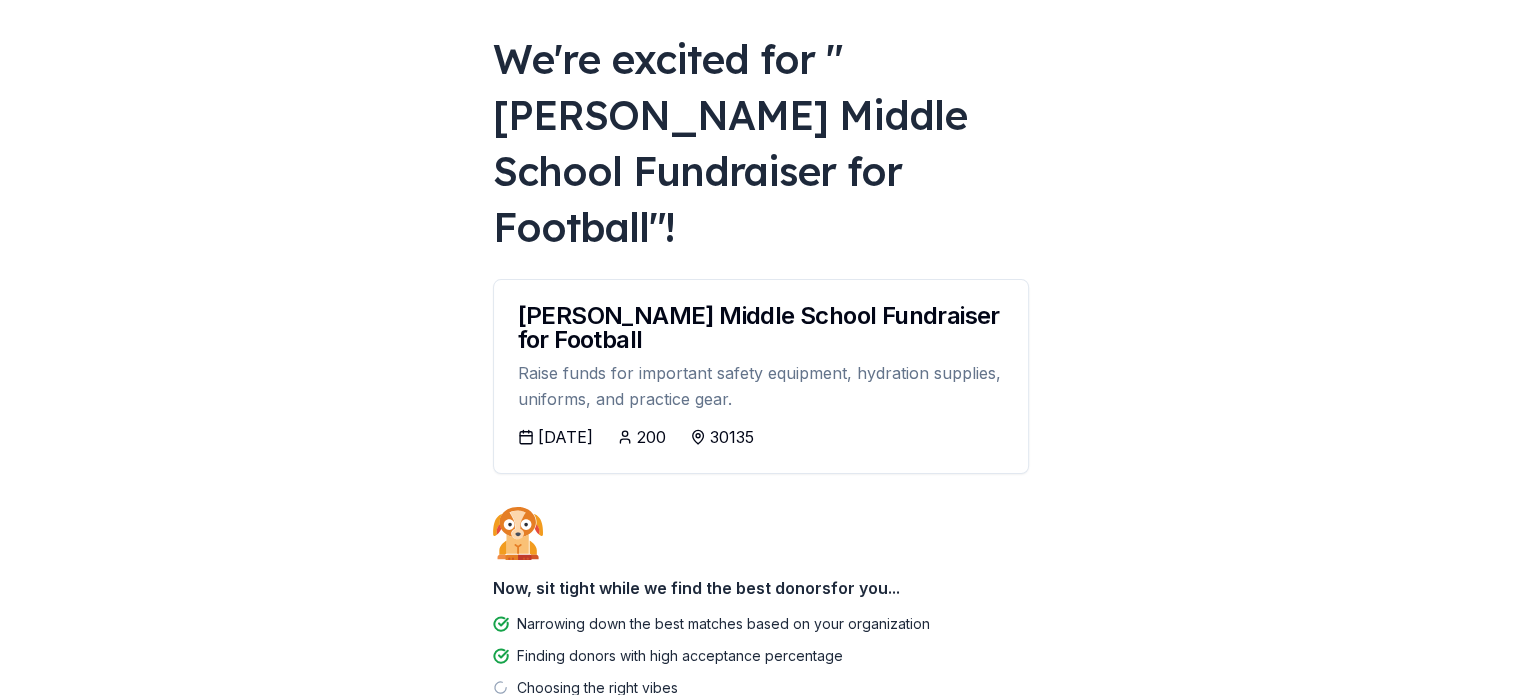 scroll, scrollTop: 176, scrollLeft: 0, axis: vertical 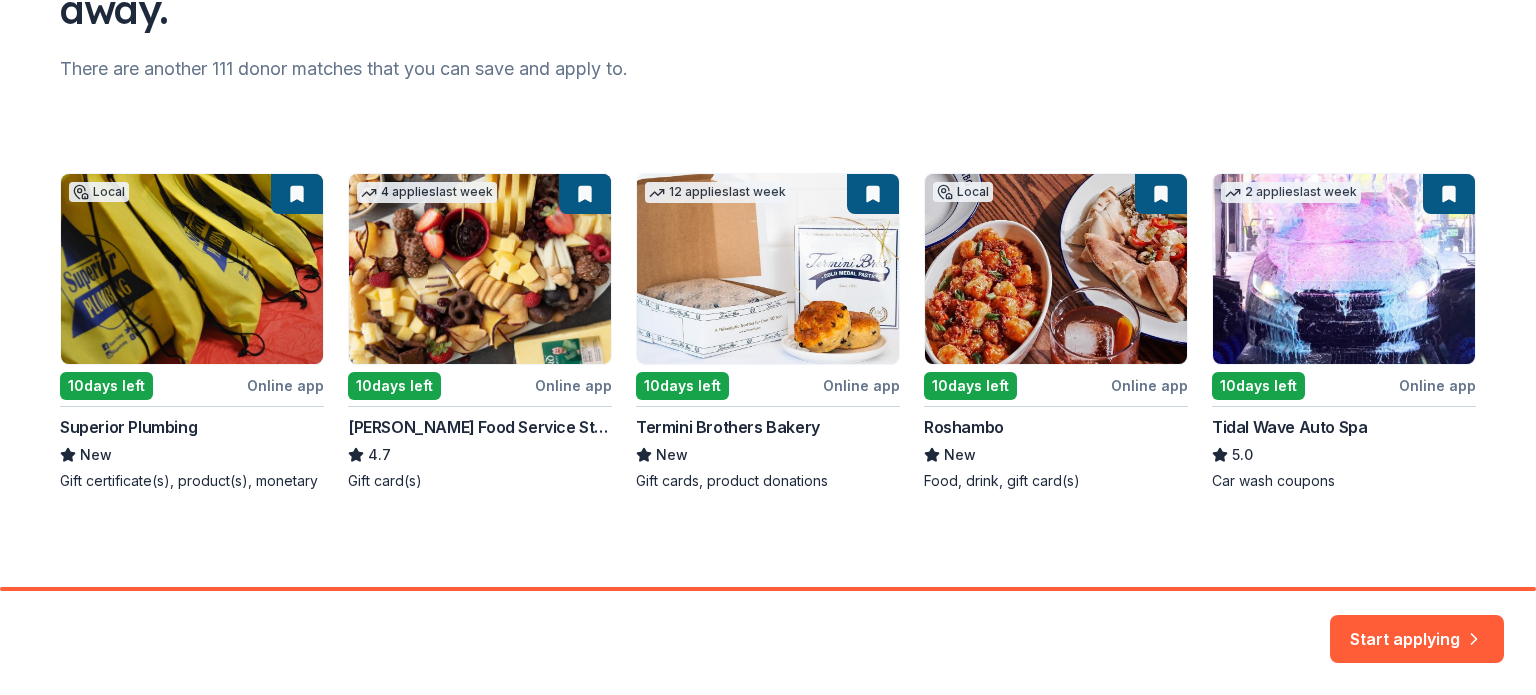 click on "Local 10  days left Online app Superior Plumbing New Gift certificate(s), product(s), monetary 4   applies  last week 10  days left Online app Gordon Food Service Store 4.7 Gift card(s) 12   applies  last week 10  days left Online app Termini Brothers Bakery New Gift cards, product donations Local 10  days left Online app Roshambo New Food, drink, gift card(s) 2   applies  last week 10  days left Online app Tidal Wave Auto Spa 5.0 Car wash coupons" at bounding box center [768, 332] 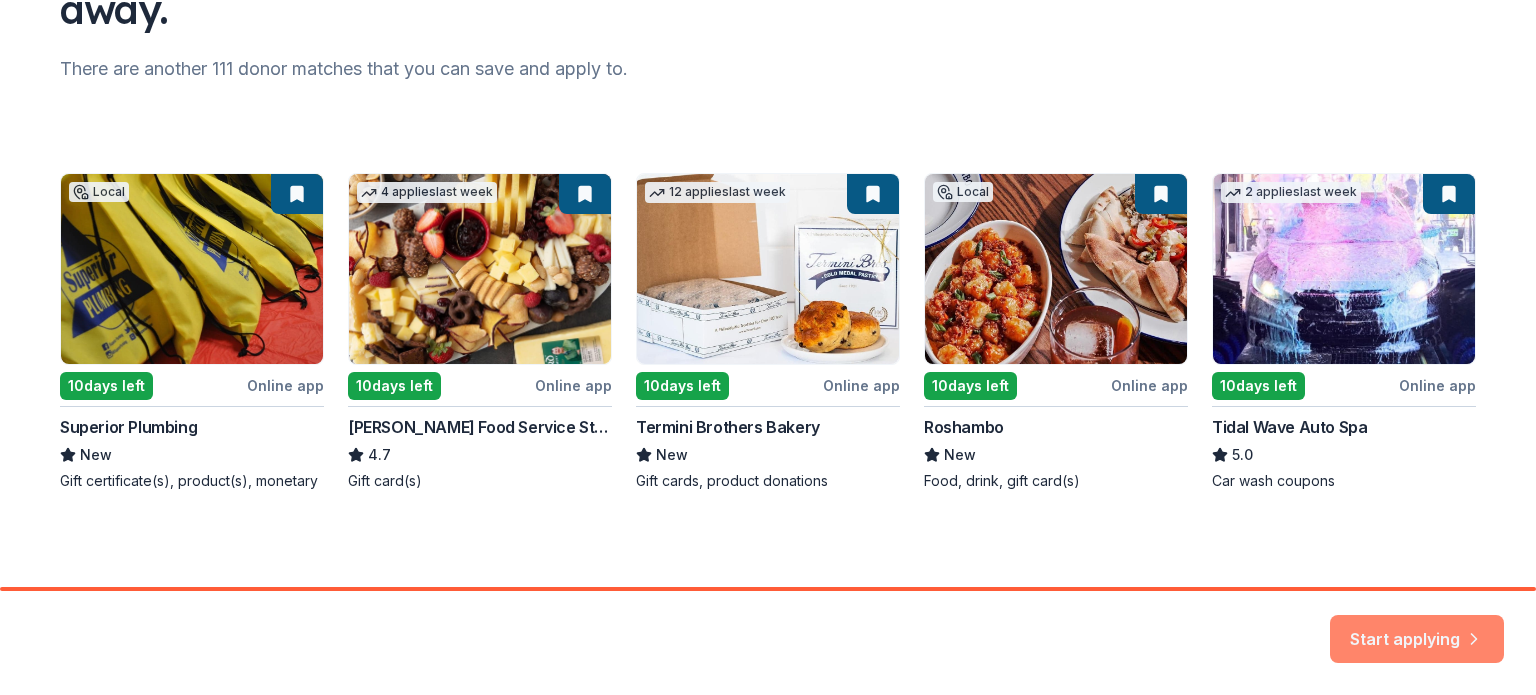 click on "Start applying" at bounding box center [1417, 628] 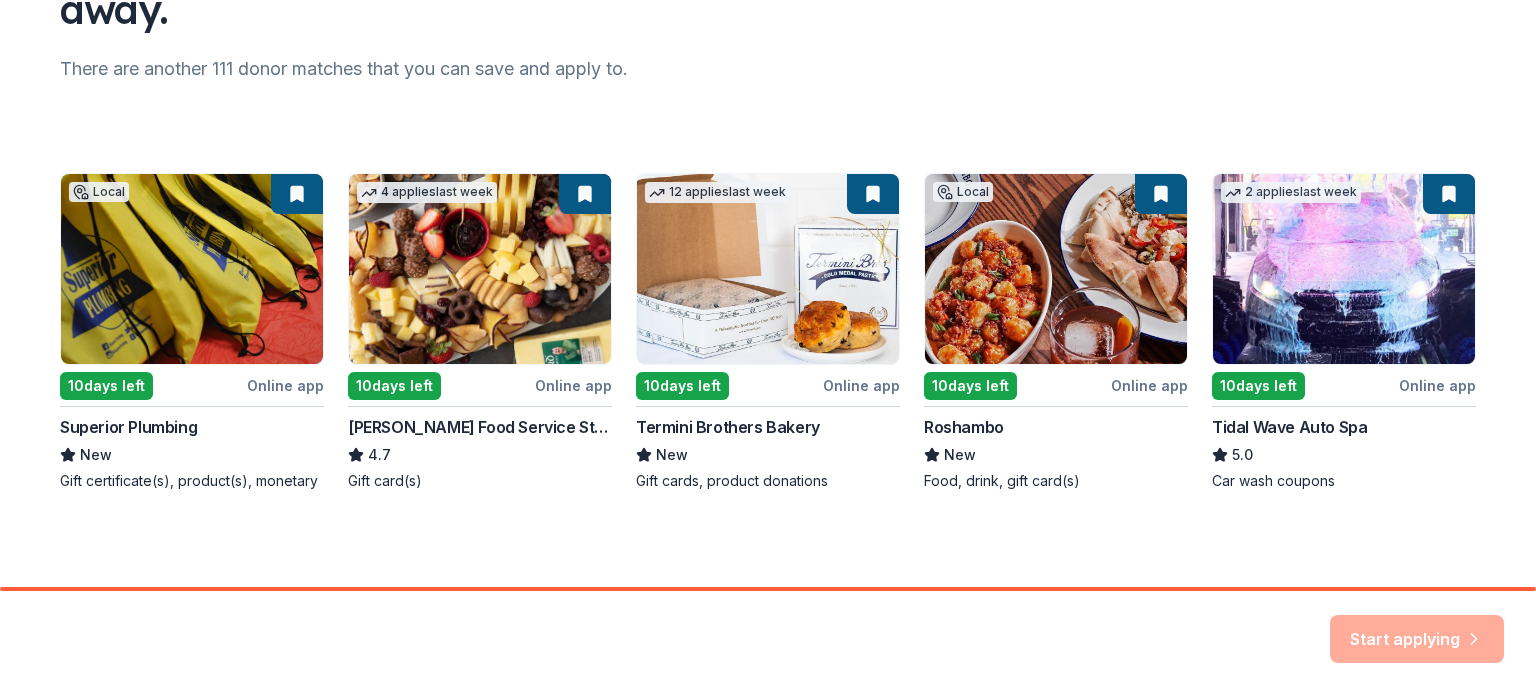 click on "Start applying" at bounding box center (1417, 639) 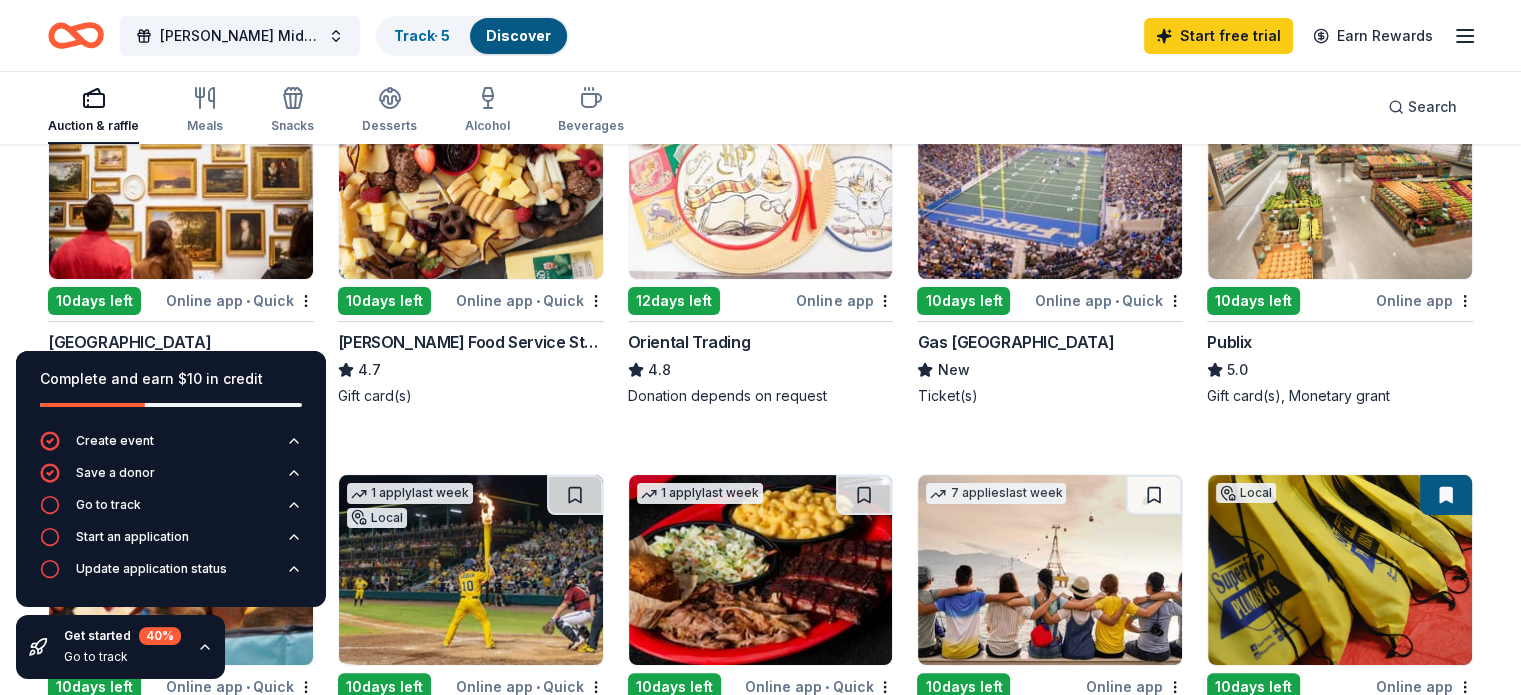 scroll, scrollTop: 100, scrollLeft: 0, axis: vertical 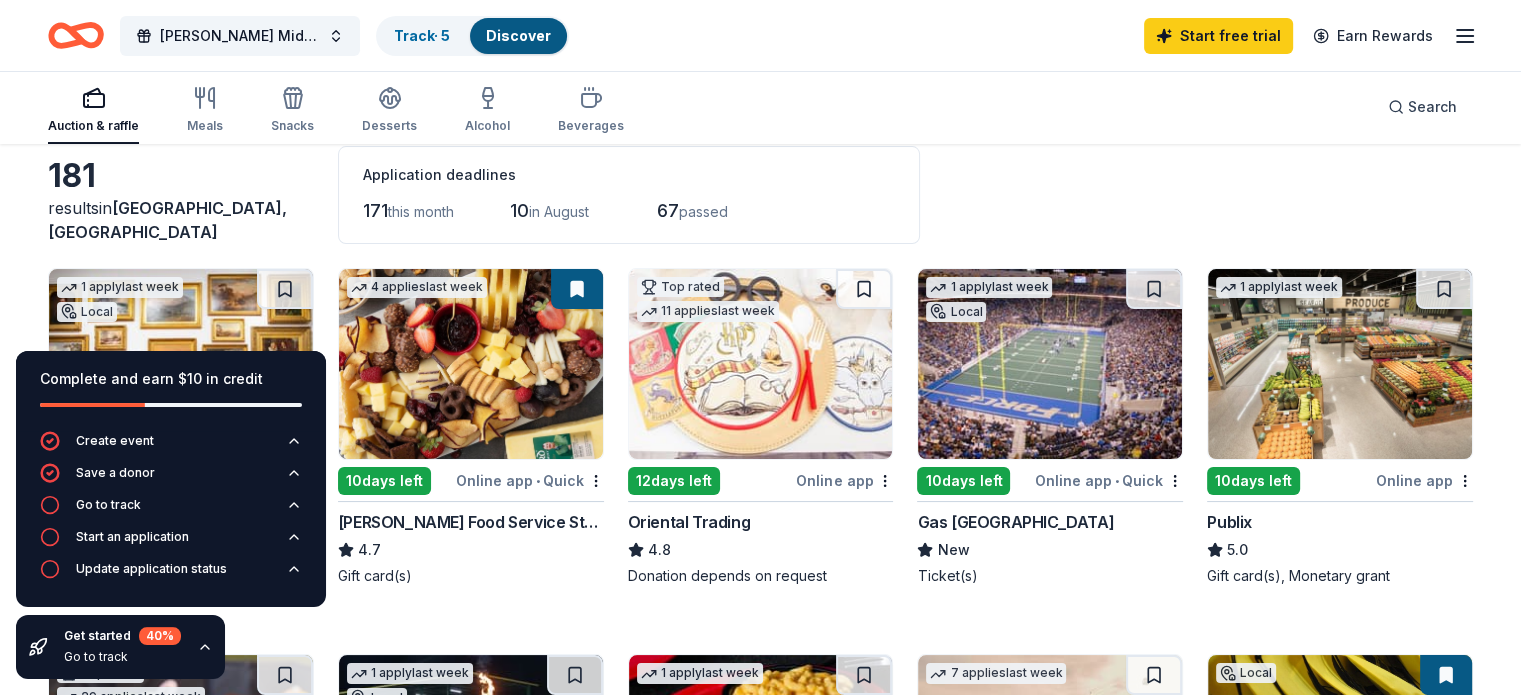click on "Complete and earn $10 in credit" at bounding box center [171, 391] 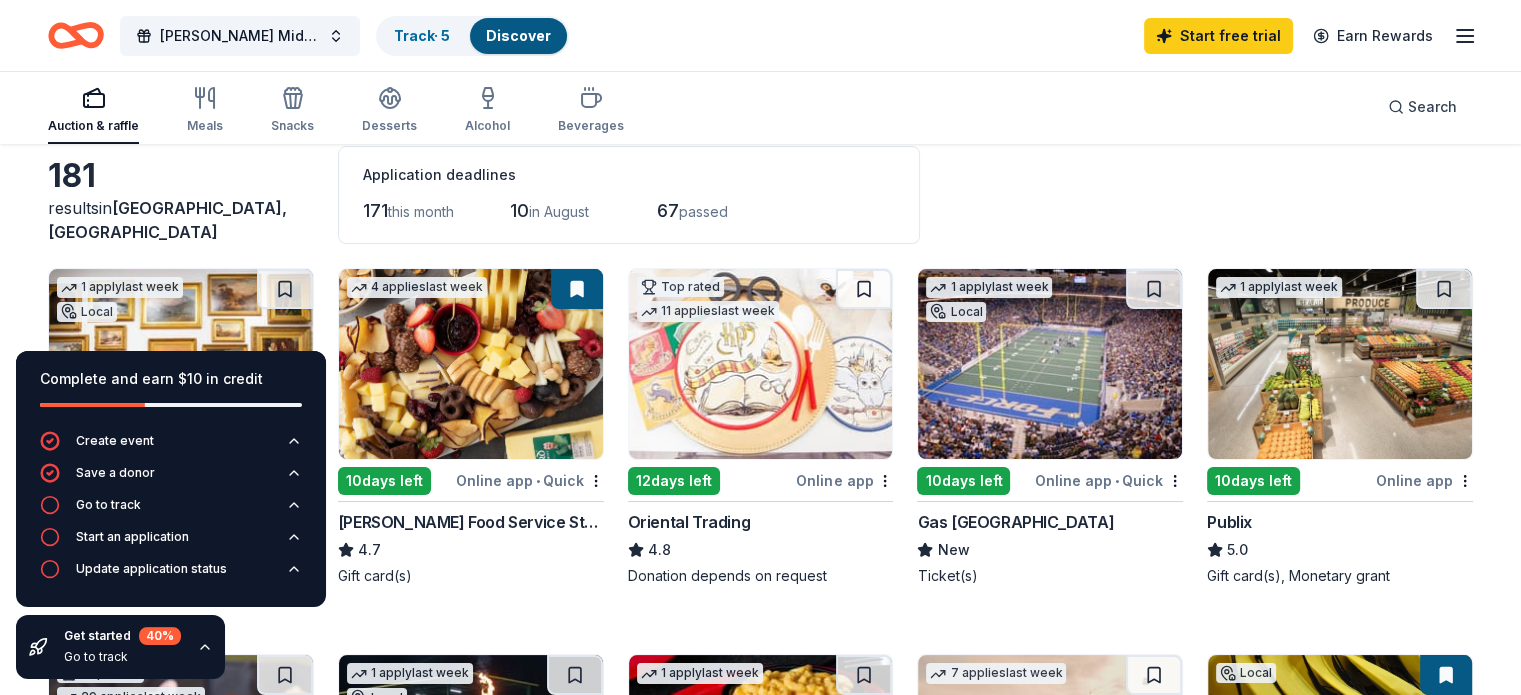 click 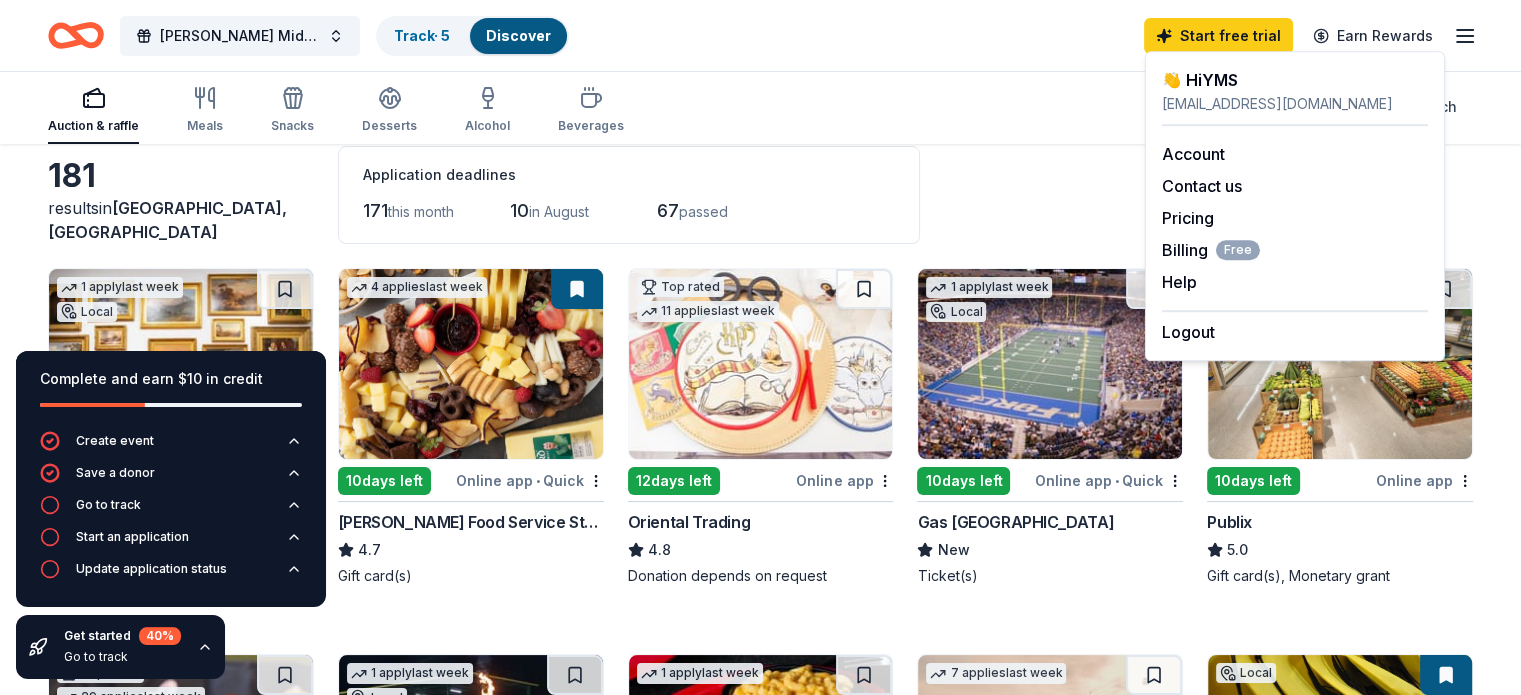 click 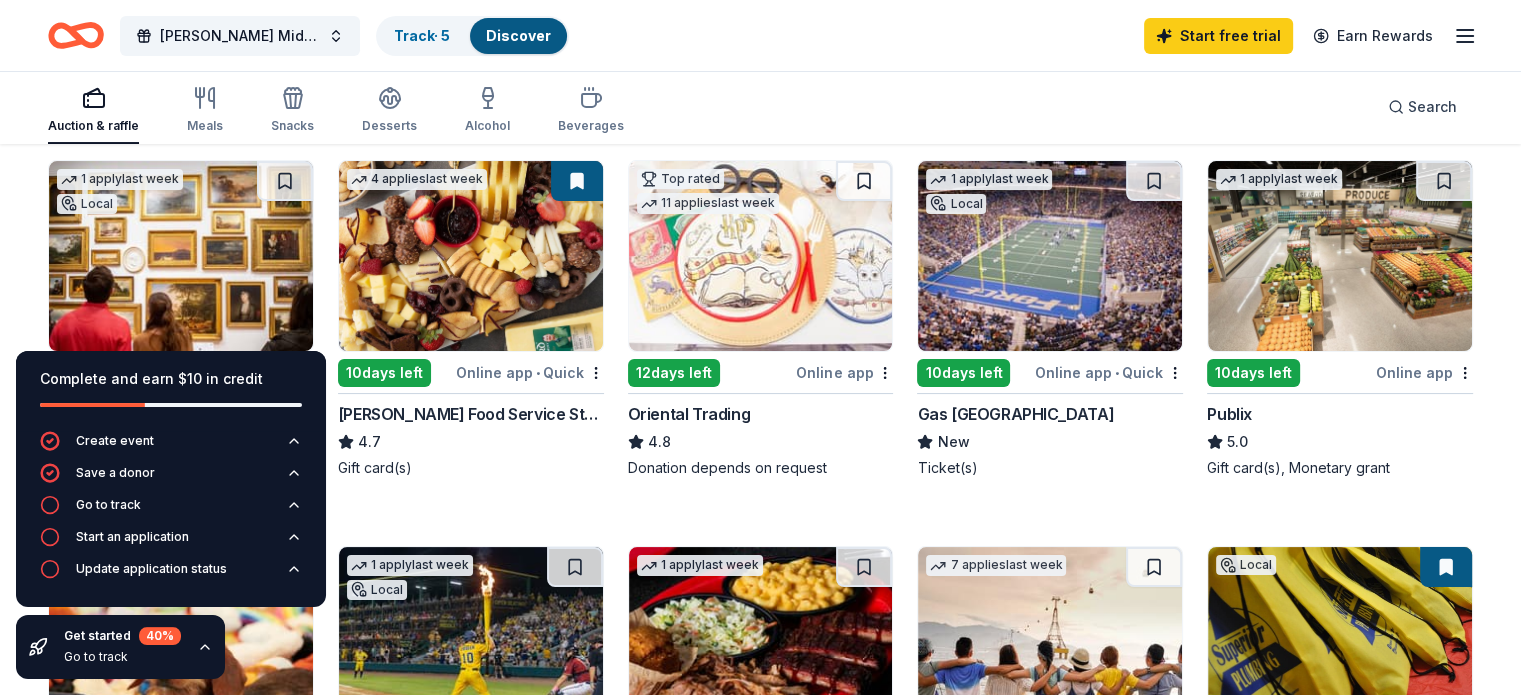 scroll, scrollTop: 200, scrollLeft: 0, axis: vertical 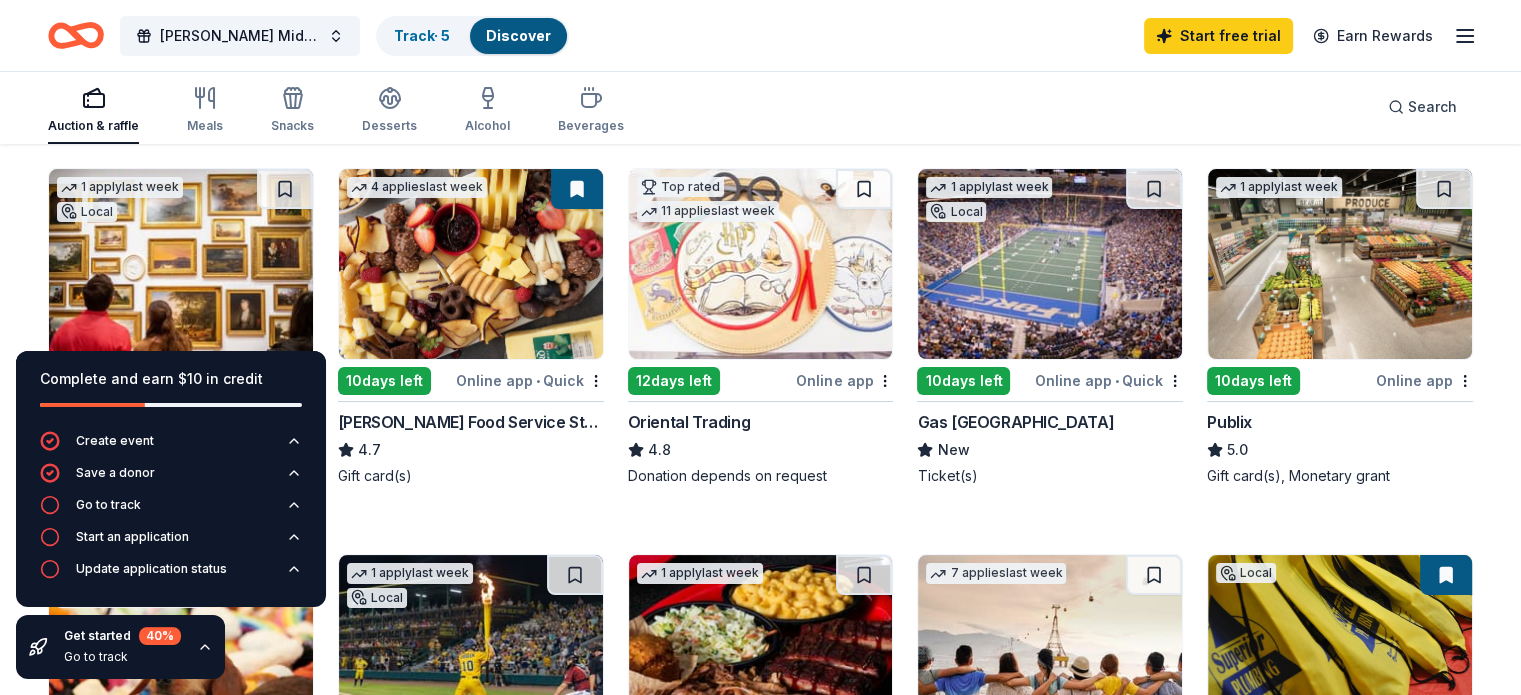 click at bounding box center (1340, 264) 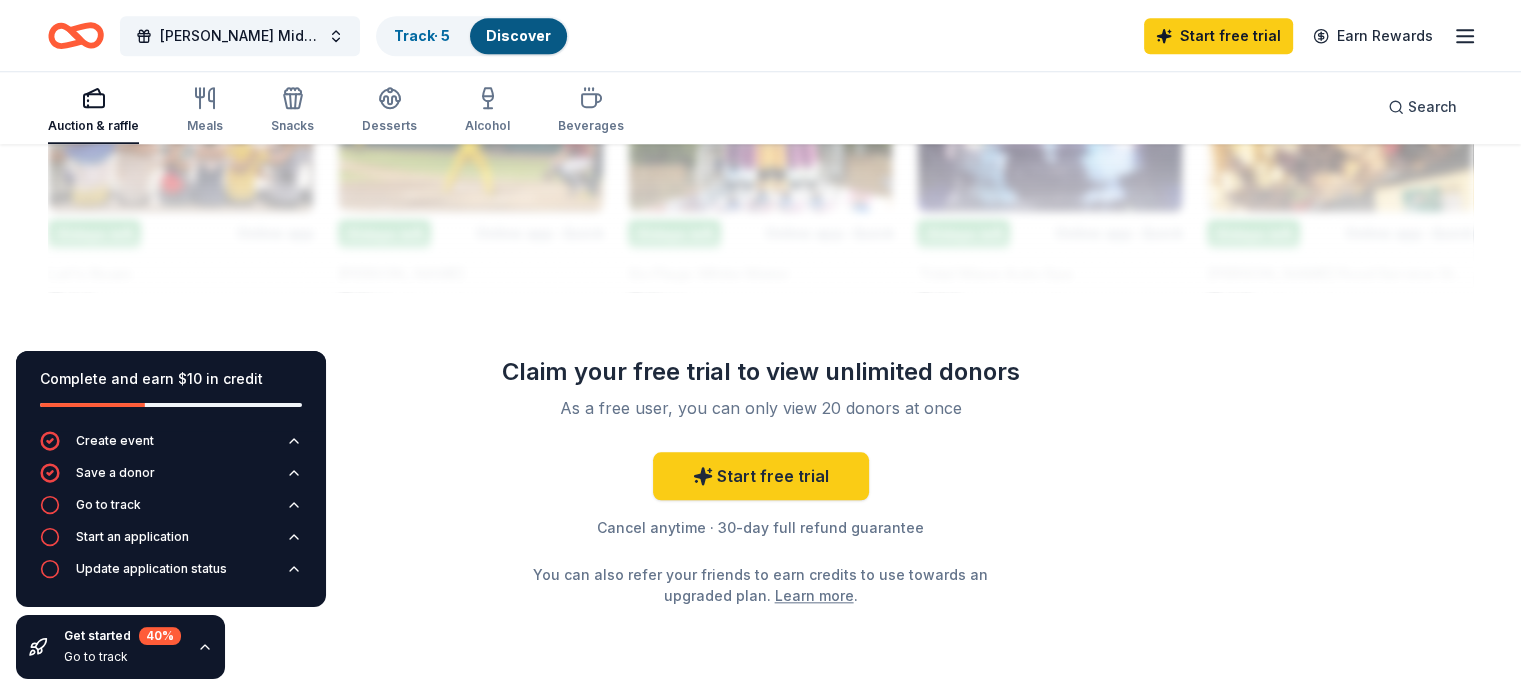 scroll, scrollTop: 2000, scrollLeft: 0, axis: vertical 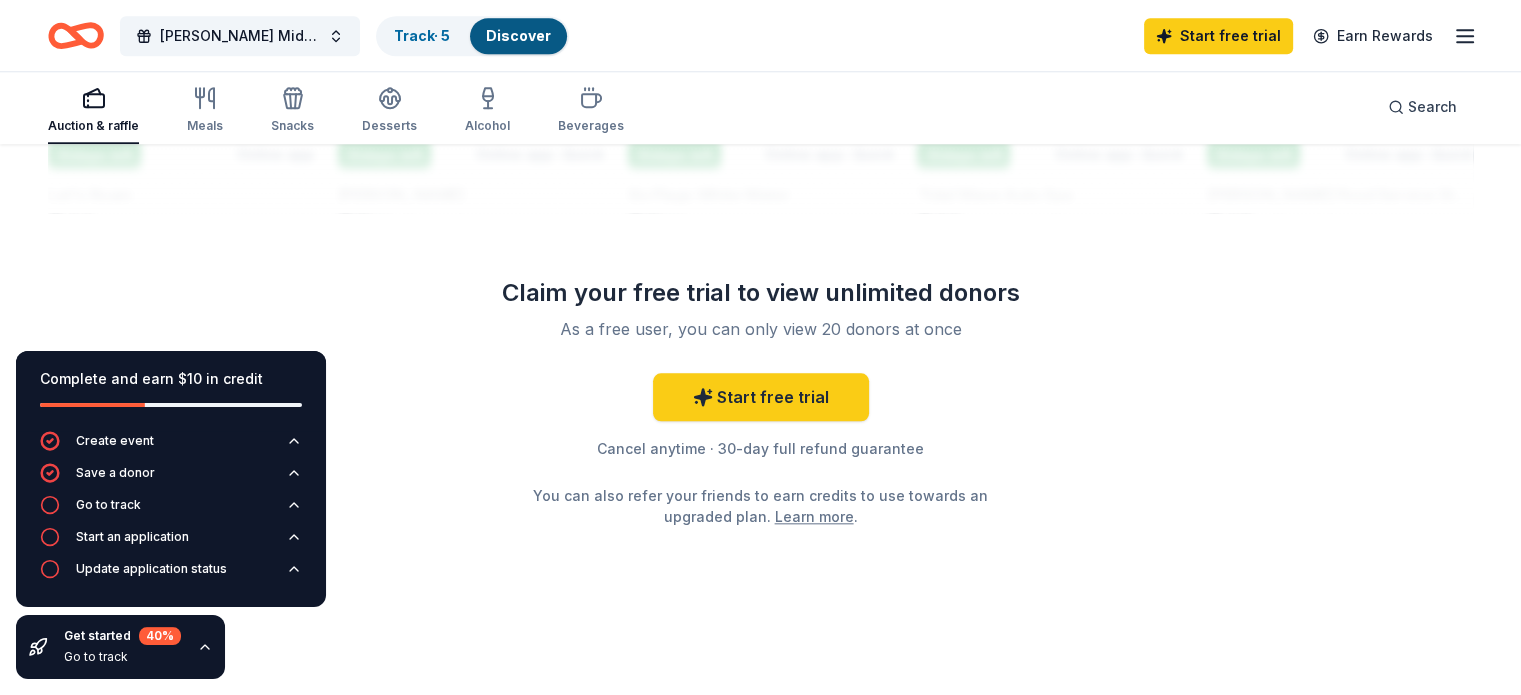 click on "Get started 40 % Go to track" at bounding box center (120, 647) 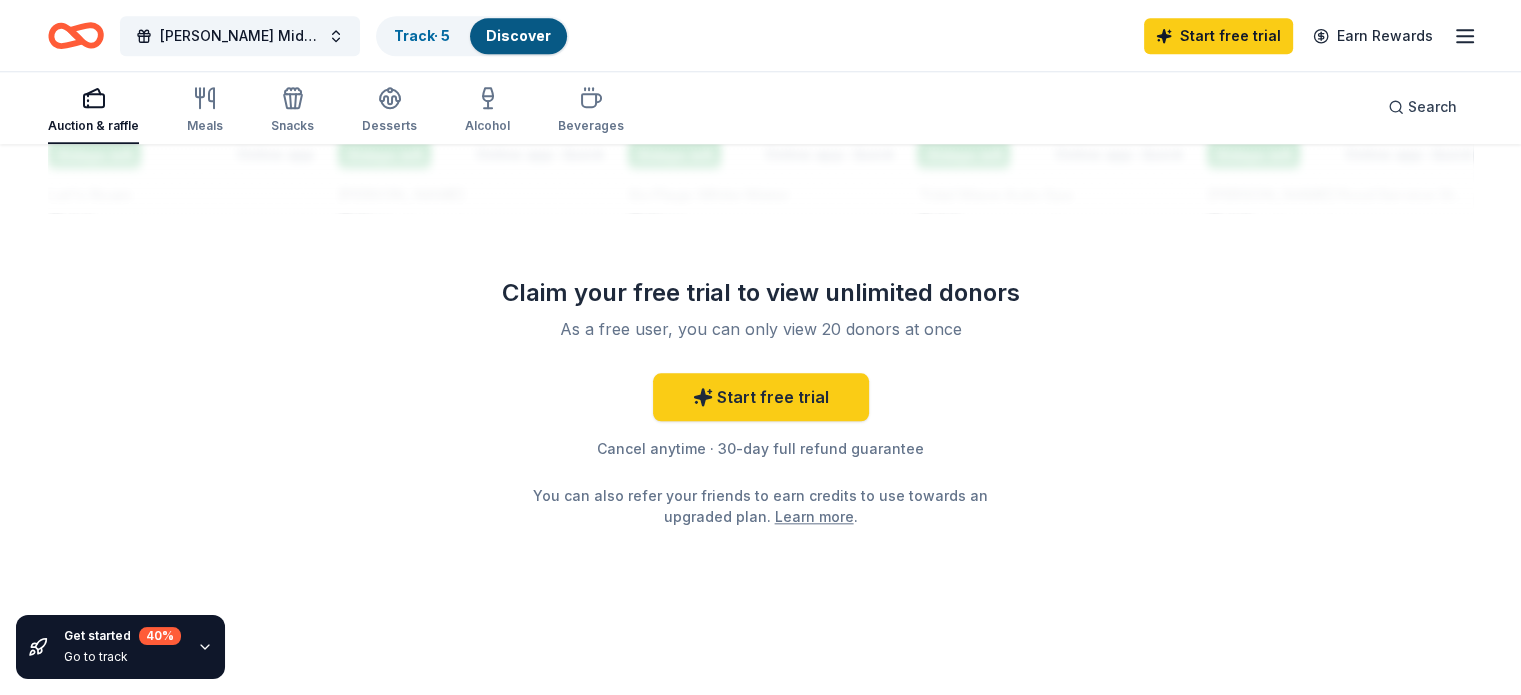 click on "Get started 40 %" at bounding box center [122, 636] 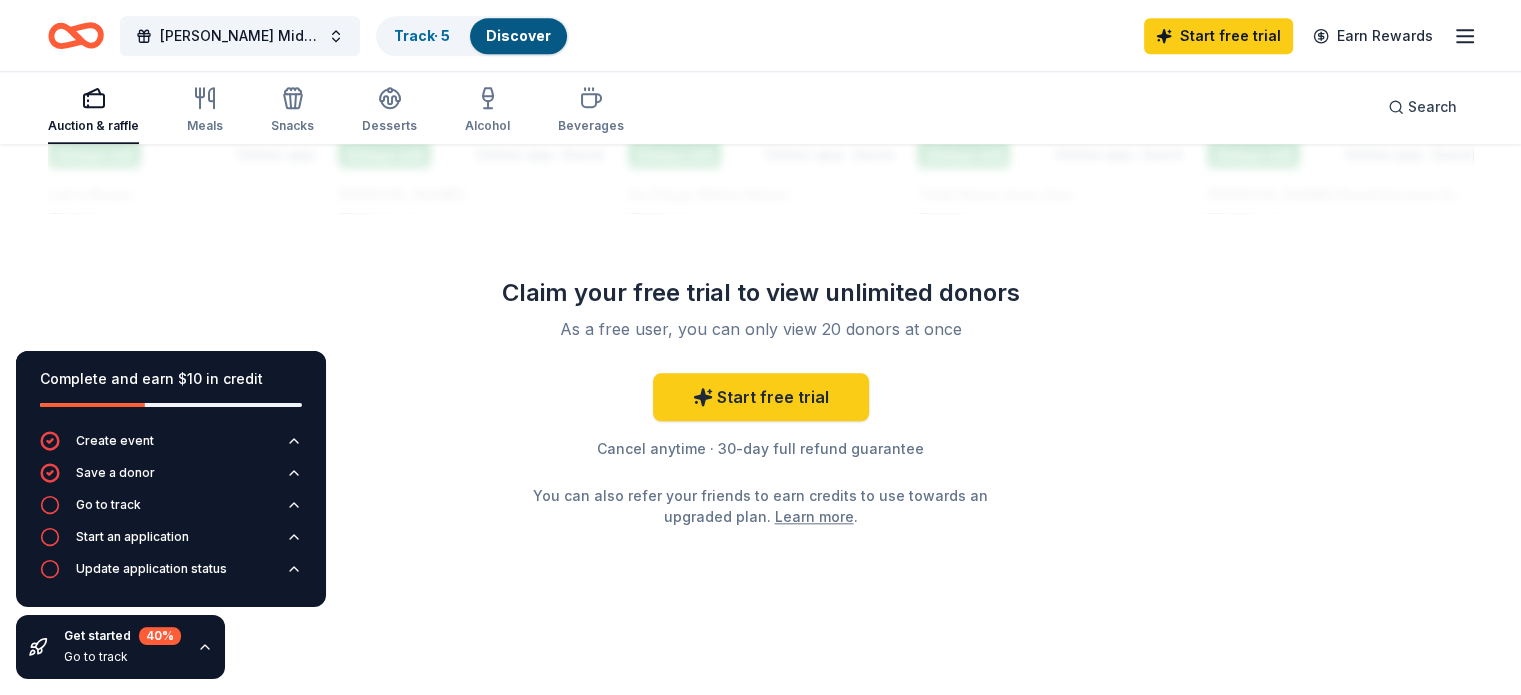 click on "40 %" at bounding box center [160, 636] 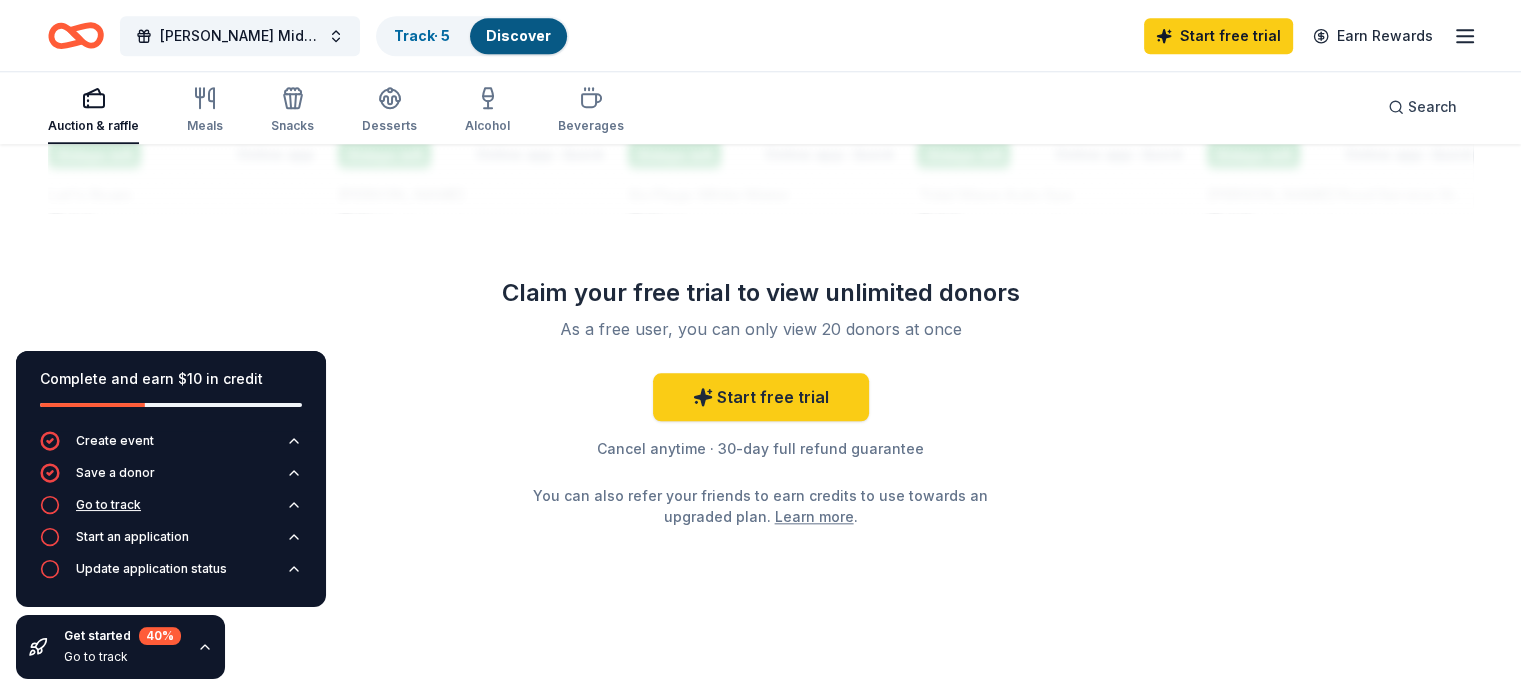 click on "Go to track" at bounding box center (108, 505) 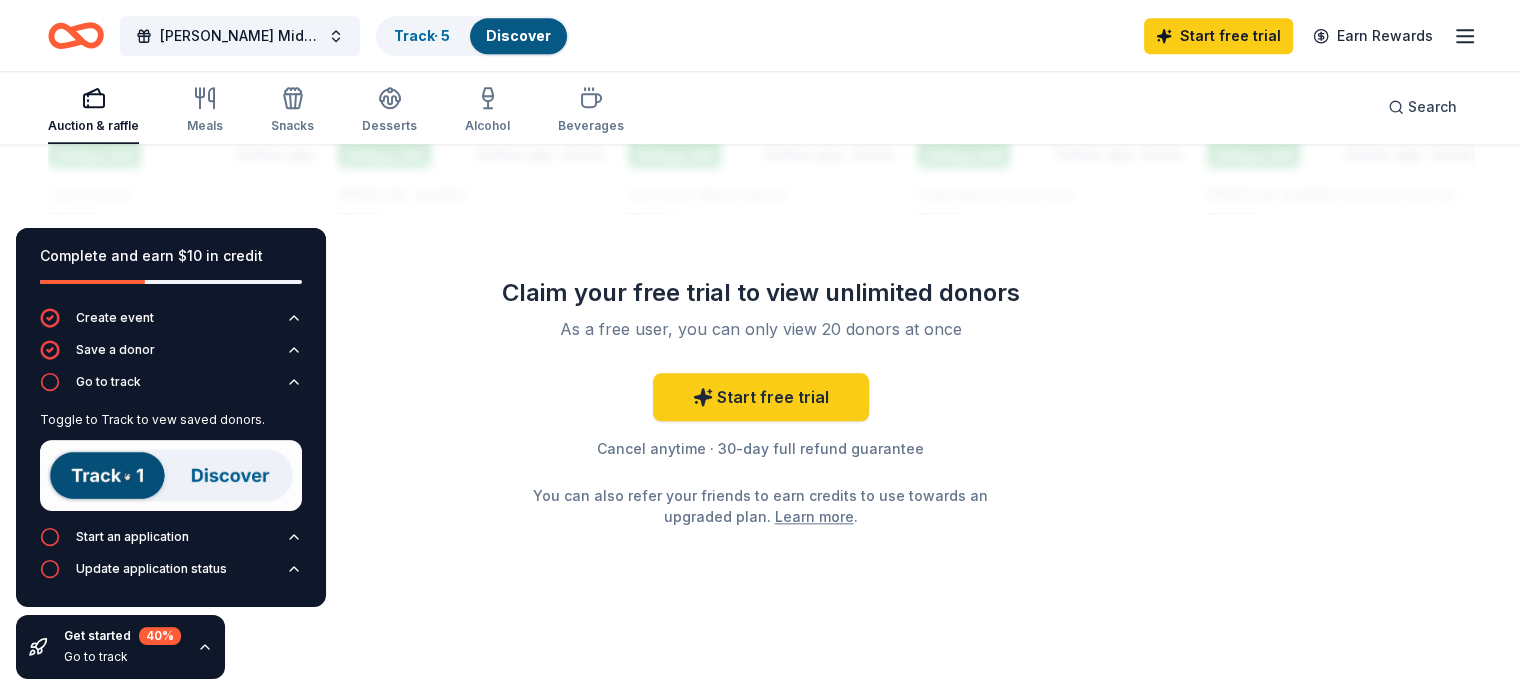 click at bounding box center [171, 475] 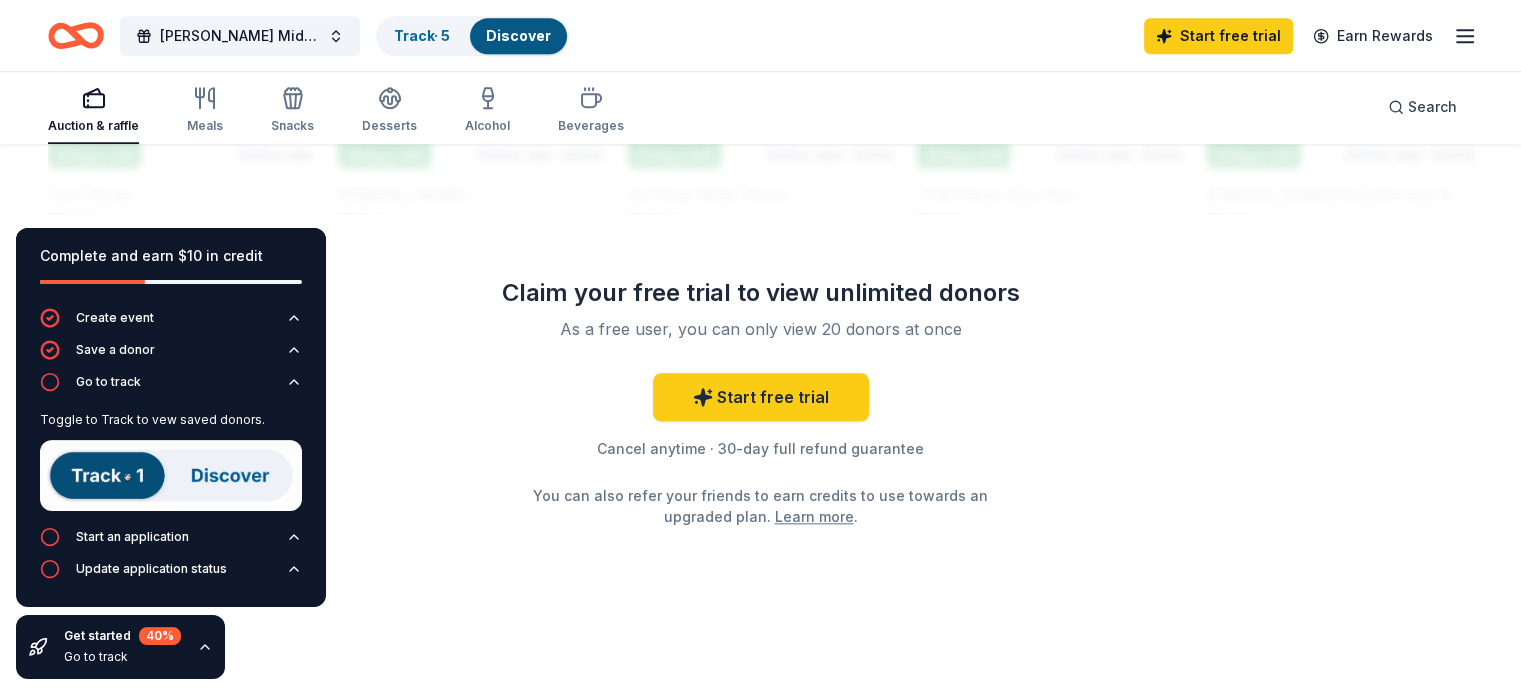 click at bounding box center (171, 475) 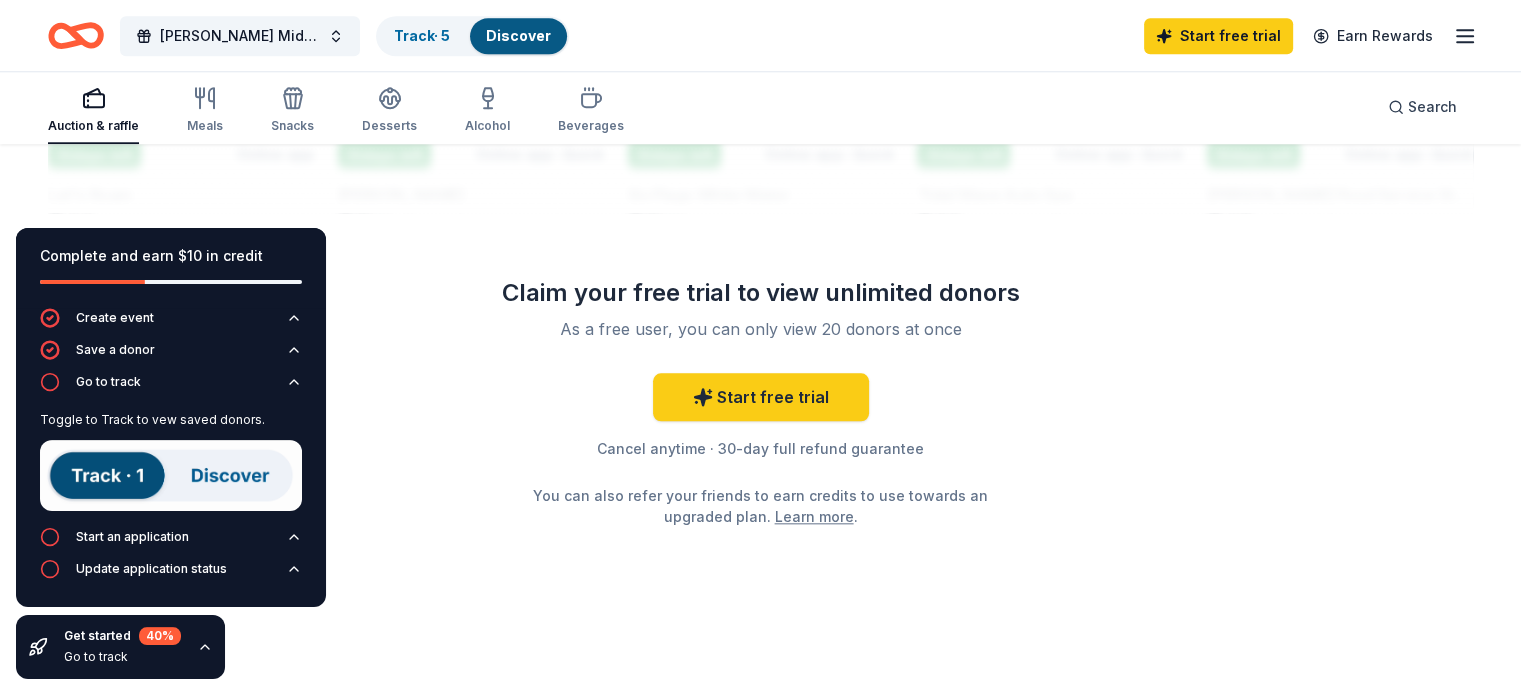 click on "Toggle to Track to vew saved donors." at bounding box center (171, 465) 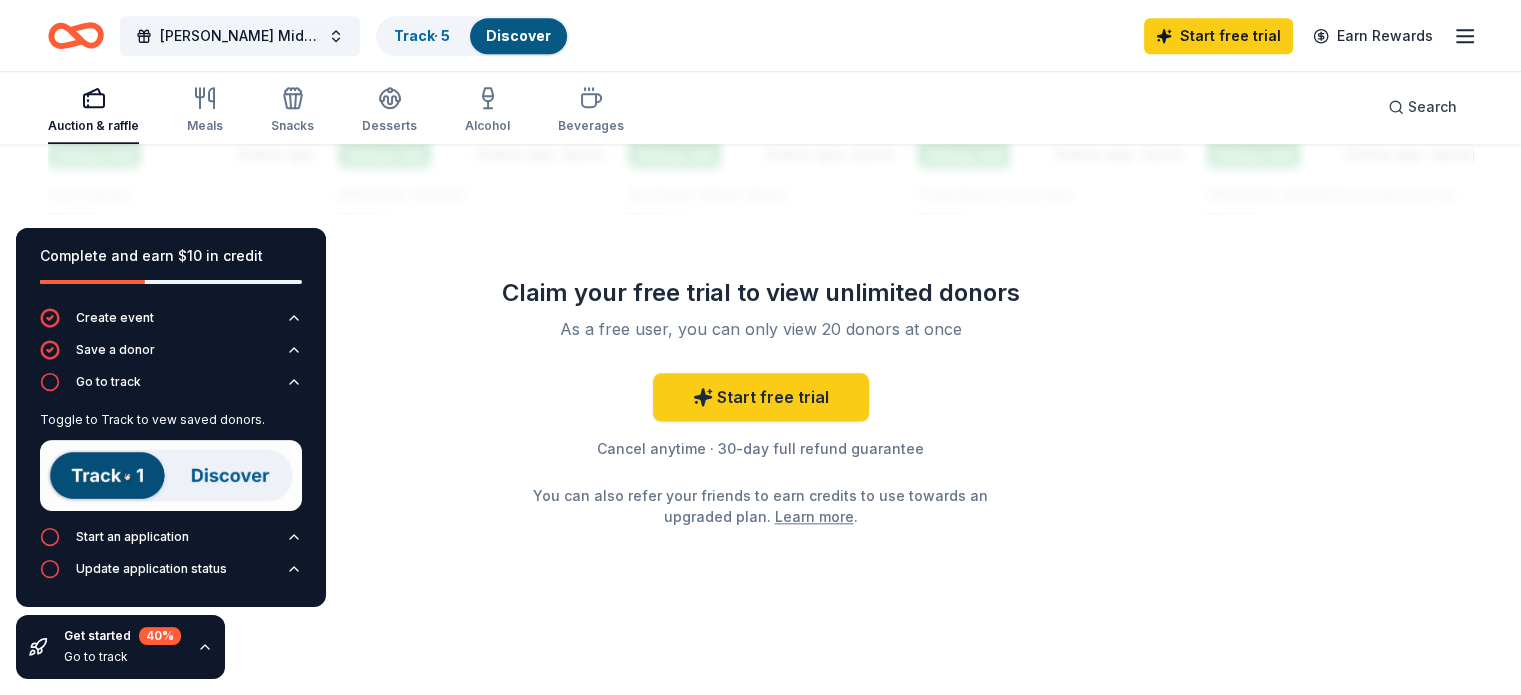 click on "Toggle to Track to vew saved donors." at bounding box center [171, 420] 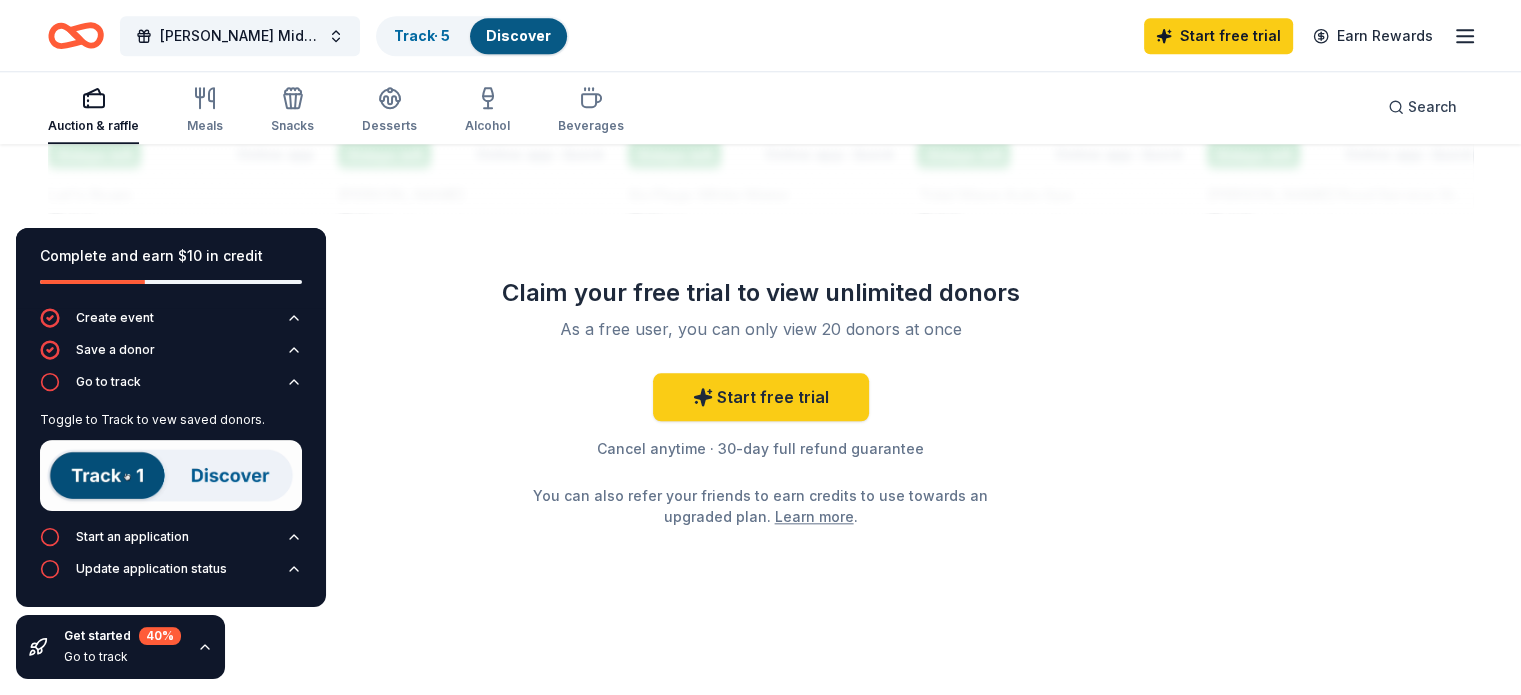 click on "Complete and earn $10 in credit Create event Save a donor Go to track Toggle to Track to vew saved donors. Start an application Update application status Get started 40 % Go to track" at bounding box center (171, 453) 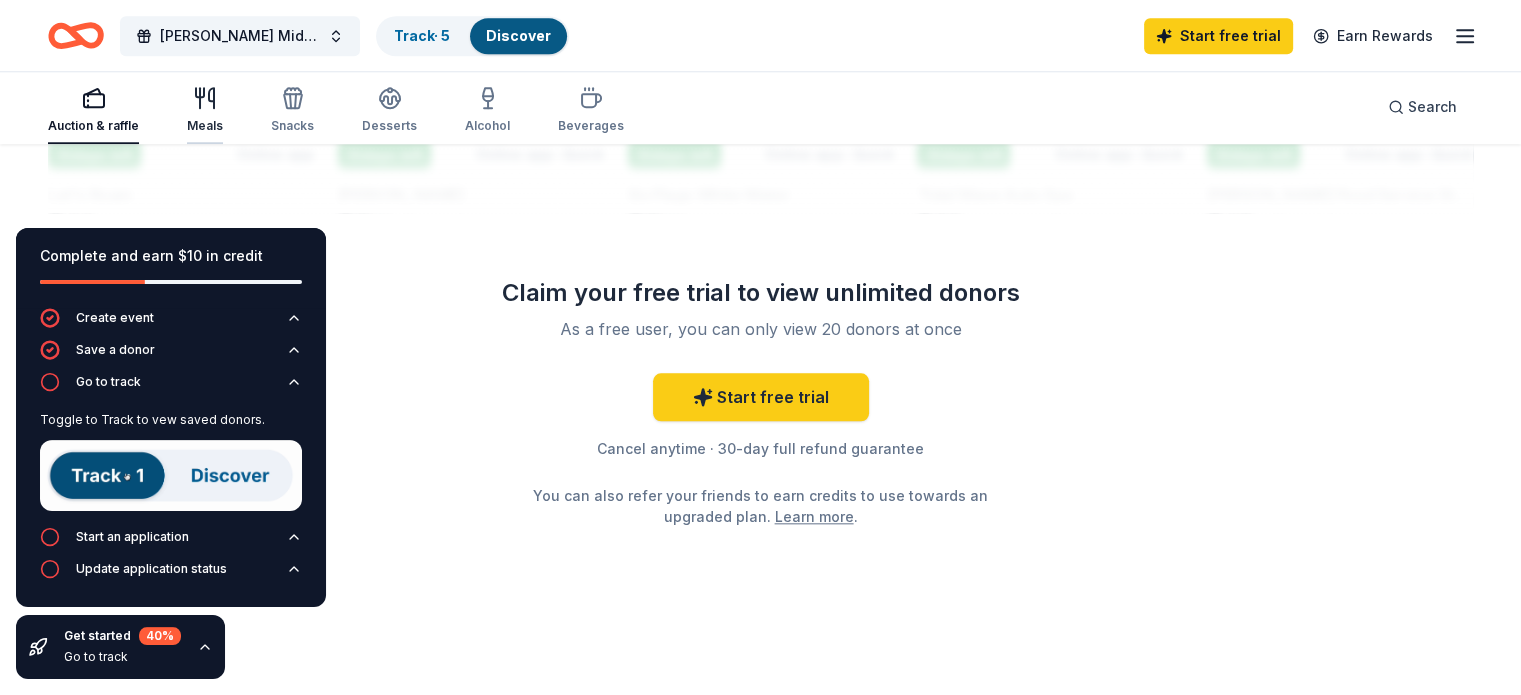 click on "Meals" at bounding box center (205, 110) 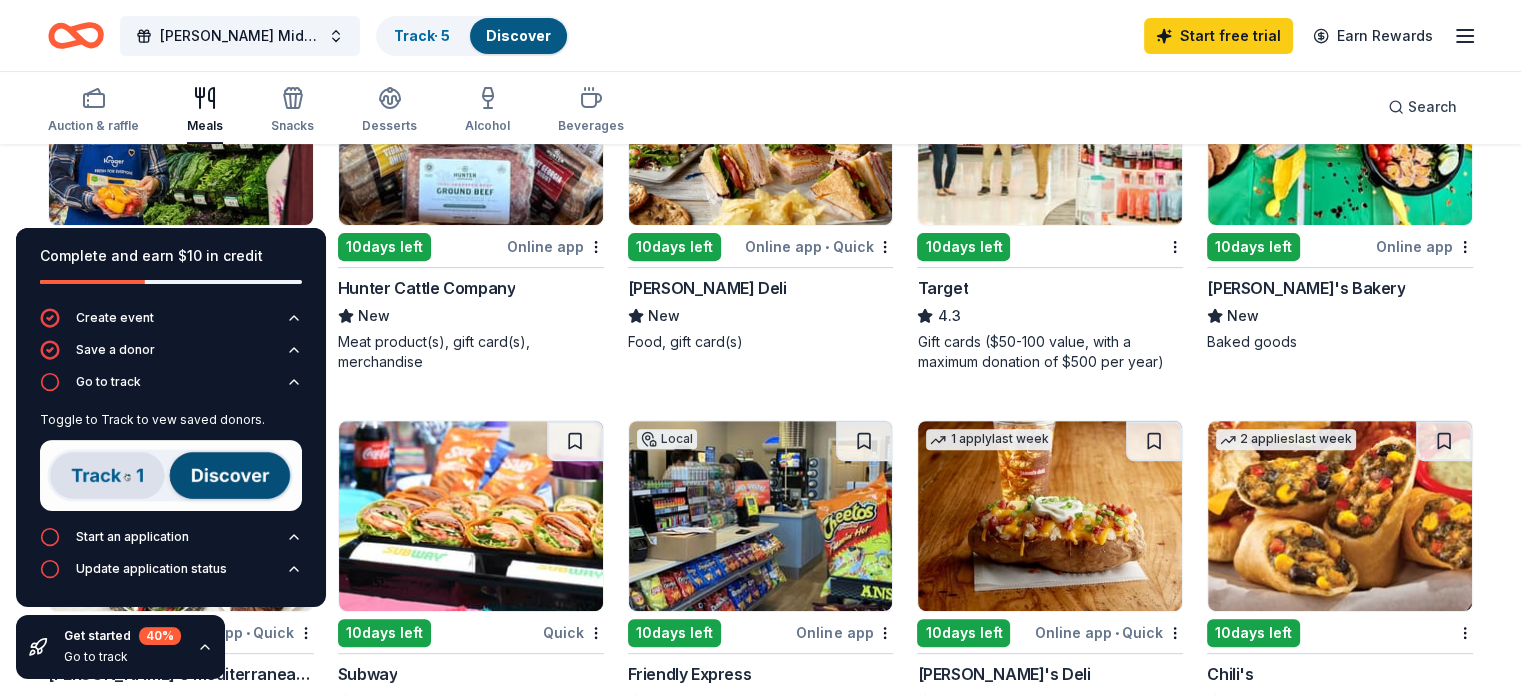 scroll, scrollTop: 700, scrollLeft: 0, axis: vertical 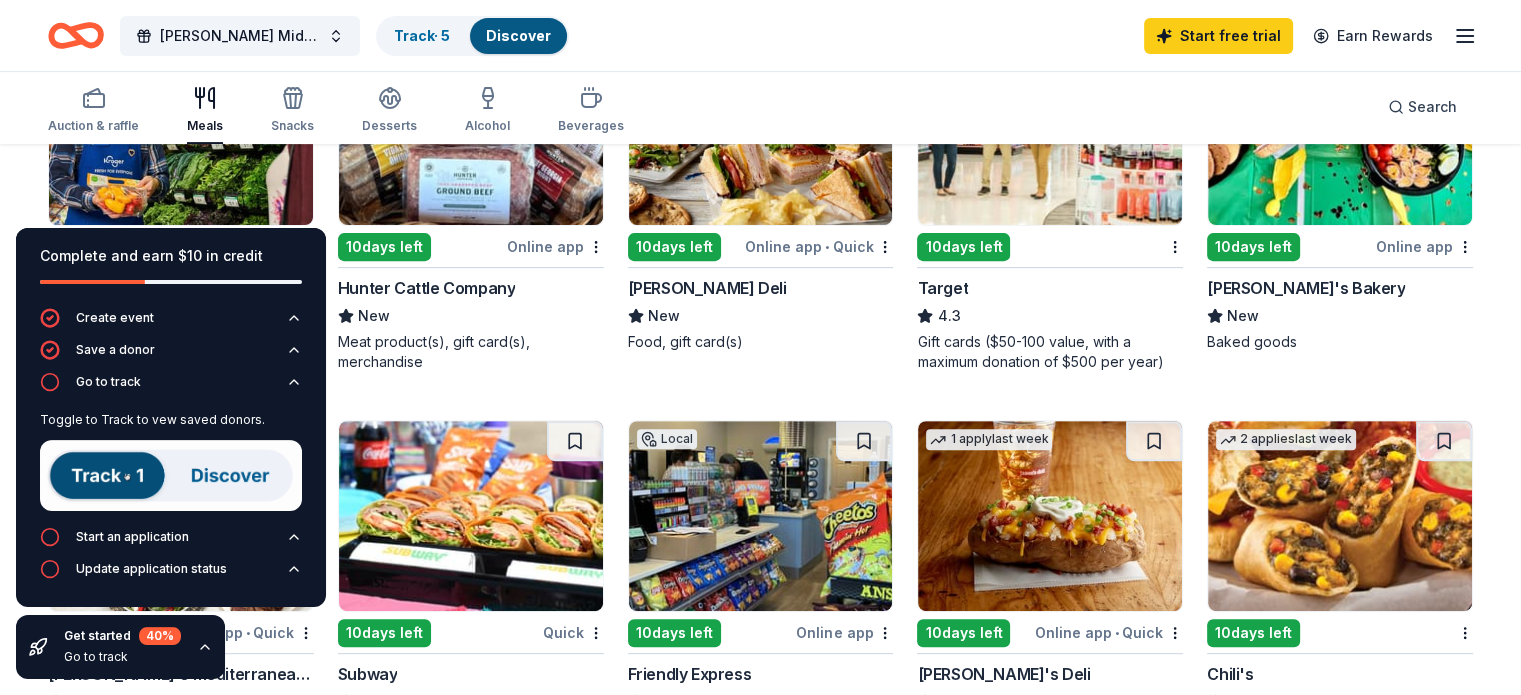 click at bounding box center [181, 130] 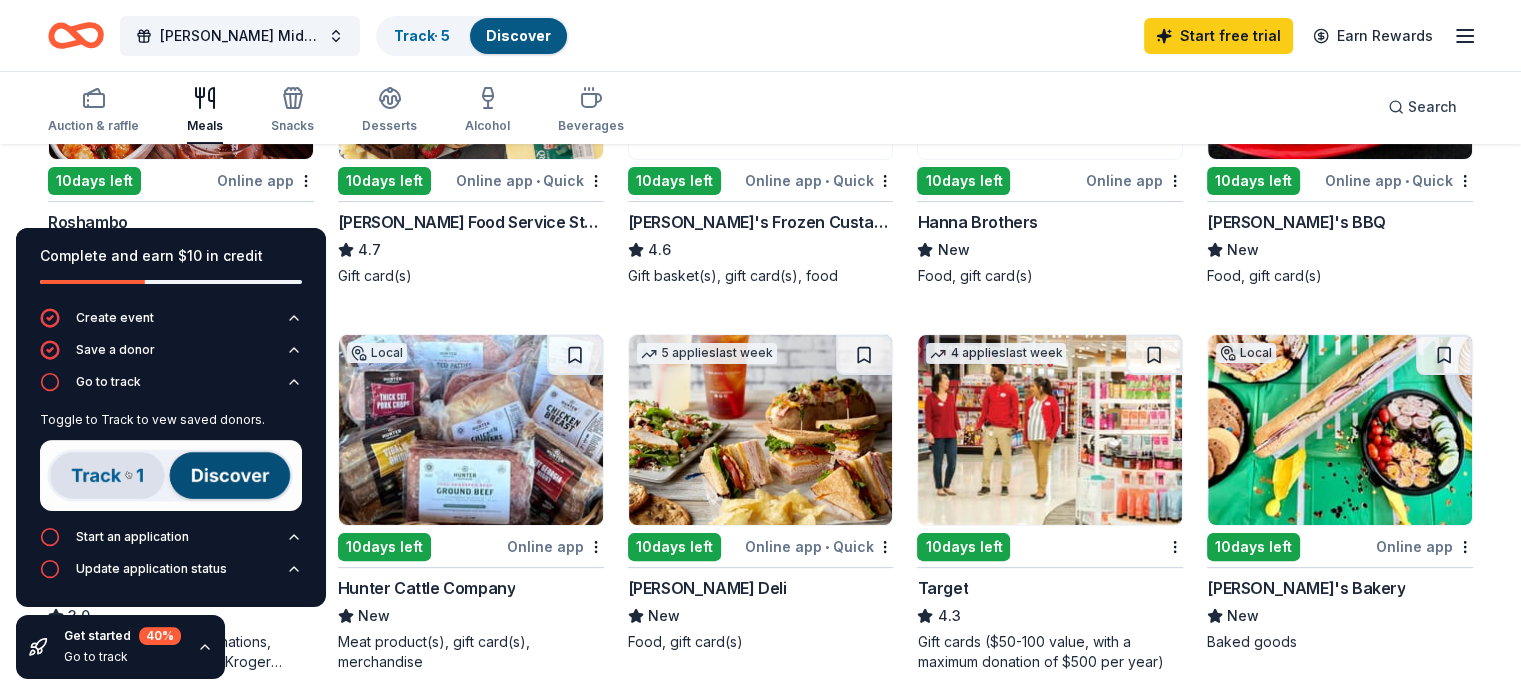 scroll, scrollTop: 0, scrollLeft: 0, axis: both 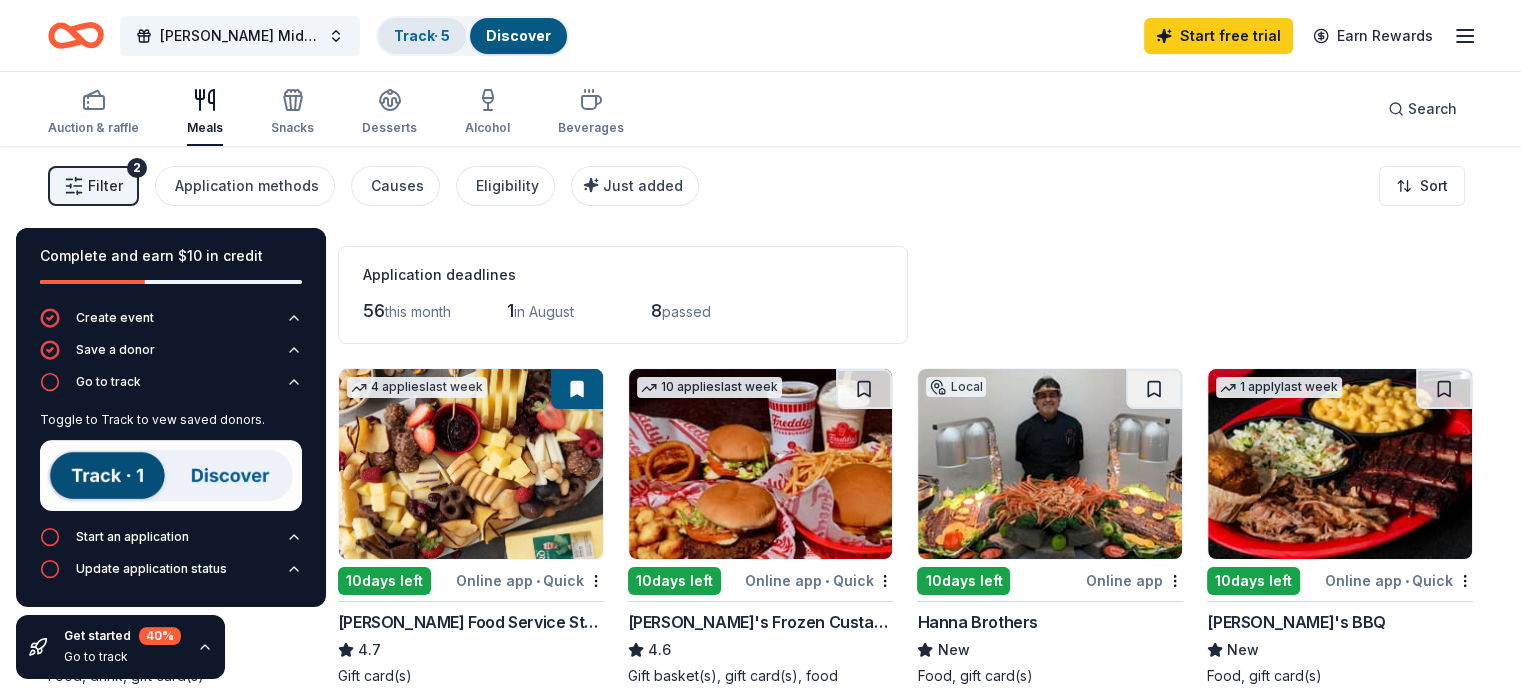 click on "Track  · 5" at bounding box center (422, 35) 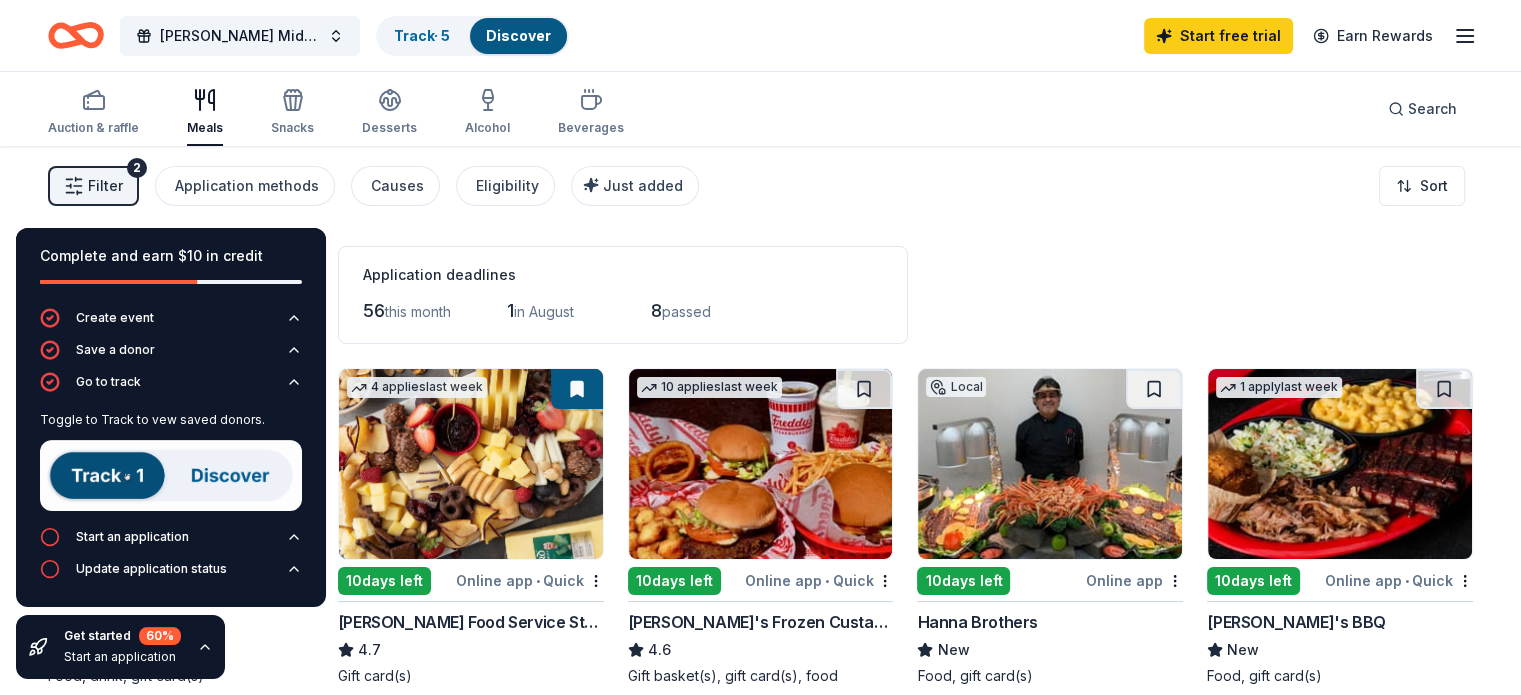 scroll, scrollTop: 0, scrollLeft: 0, axis: both 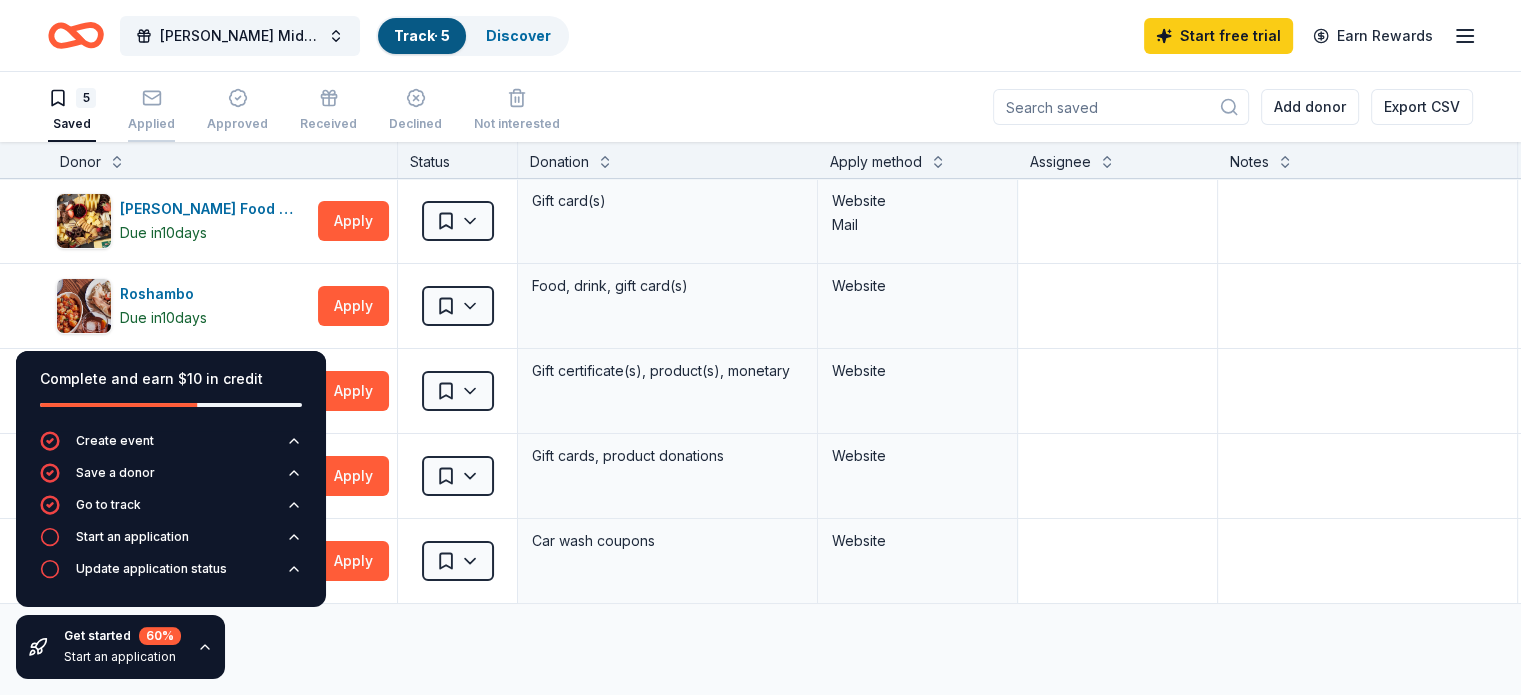 click on "Applied" at bounding box center [151, 110] 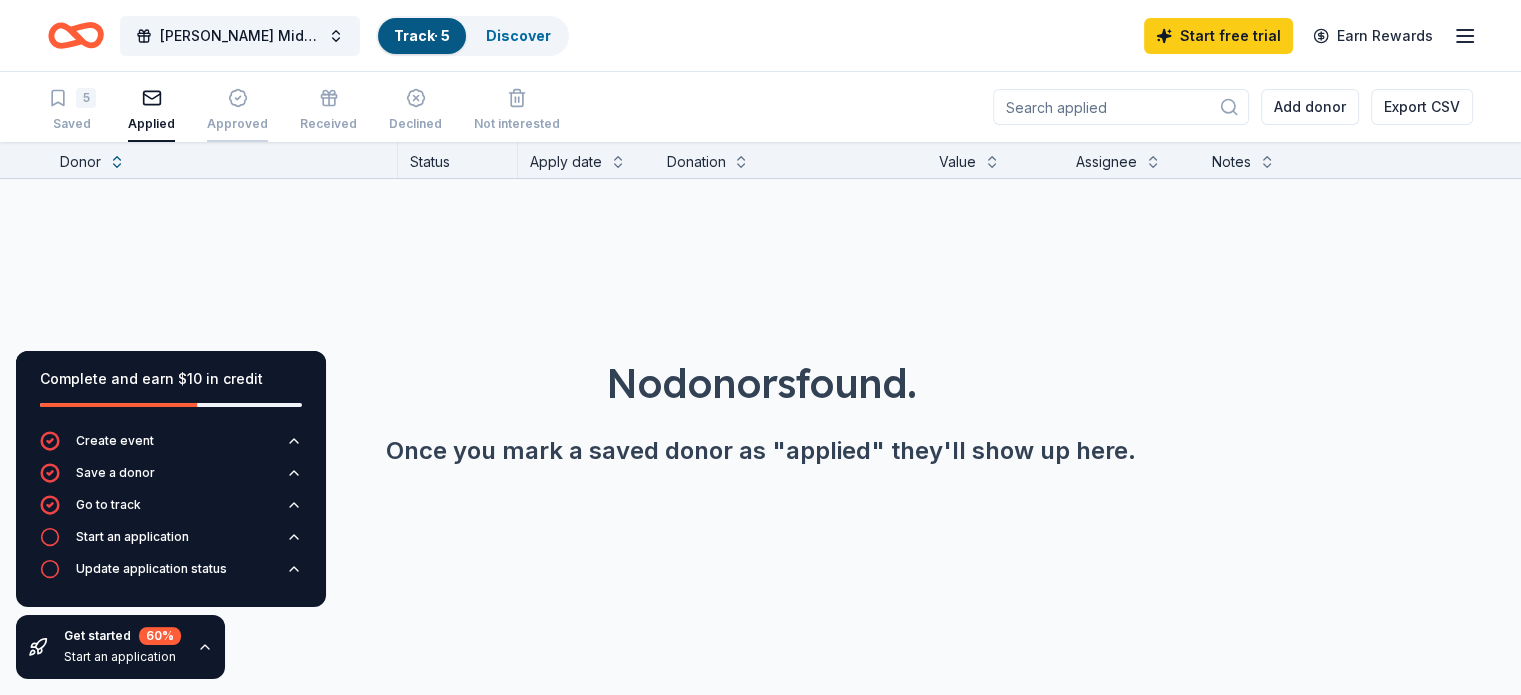 scroll, scrollTop: 0, scrollLeft: 0, axis: both 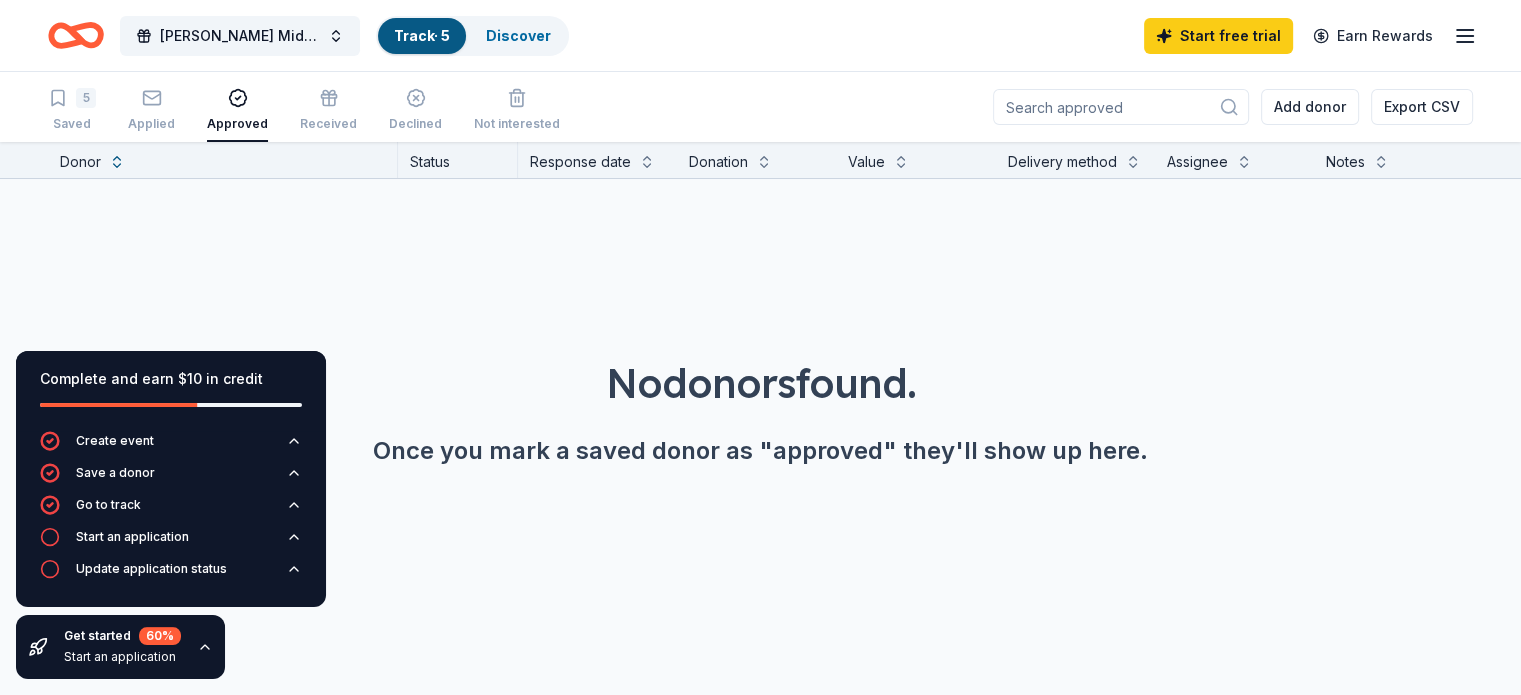 click on "5 Saved Applied Approved Received Declined Not interested" at bounding box center [304, 111] 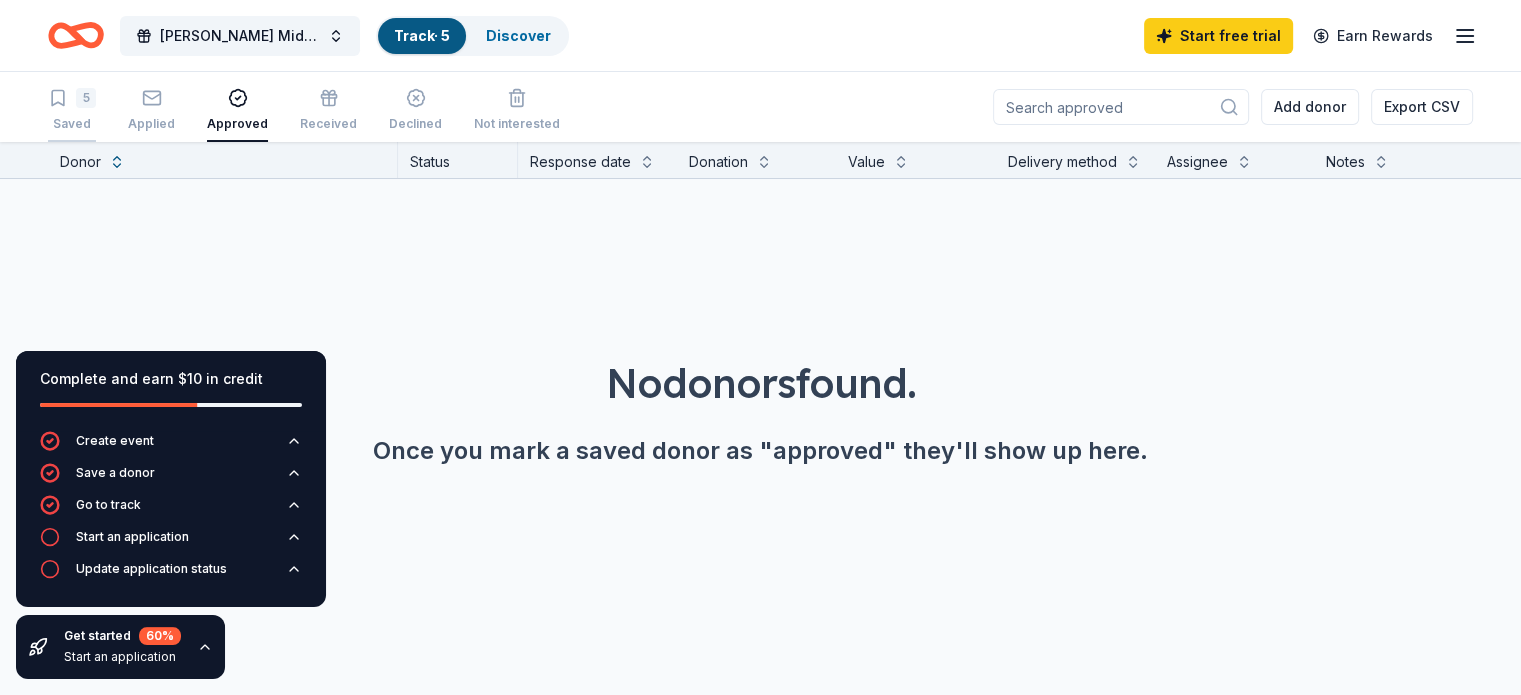 click on "5" at bounding box center [72, 98] 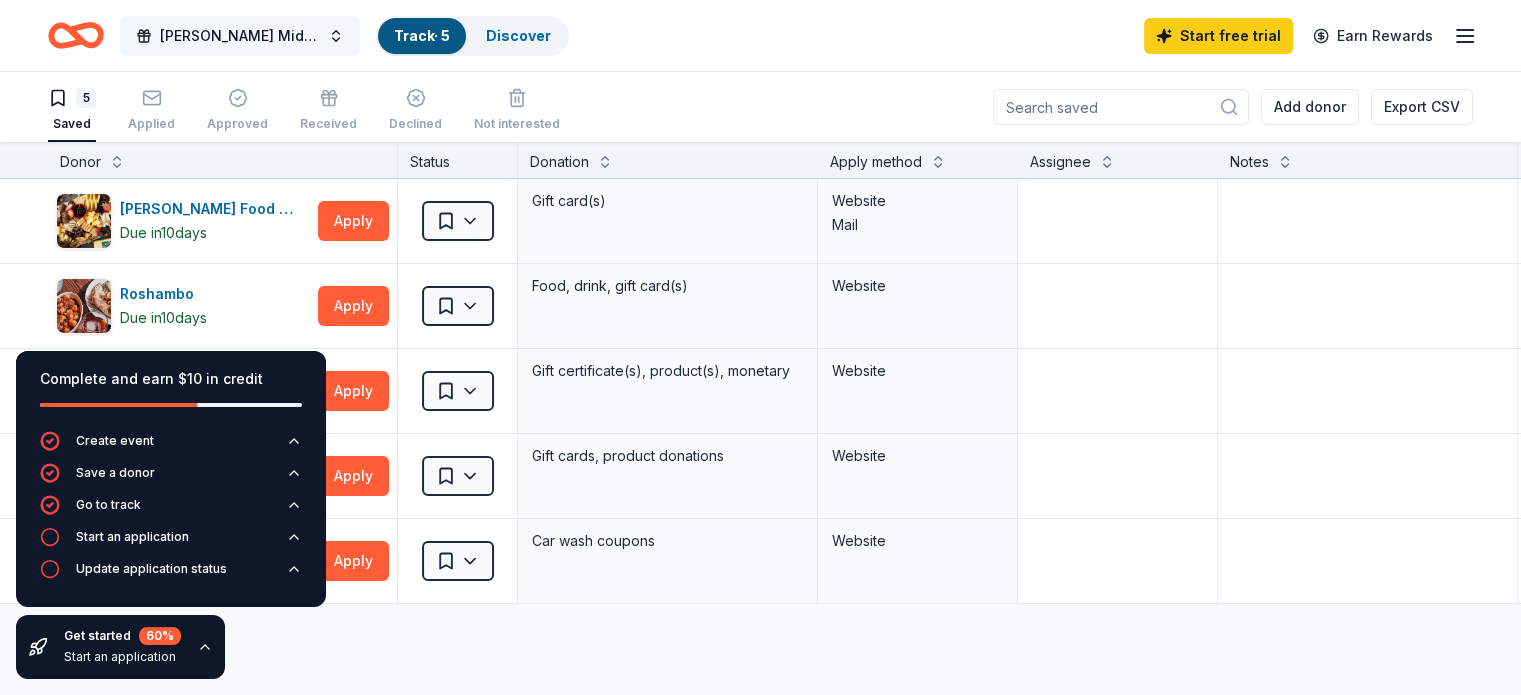 click on "[PERSON_NAME] Middle School Fundraiser for Football" at bounding box center (240, 36) 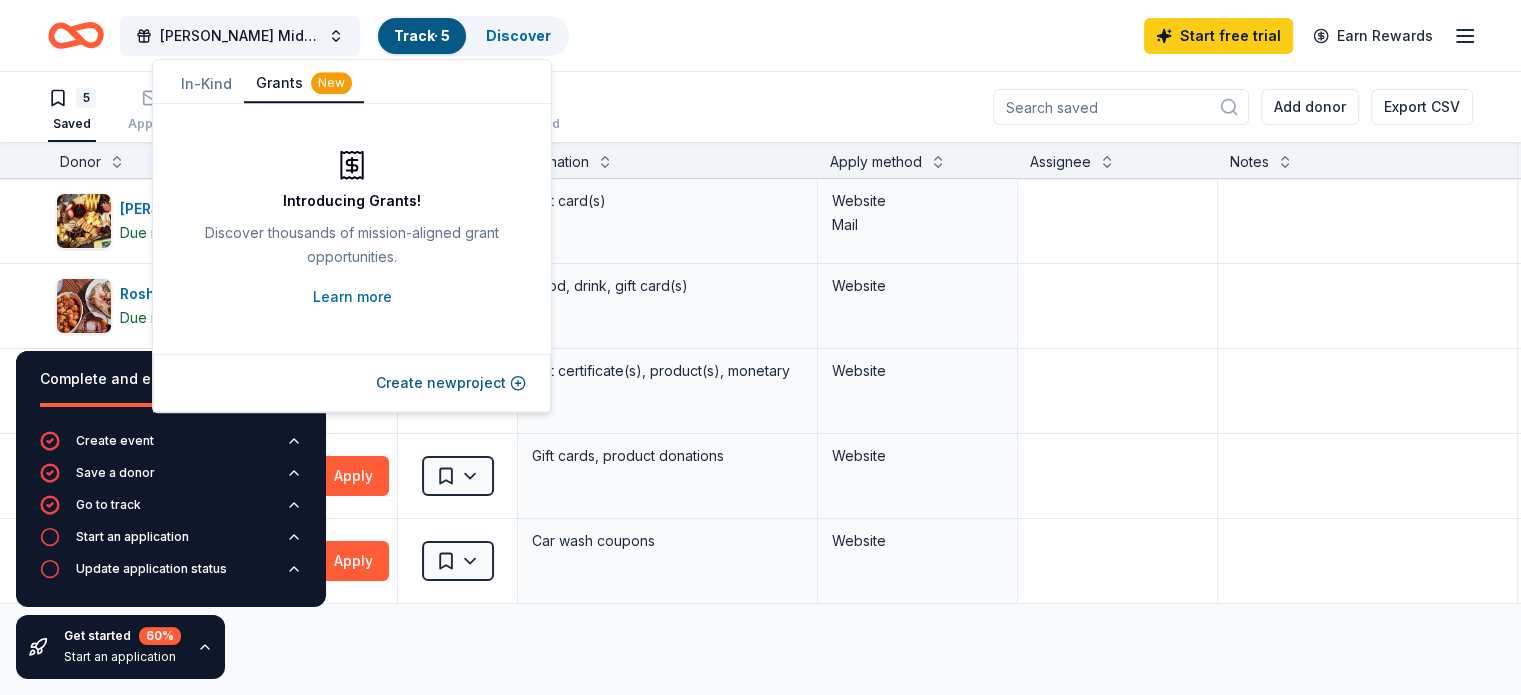 click on "Grants New" at bounding box center (304, 84) 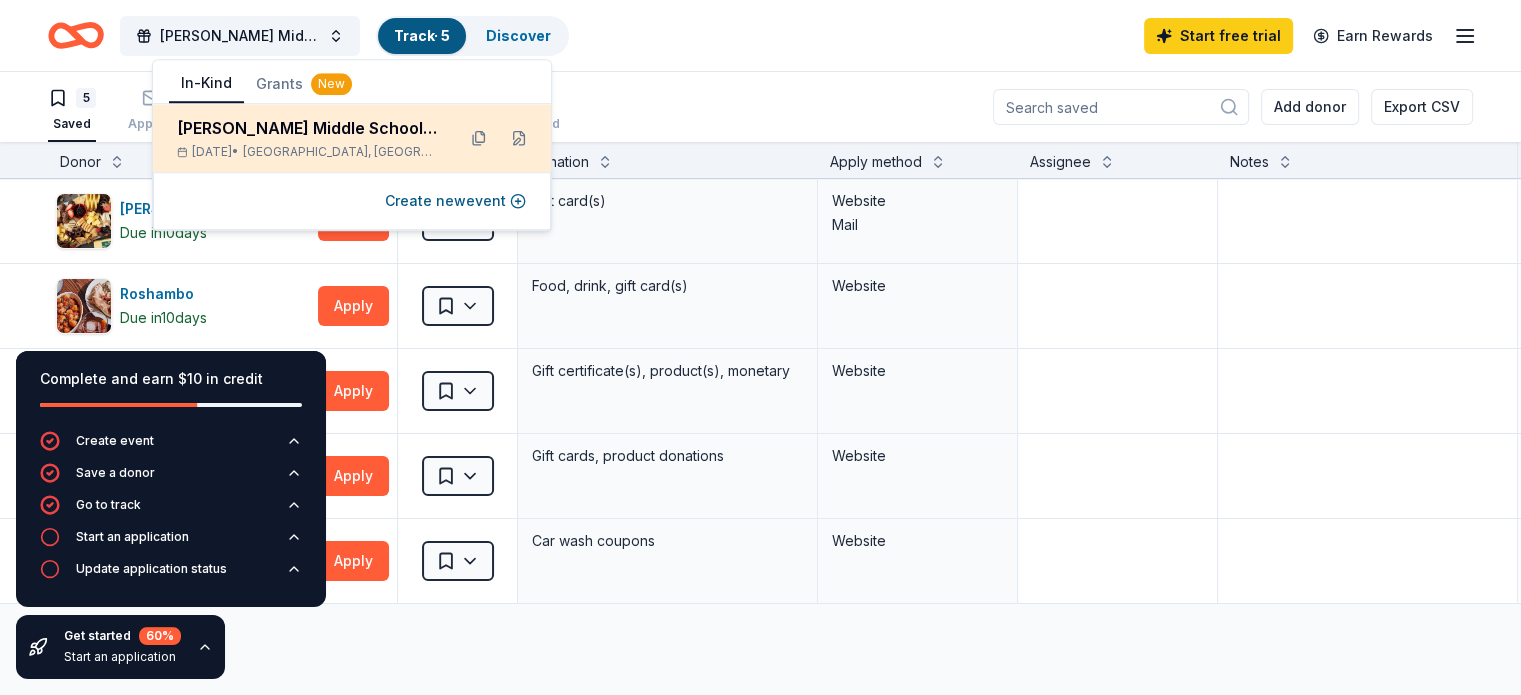 click on "[PERSON_NAME] Middle School Fundraiser for Football" at bounding box center (308, 128) 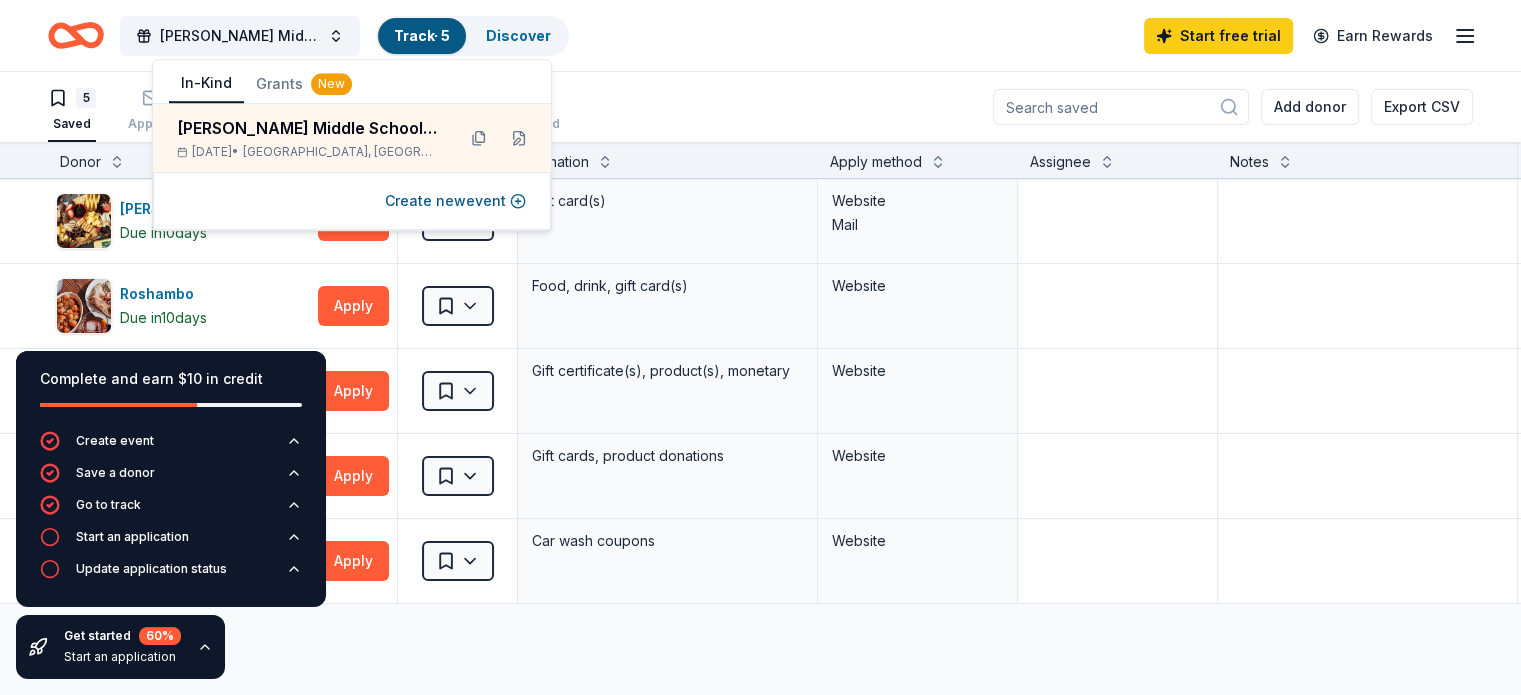 click 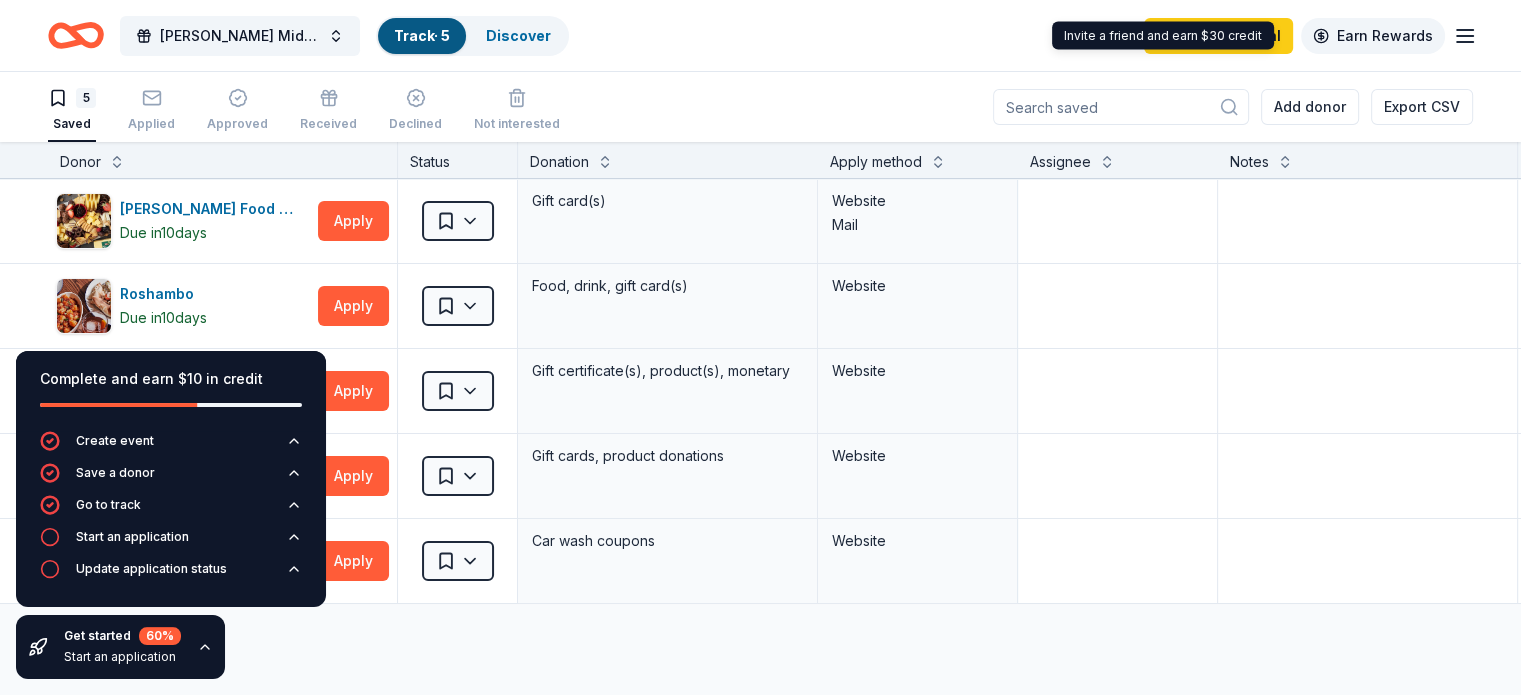click on "Earn Rewards" at bounding box center (1373, 36) 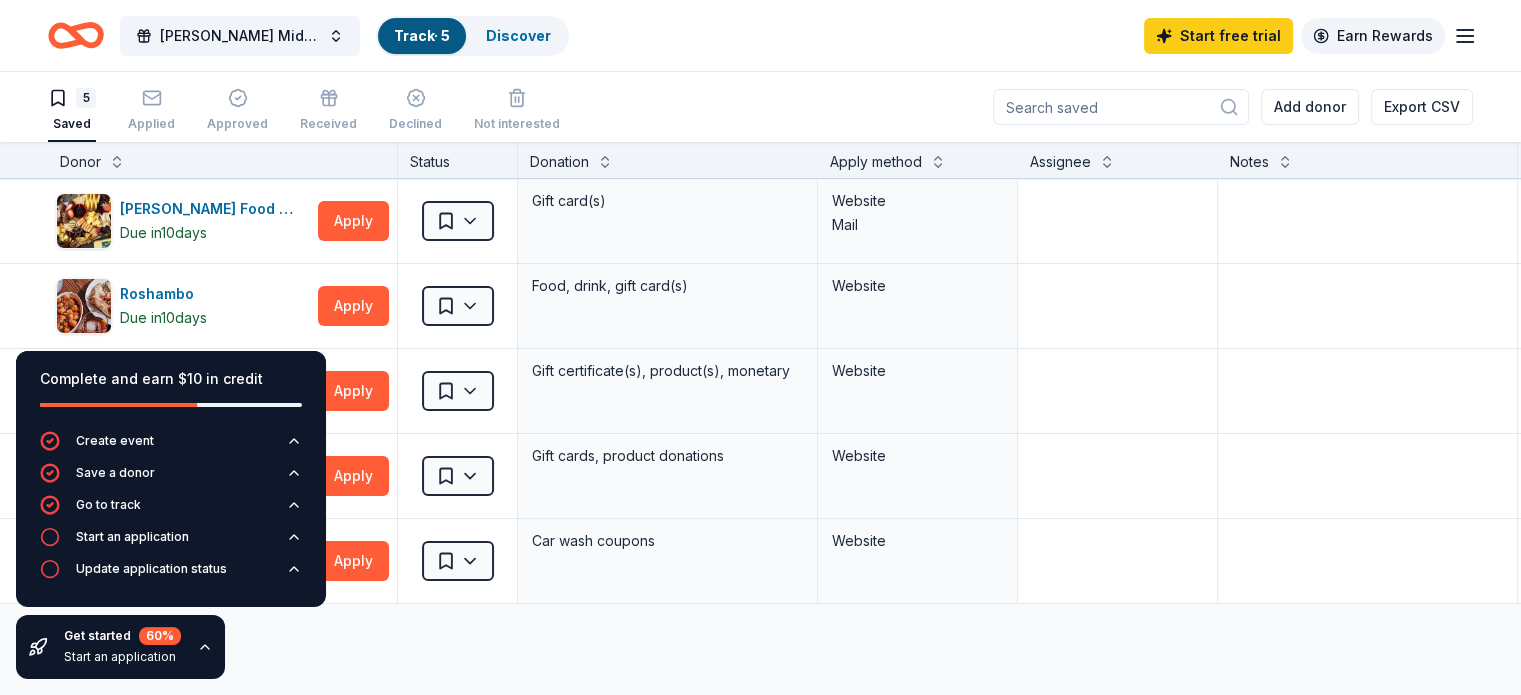 click on "Earn Rewards" at bounding box center [1373, 36] 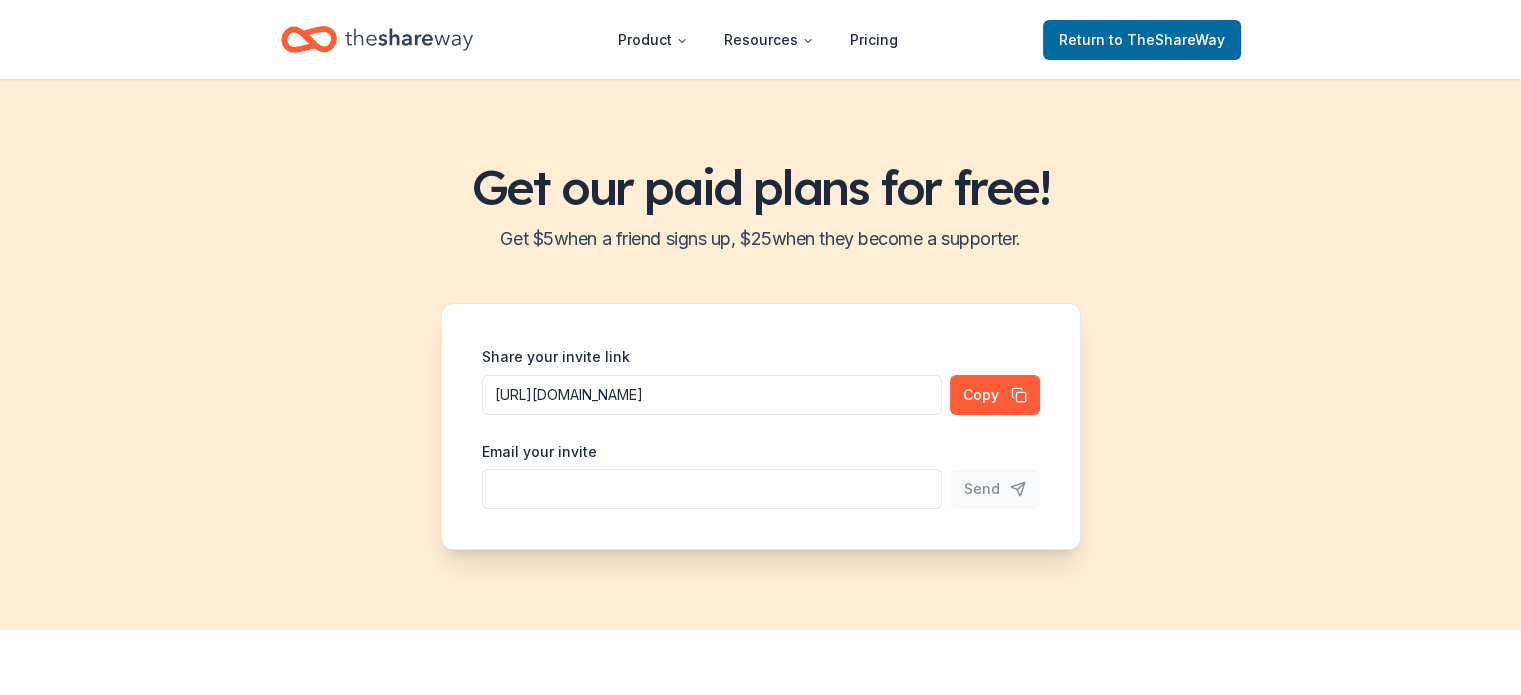 click 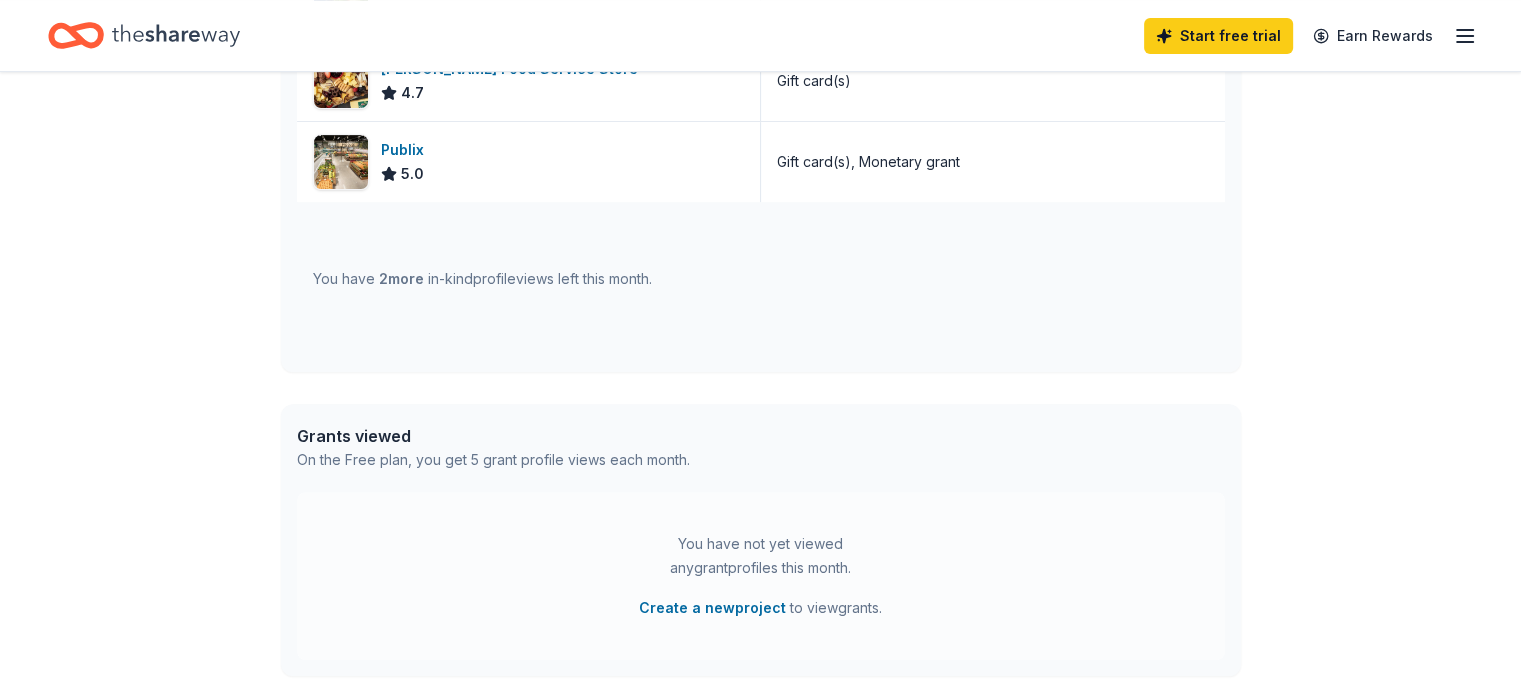 scroll, scrollTop: 500, scrollLeft: 0, axis: vertical 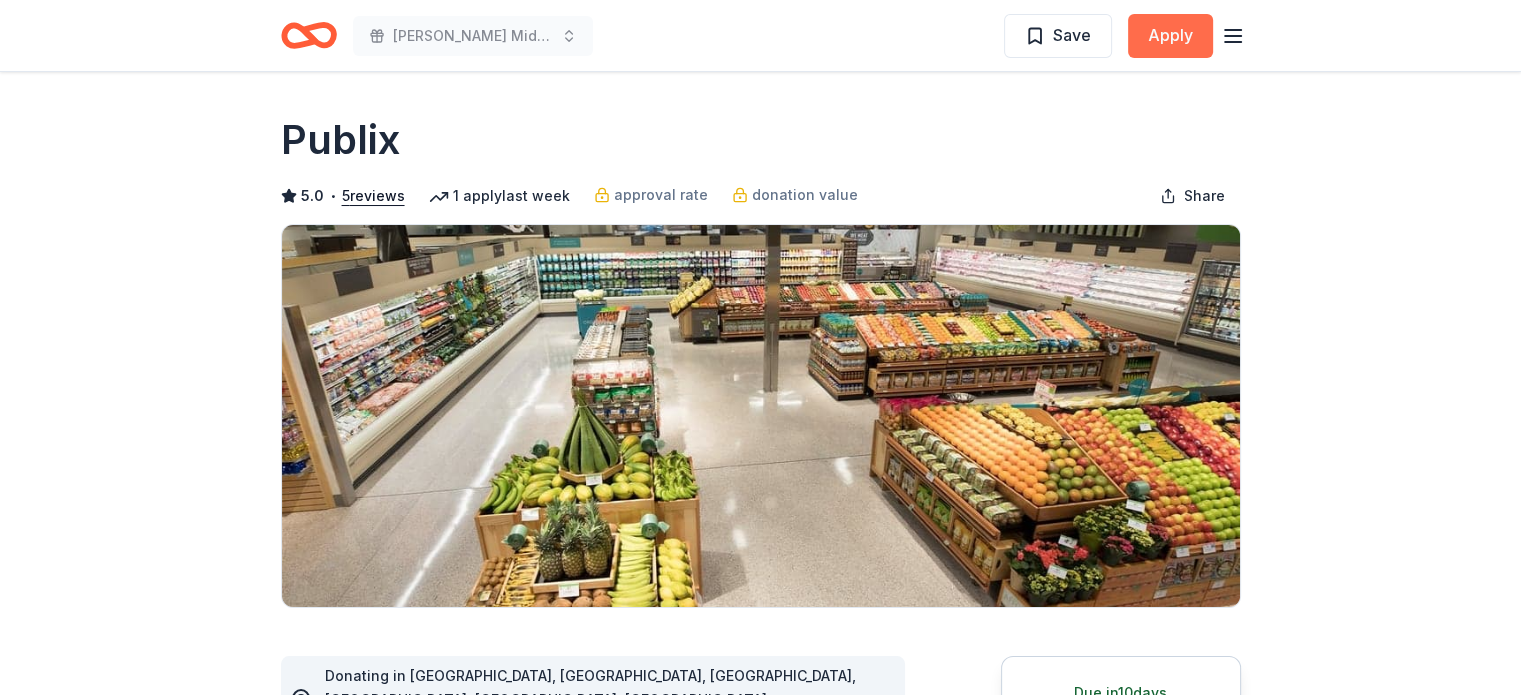 click on "Apply" at bounding box center [1170, 36] 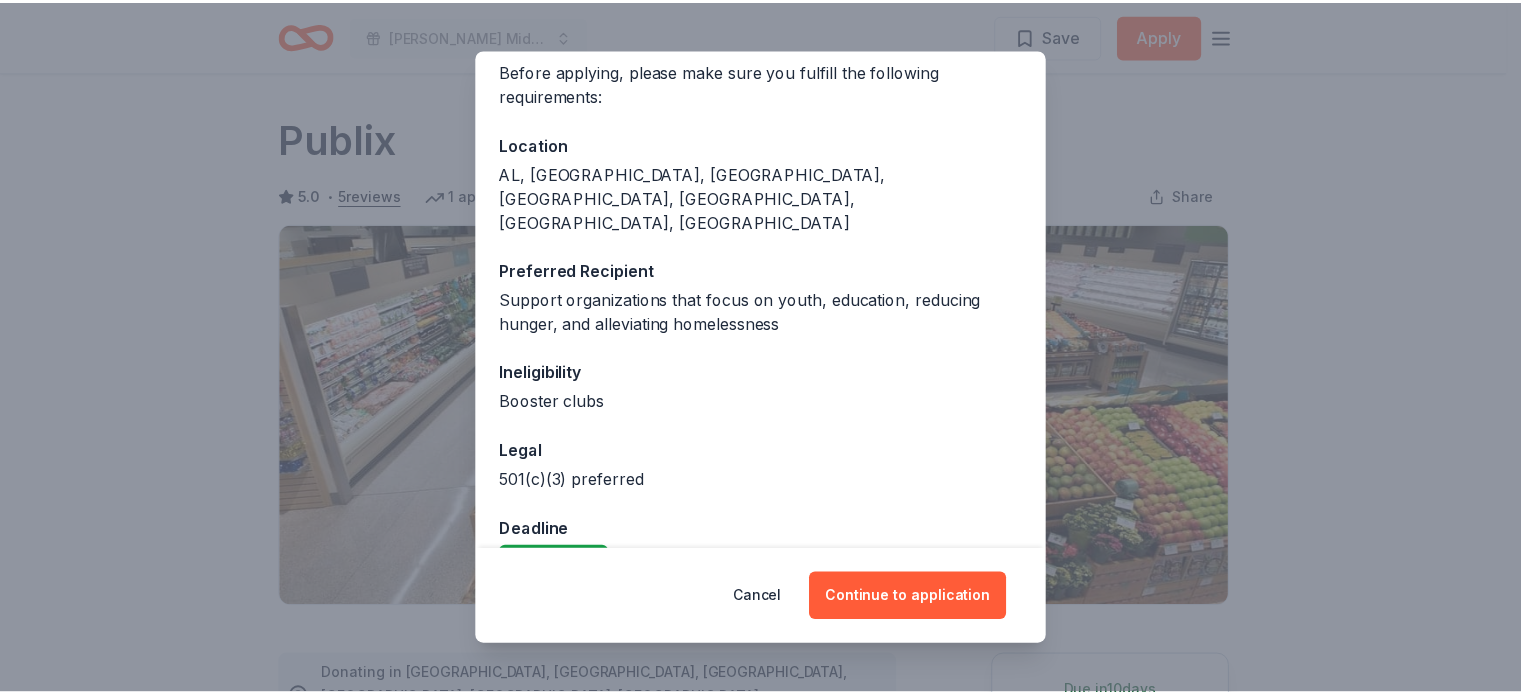 scroll, scrollTop: 0, scrollLeft: 0, axis: both 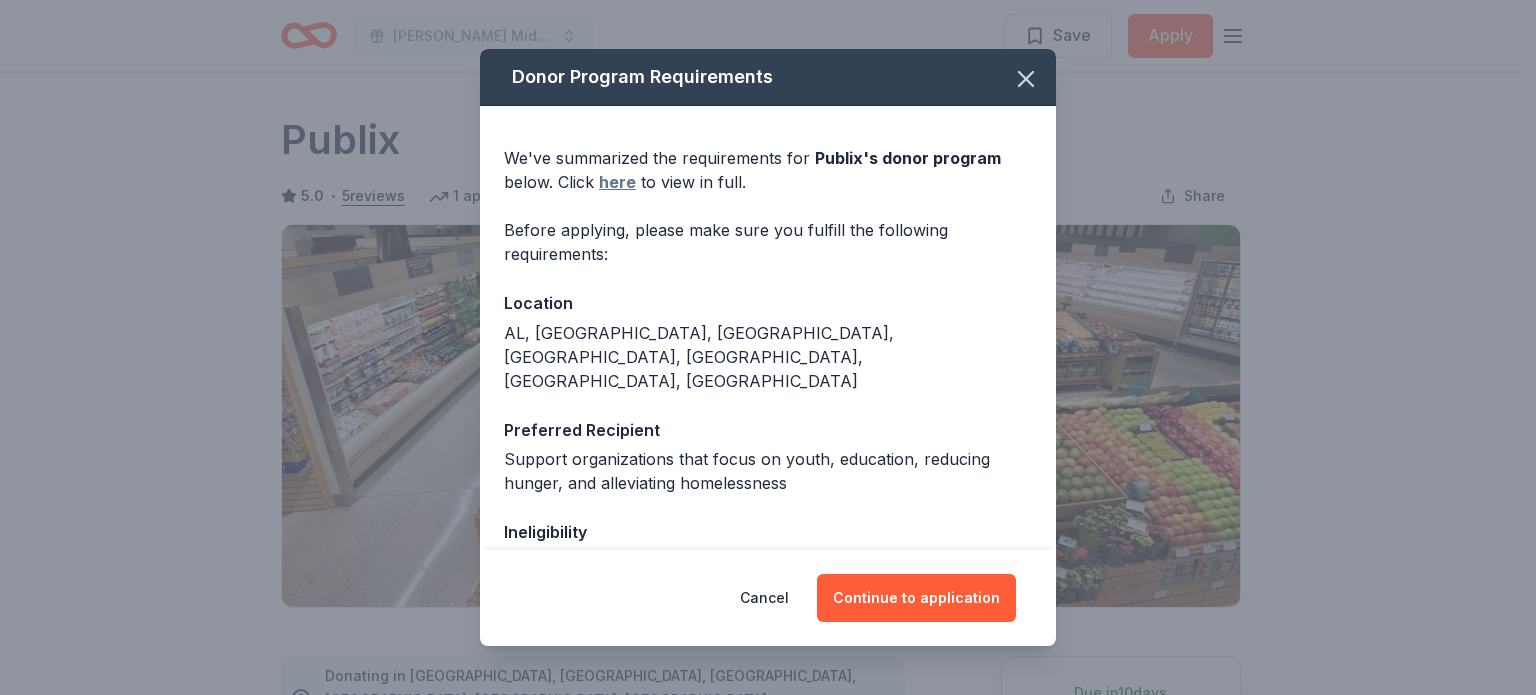 click on "here" at bounding box center [617, 182] 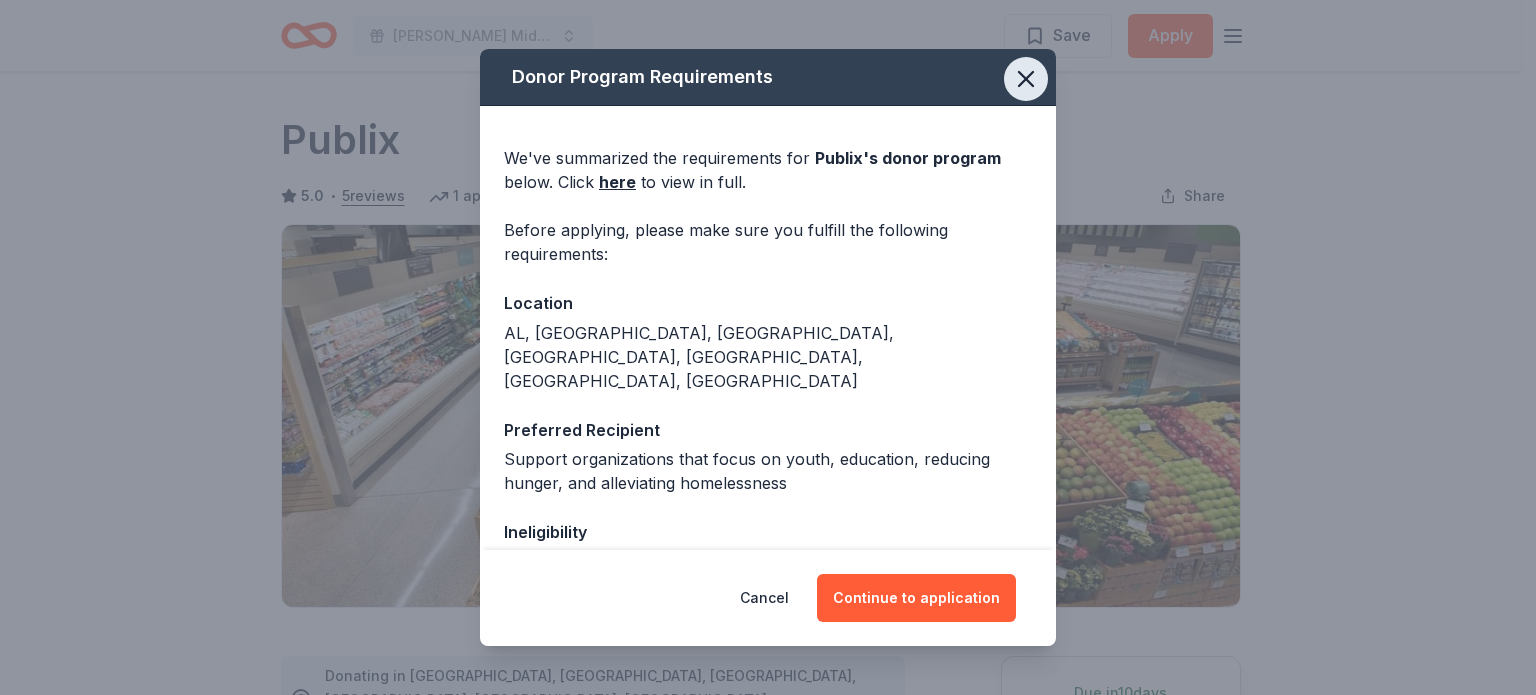 click at bounding box center [1026, 79] 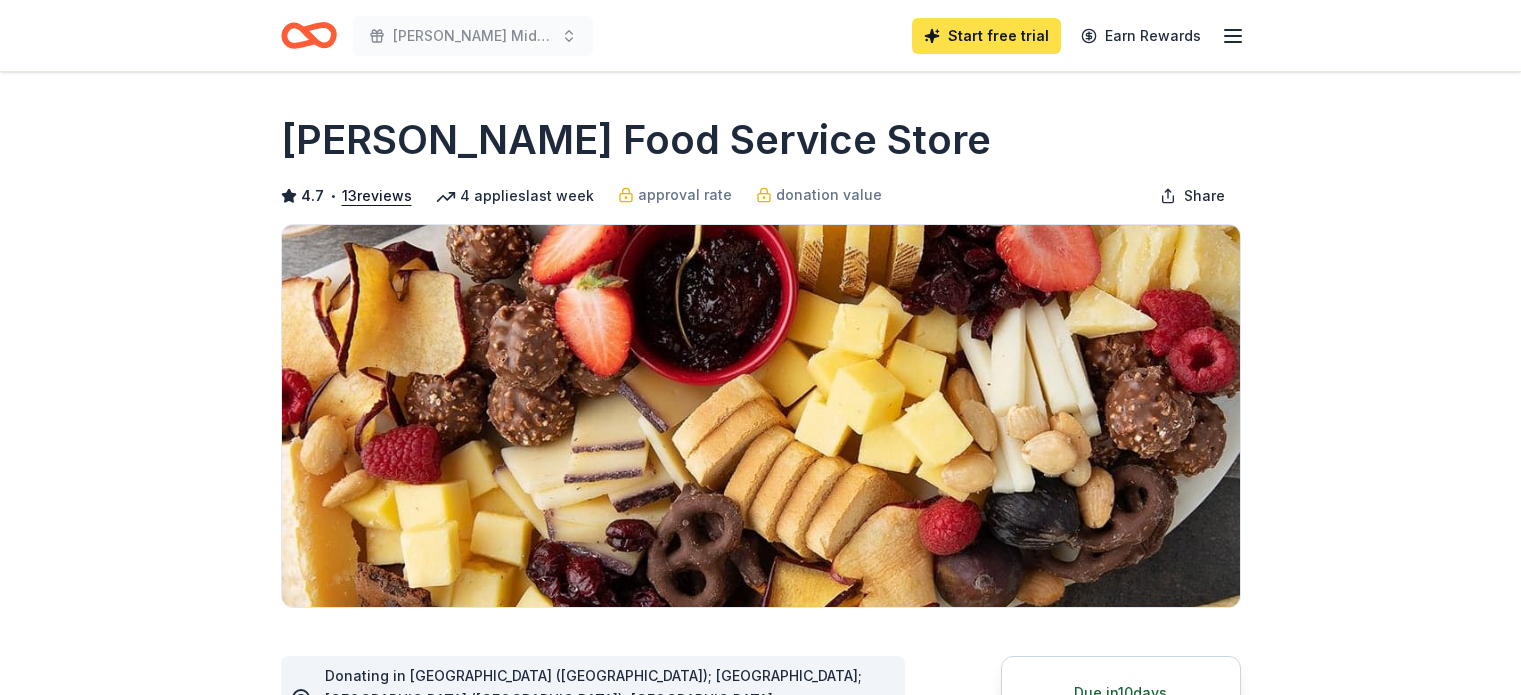 scroll, scrollTop: 0, scrollLeft: 0, axis: both 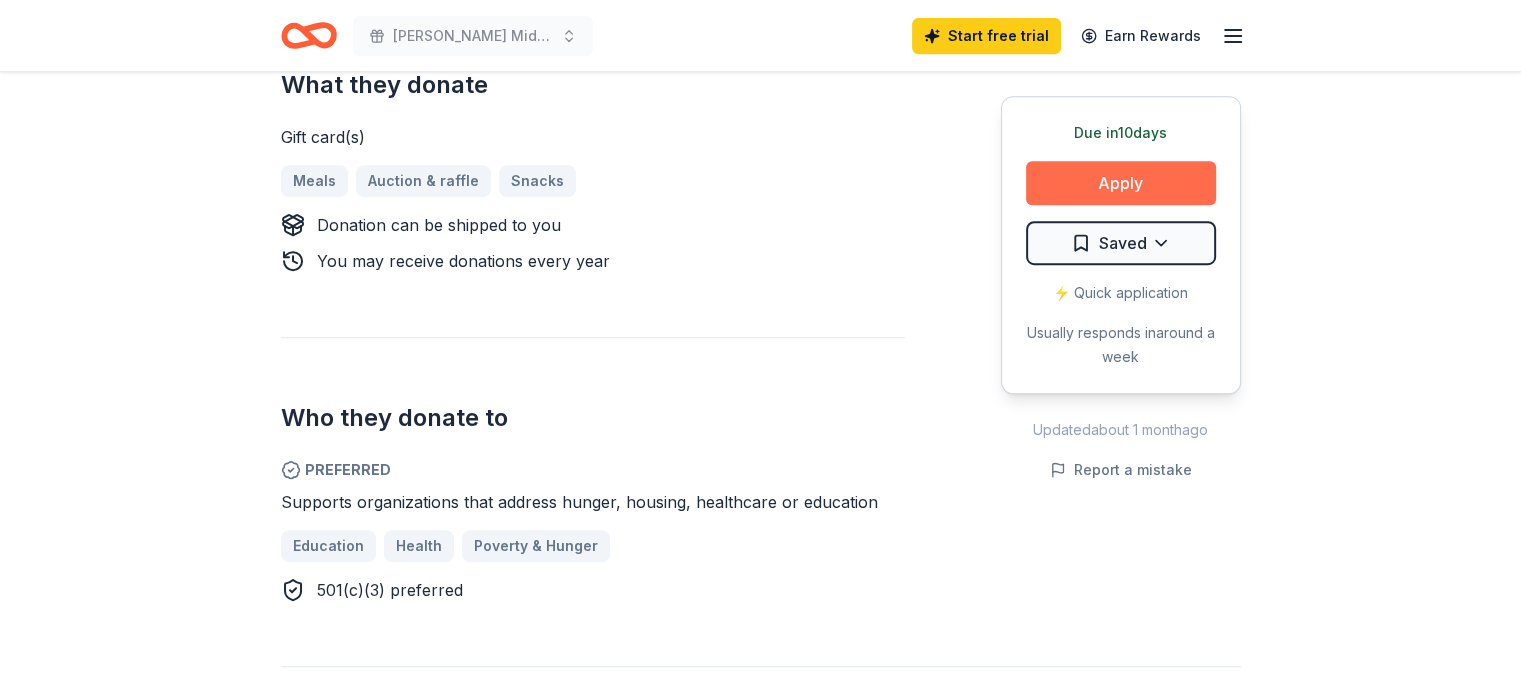 click on "Apply" at bounding box center [1121, 183] 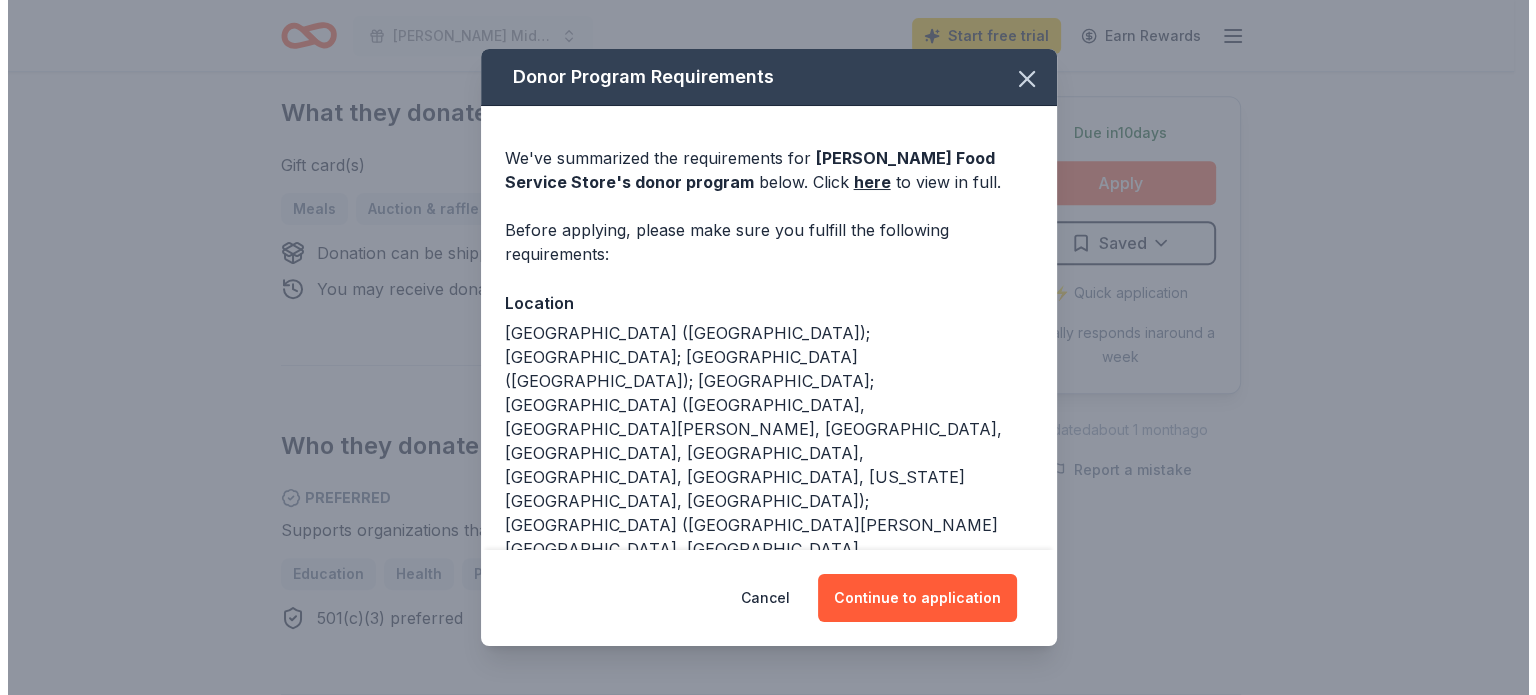 scroll, scrollTop: 928, scrollLeft: 0, axis: vertical 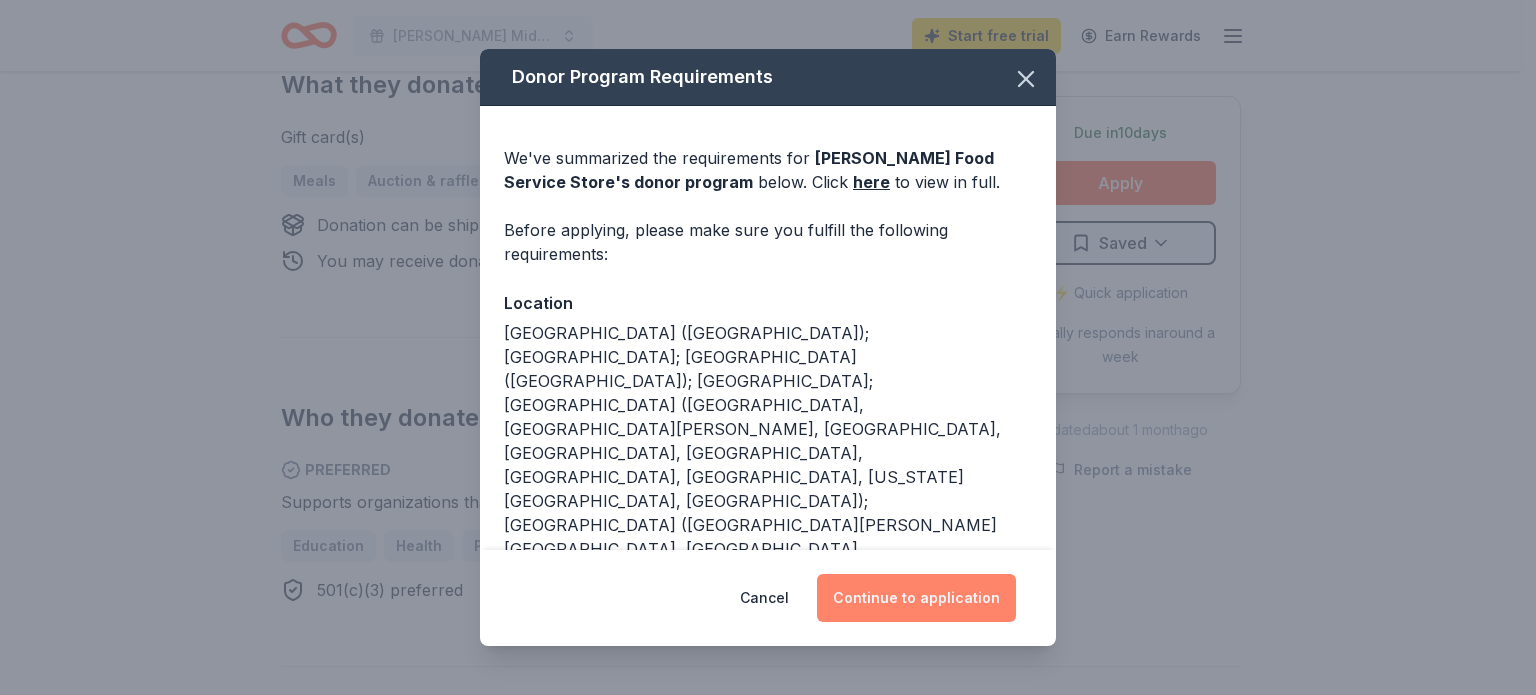 click on "Continue to application" at bounding box center (916, 598) 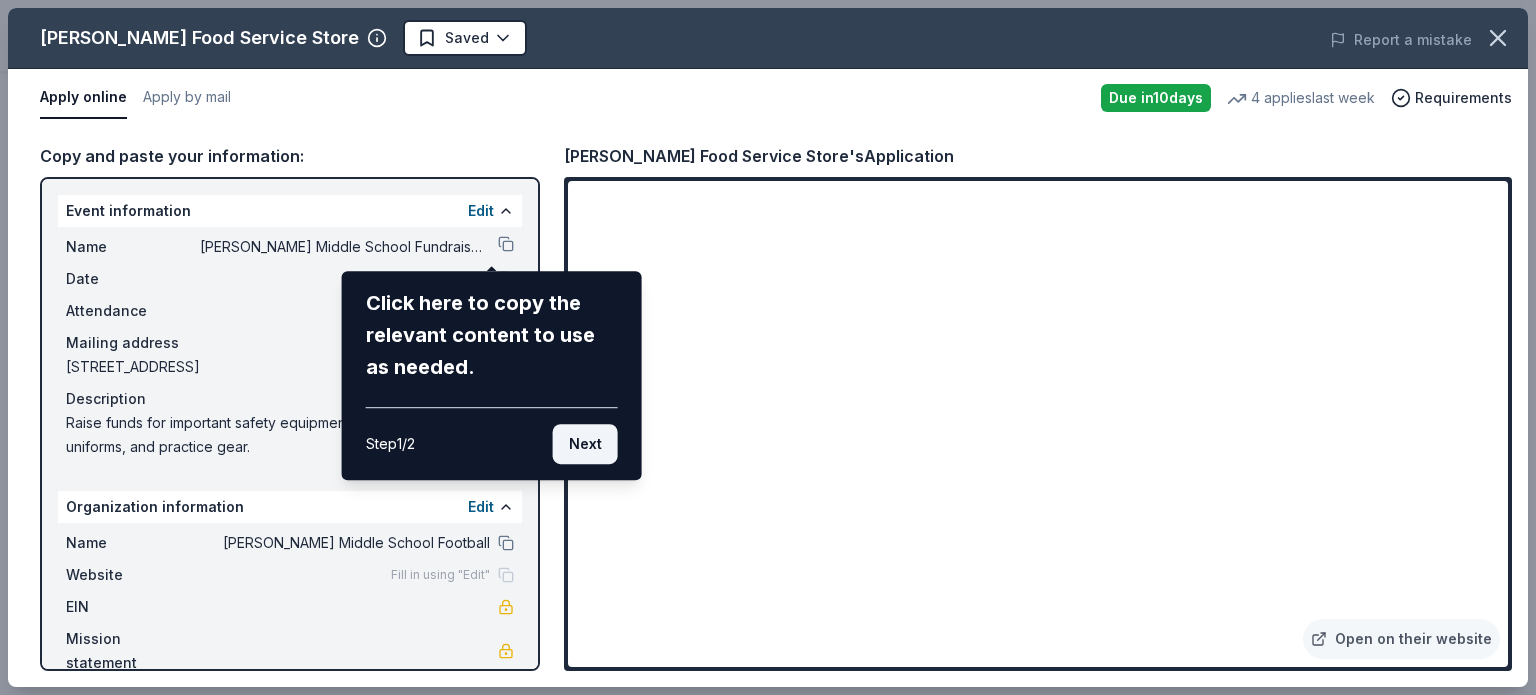 click on "Next" at bounding box center [585, 444] 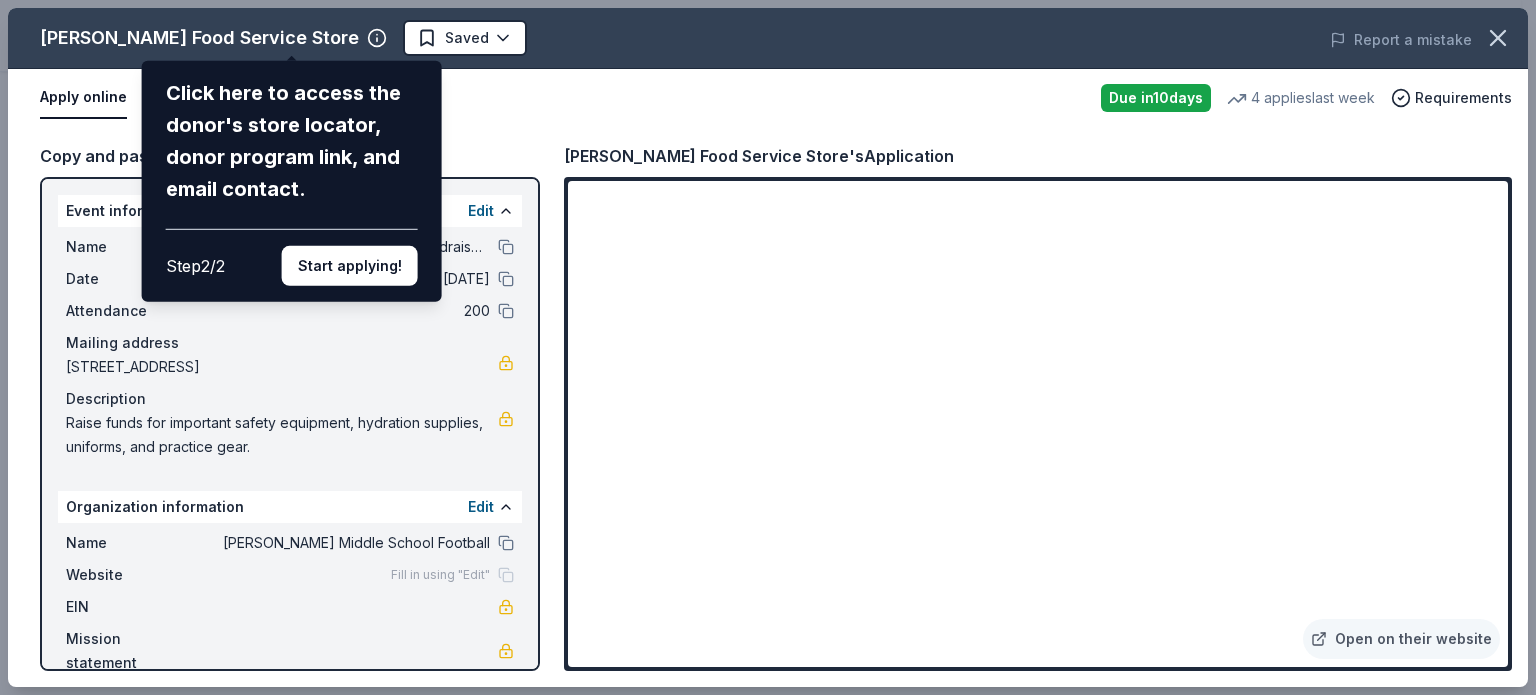 click on "Start applying!" at bounding box center (350, 266) 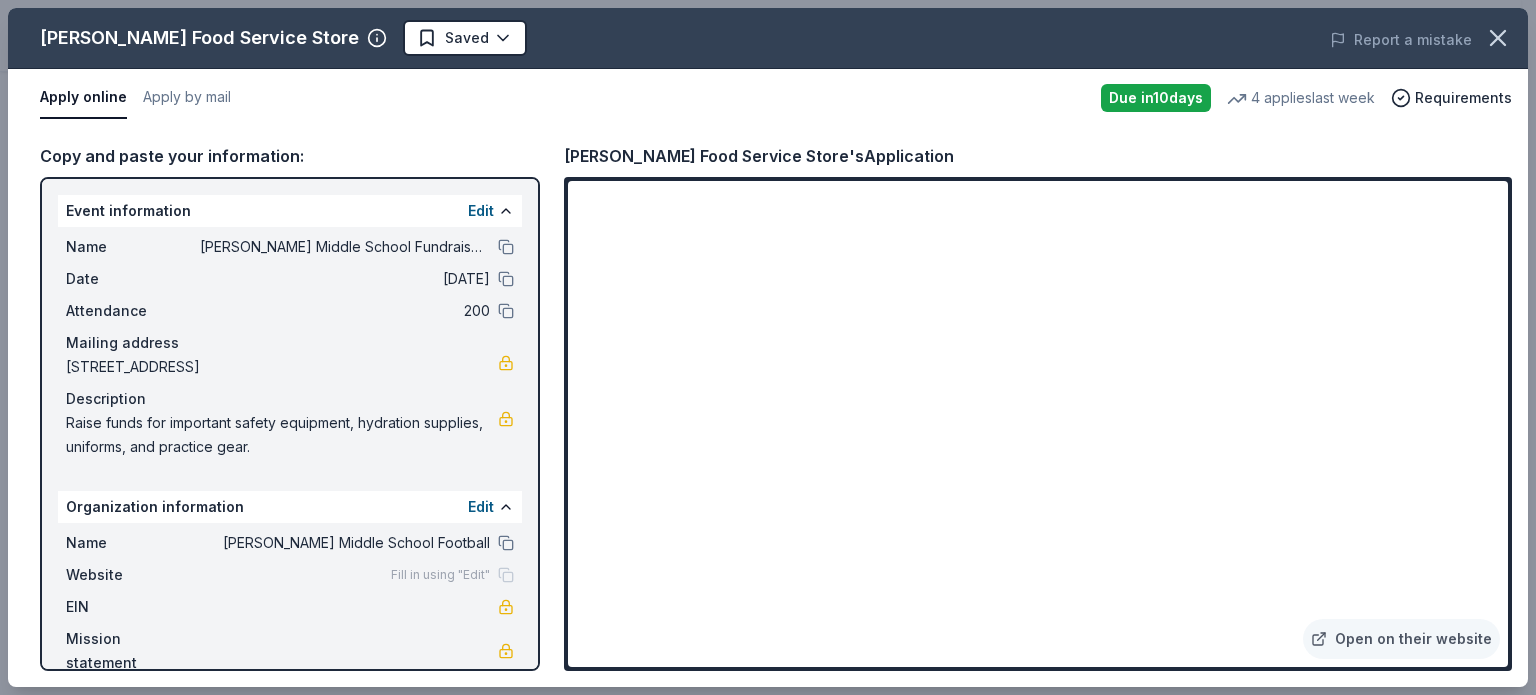 scroll, scrollTop: 28, scrollLeft: 0, axis: vertical 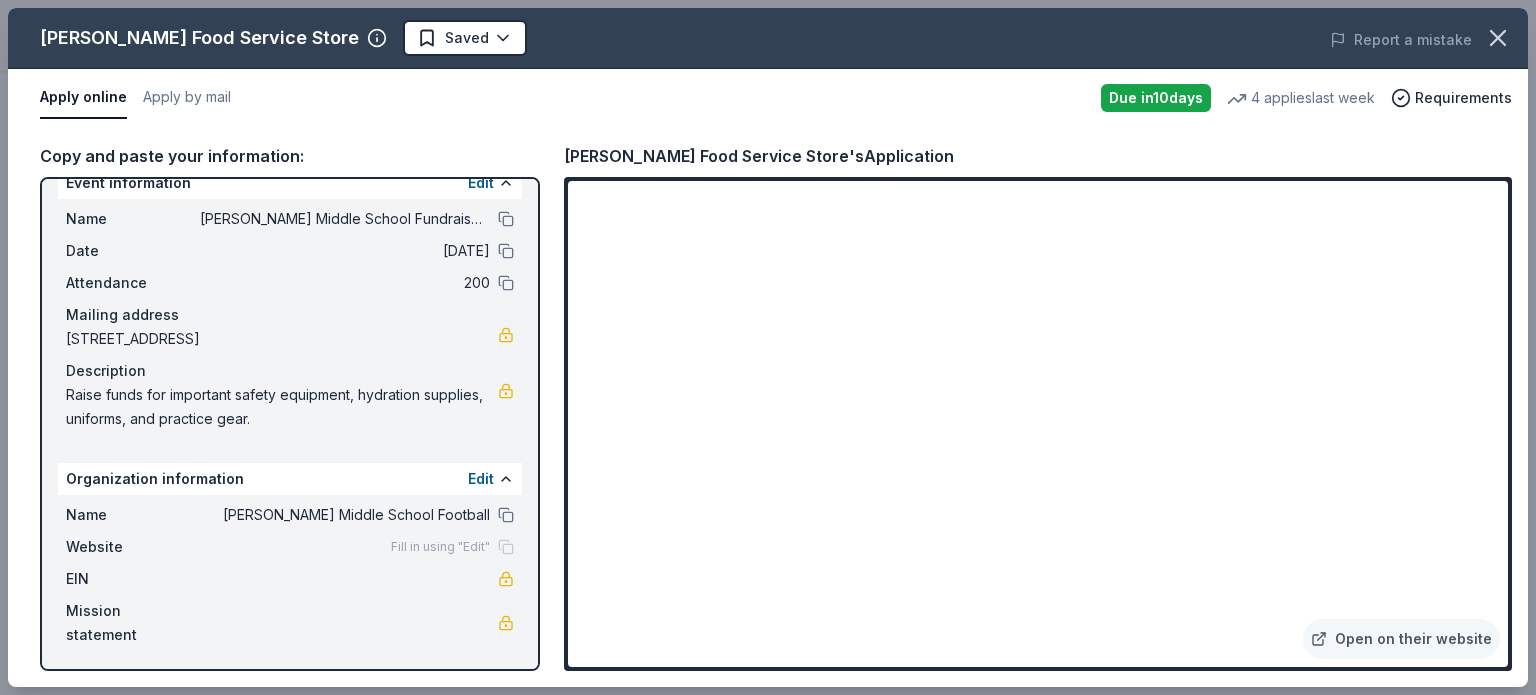 click on "Fill in using "Edit"" at bounding box center (452, 547) 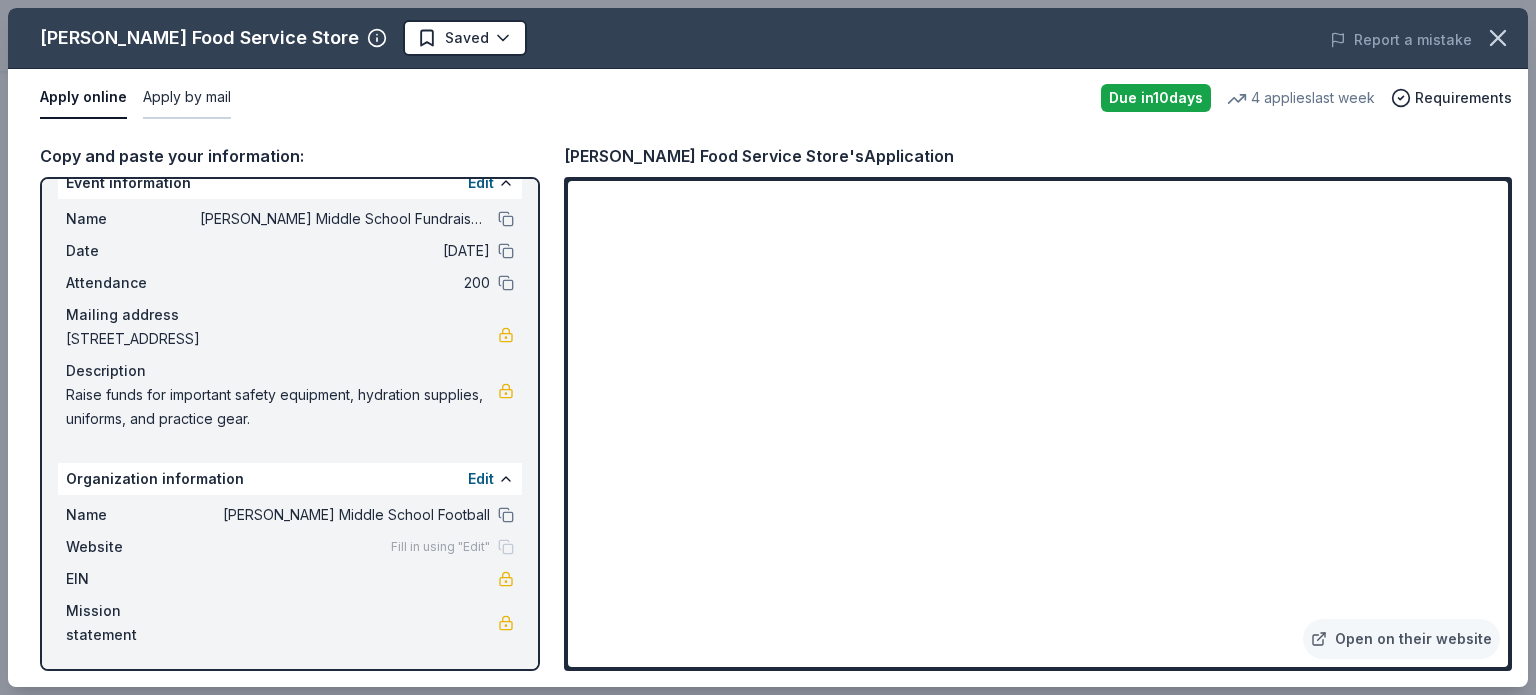 click on "Apply by mail" at bounding box center (187, 98) 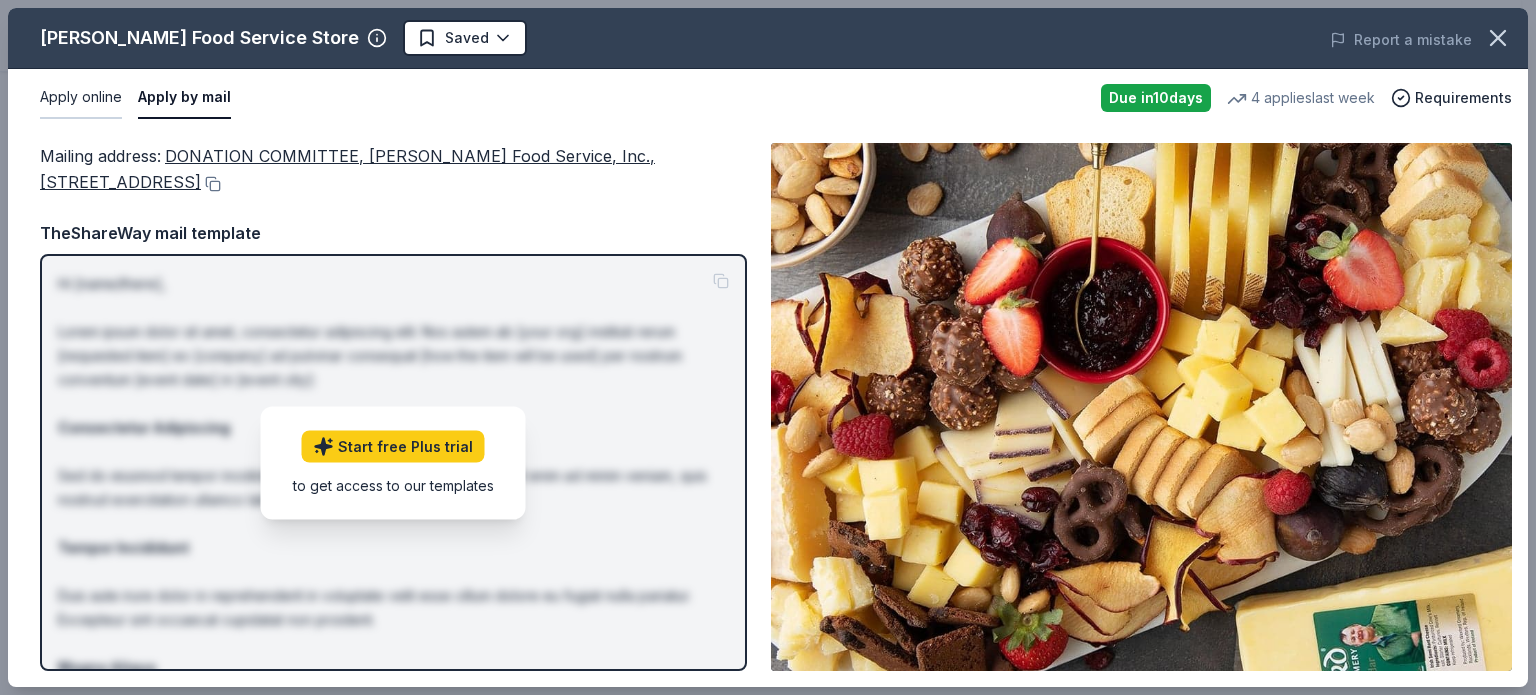 click on "Apply online" at bounding box center (81, 98) 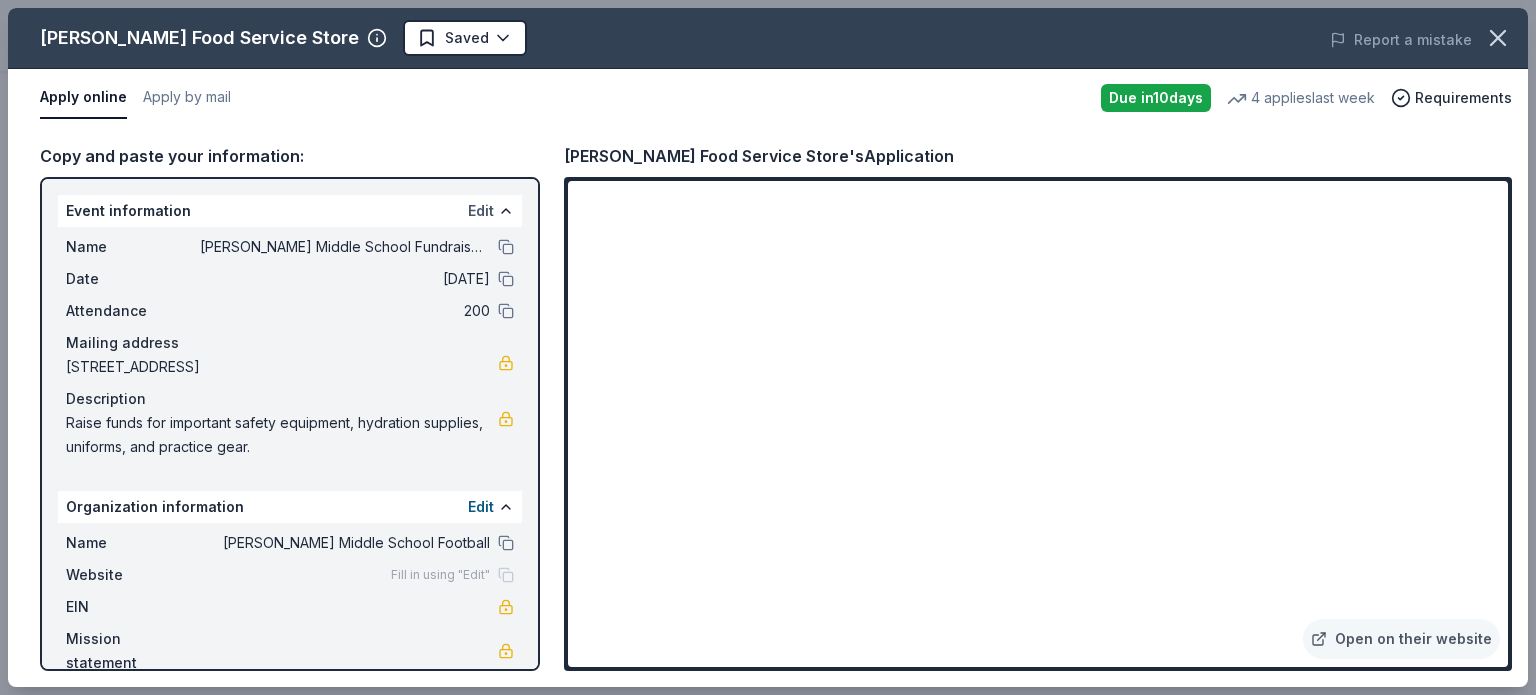 click on "Edit" at bounding box center [481, 211] 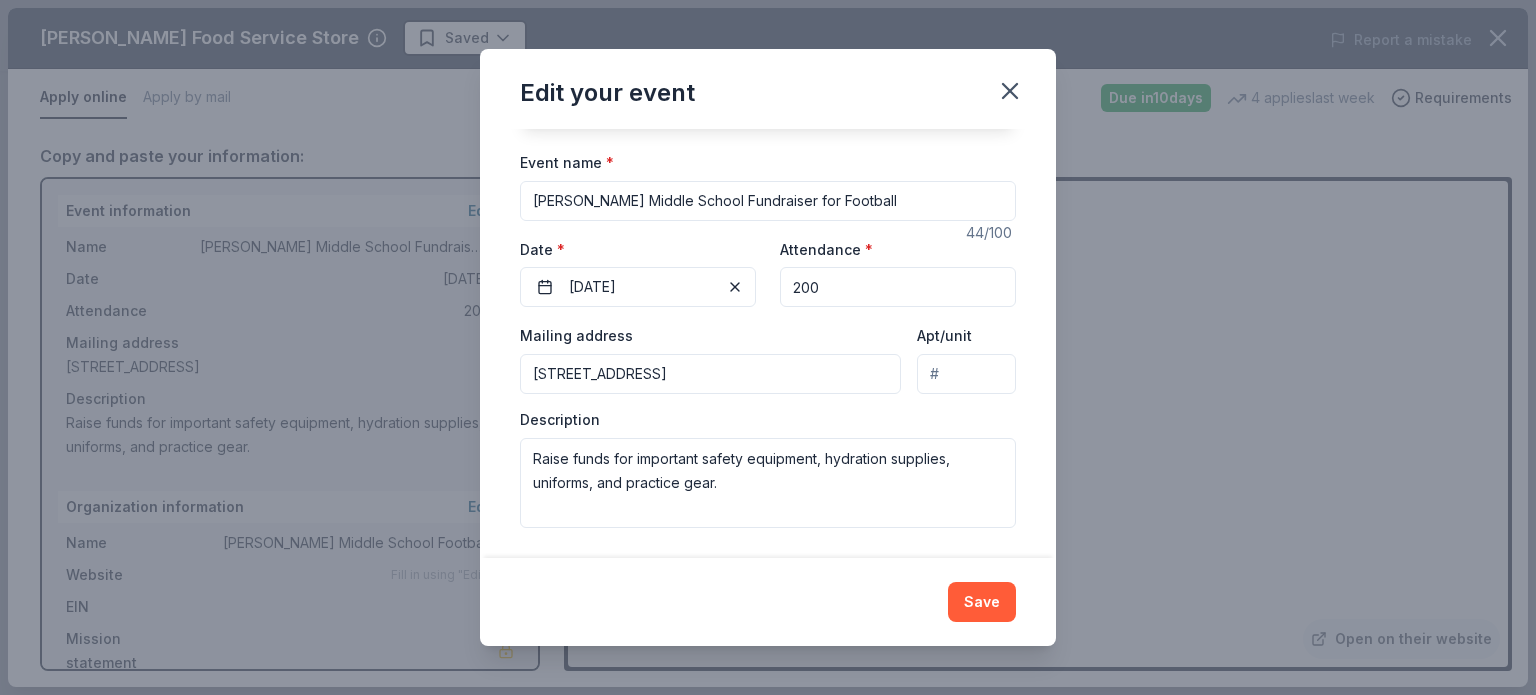 scroll, scrollTop: 140, scrollLeft: 0, axis: vertical 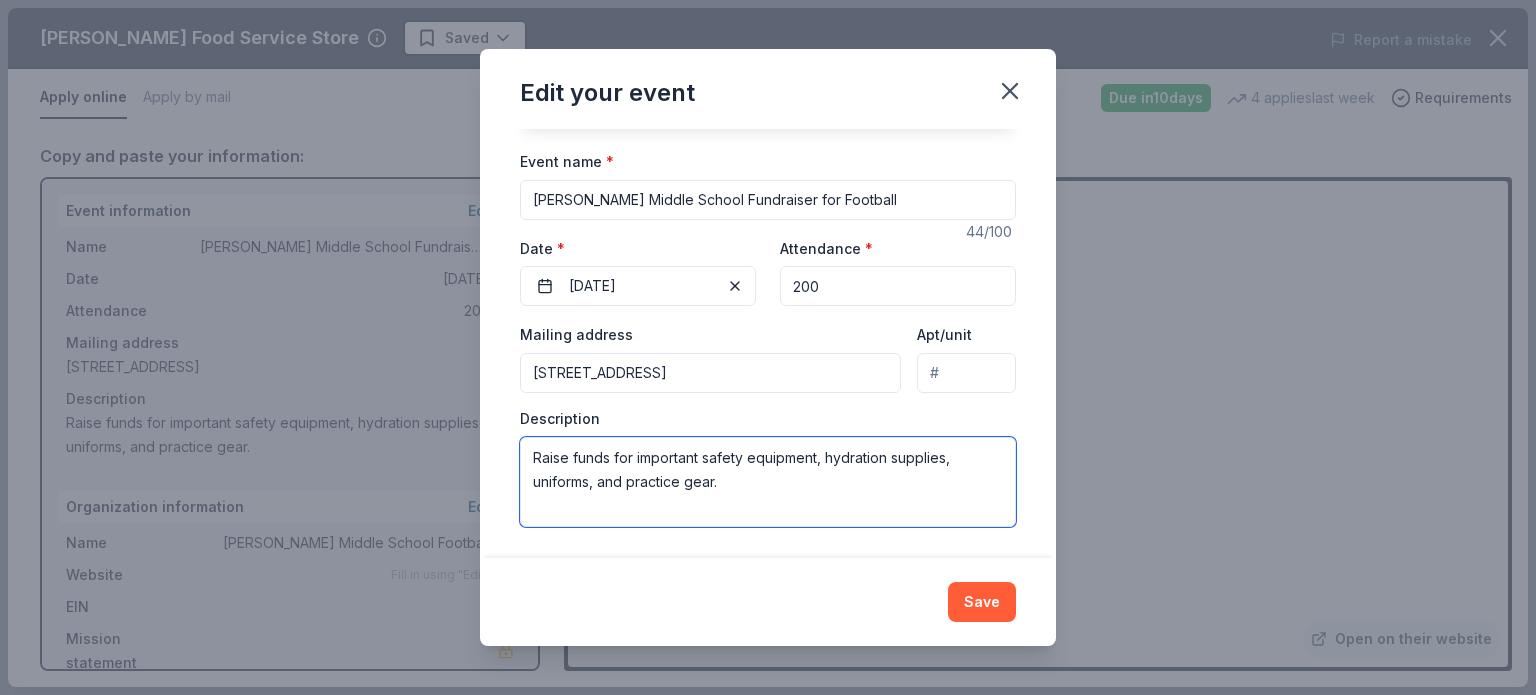 drag, startPoint x: 746, startPoint y: 485, endPoint x: 528, endPoint y: 463, distance: 219.10728 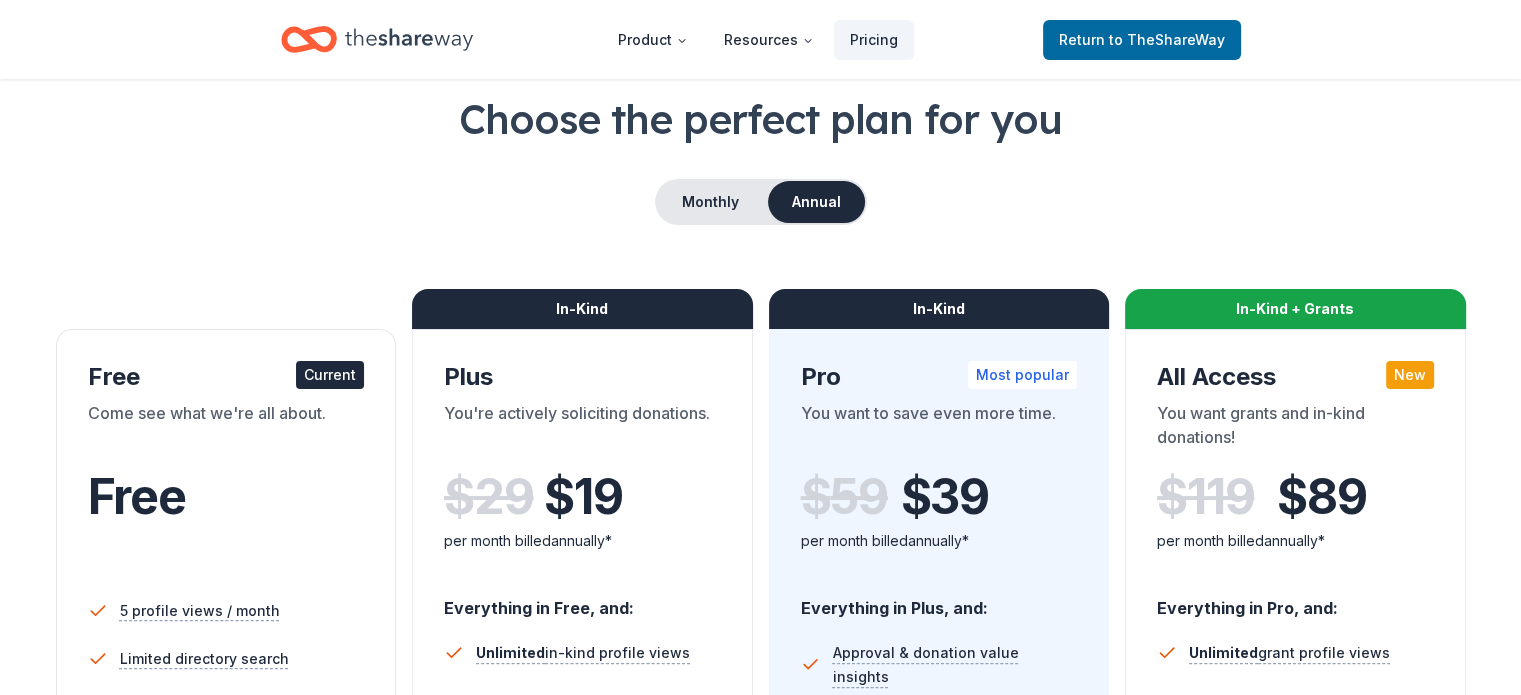 scroll, scrollTop: 0, scrollLeft: 0, axis: both 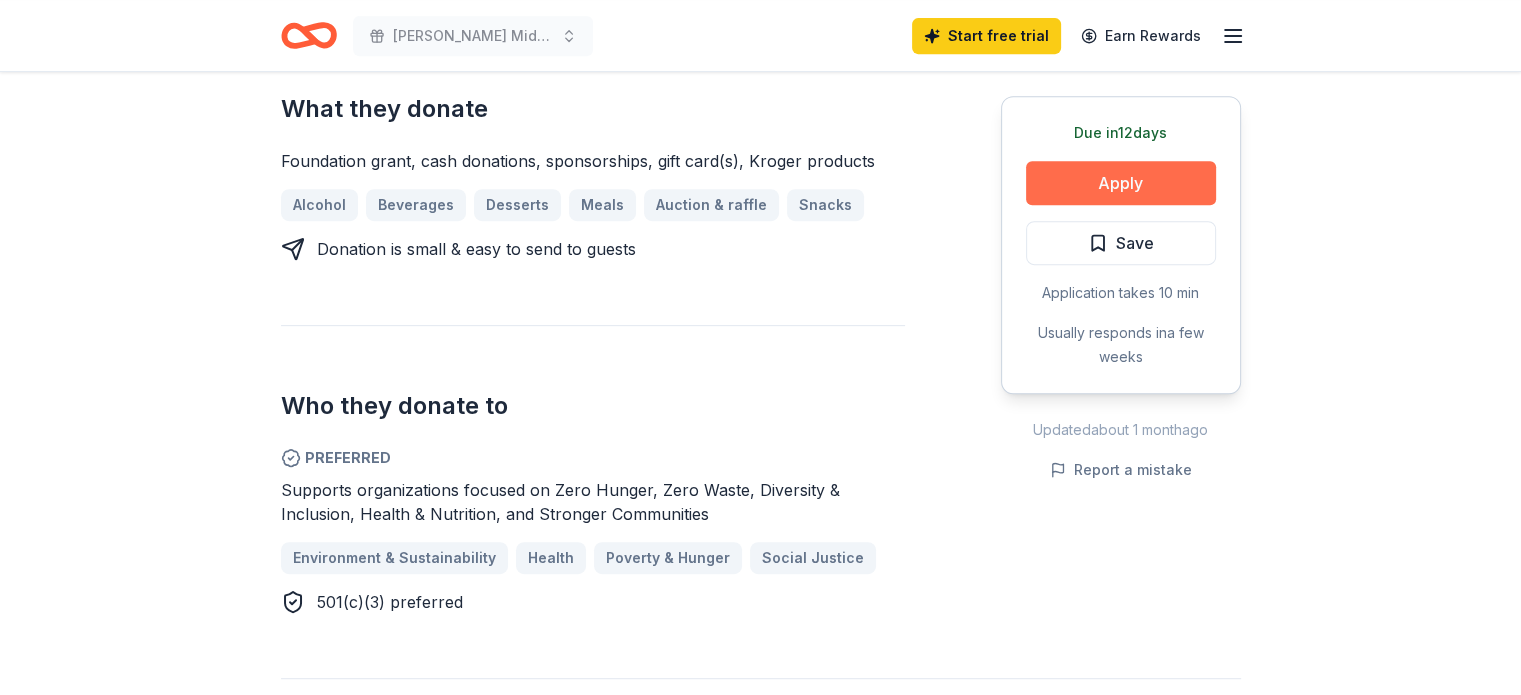 click on "Apply" at bounding box center (1121, 183) 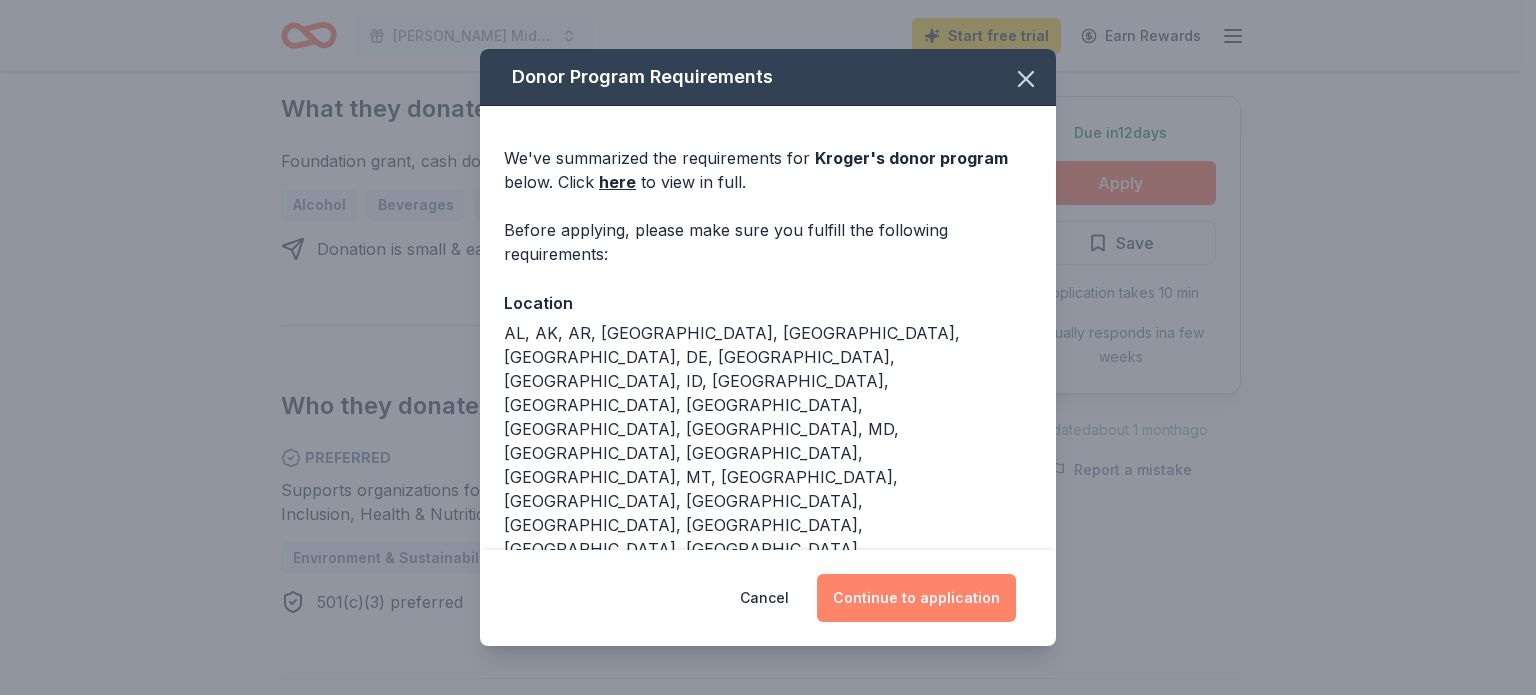 click on "Continue to application" at bounding box center (916, 598) 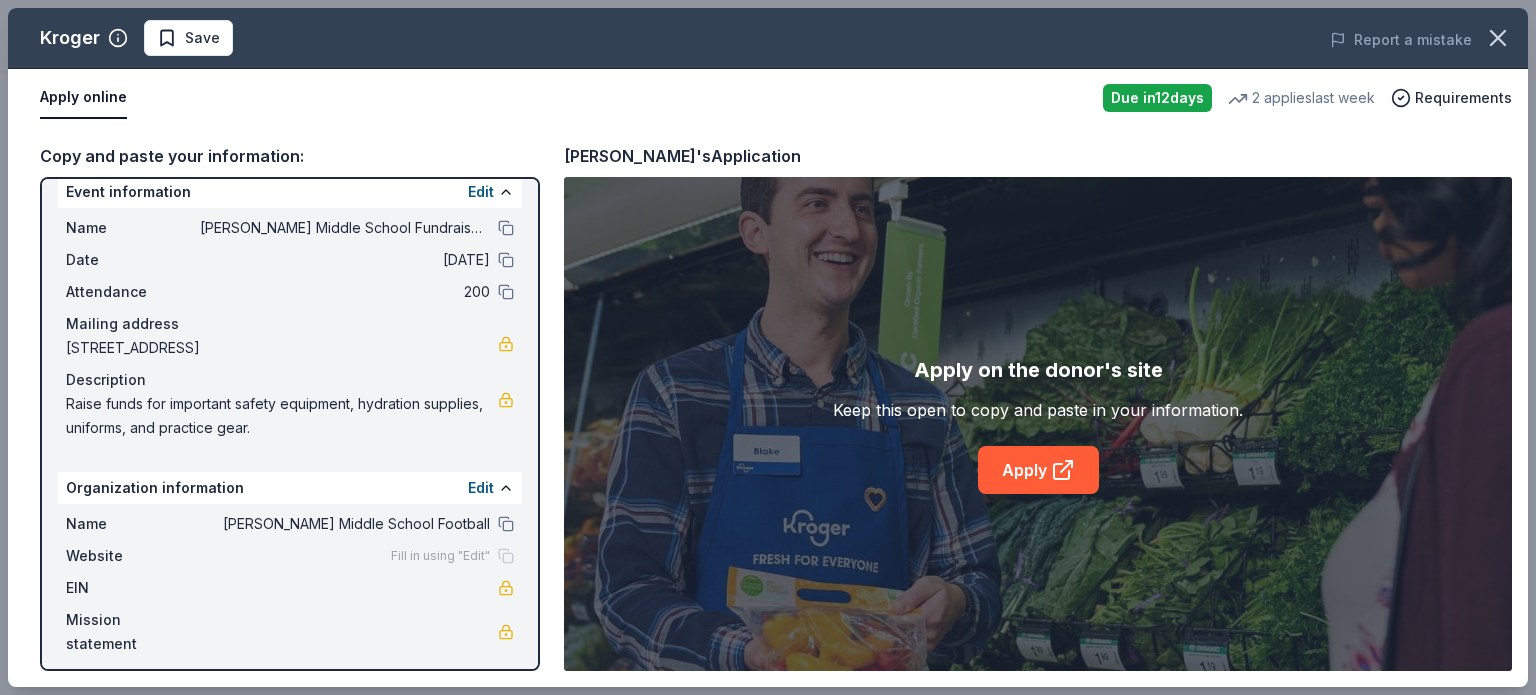 scroll, scrollTop: 28, scrollLeft: 0, axis: vertical 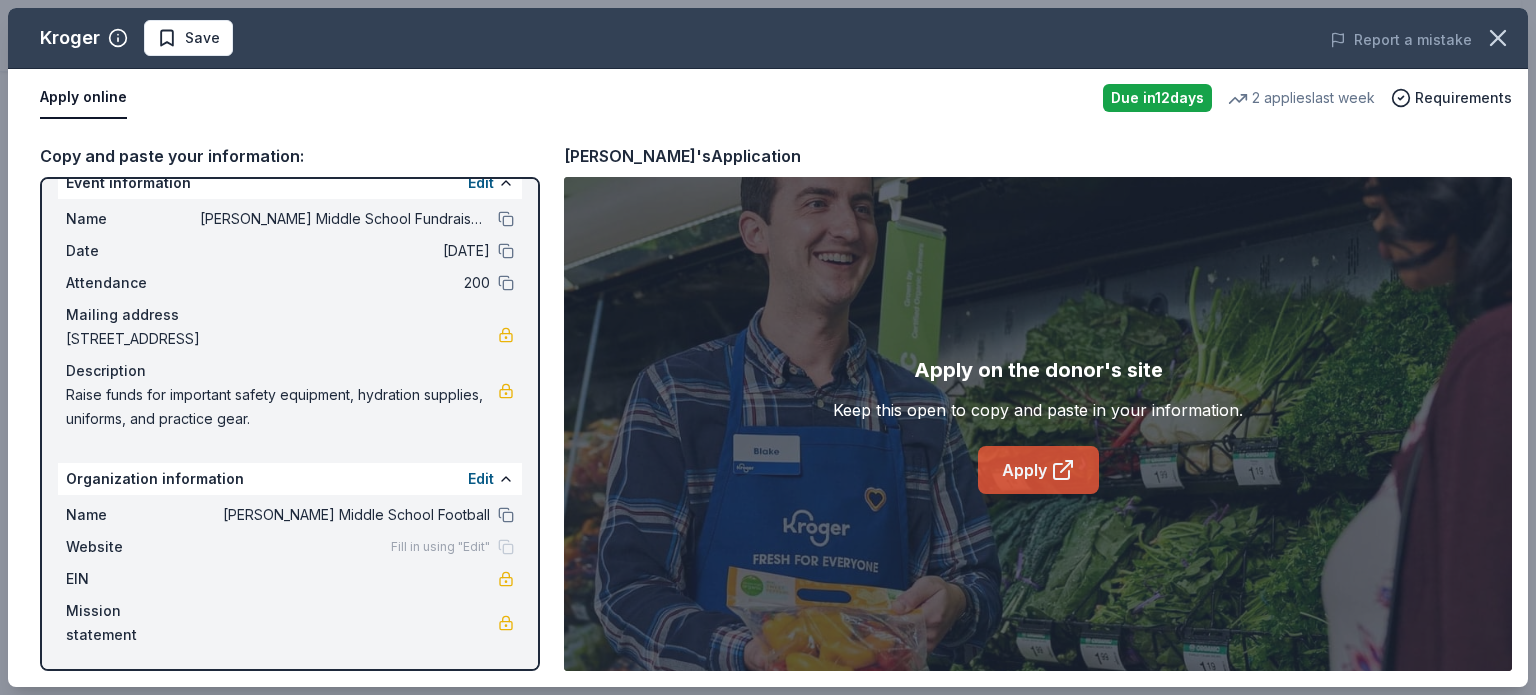 click on "Apply" at bounding box center [1038, 470] 